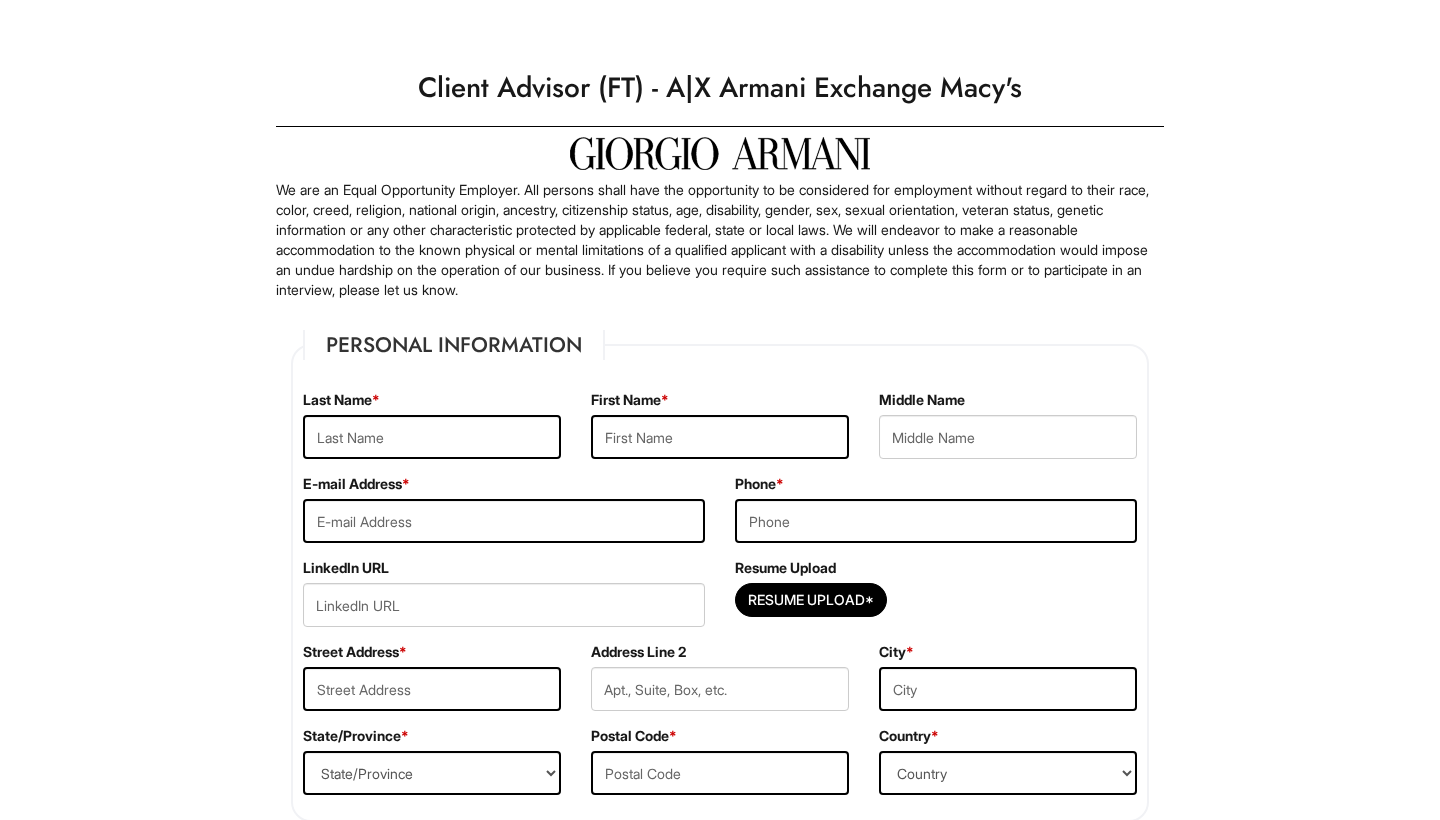 scroll, scrollTop: 0, scrollLeft: 0, axis: both 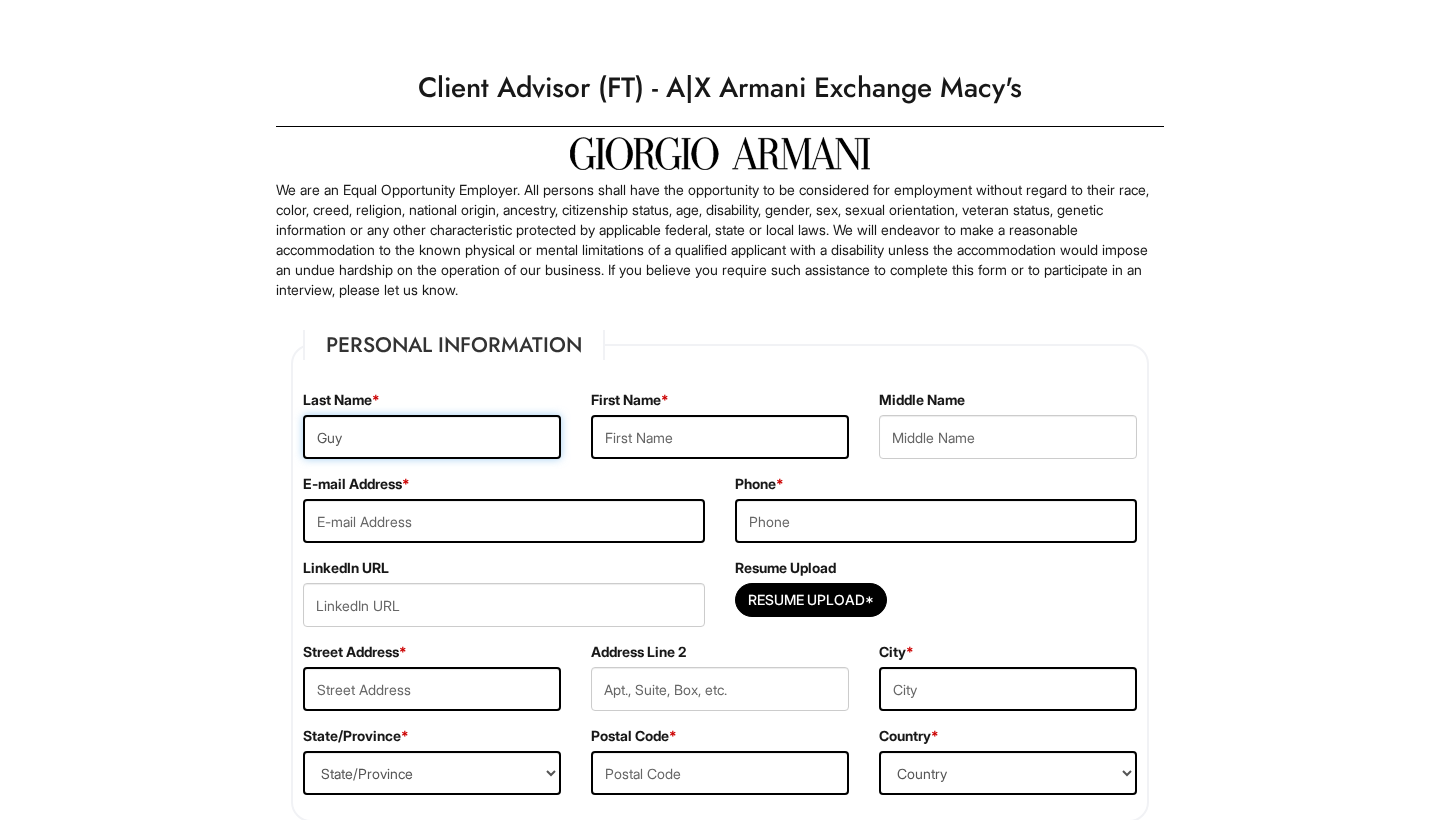 type on "Guy" 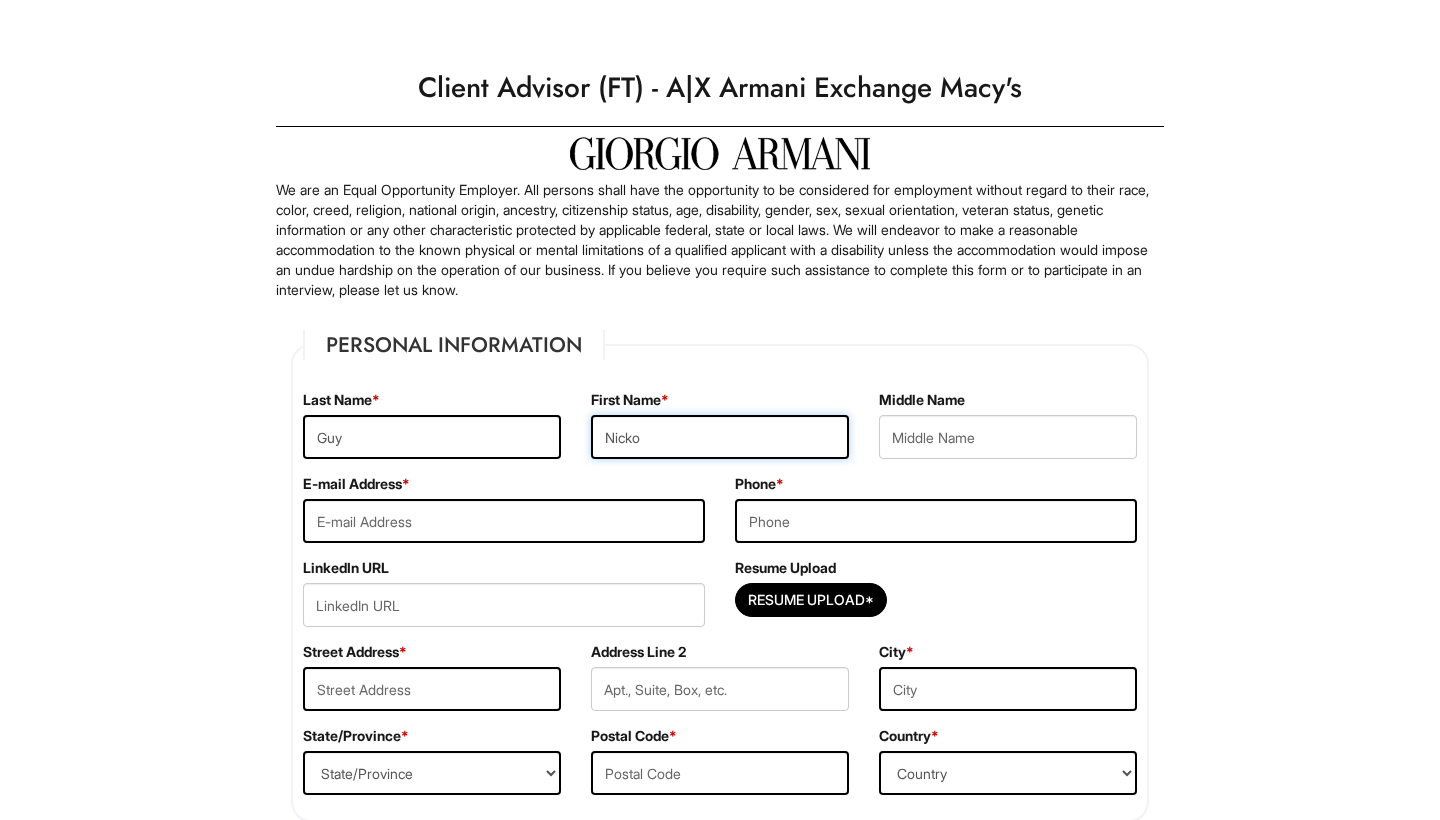 type on "Nicko" 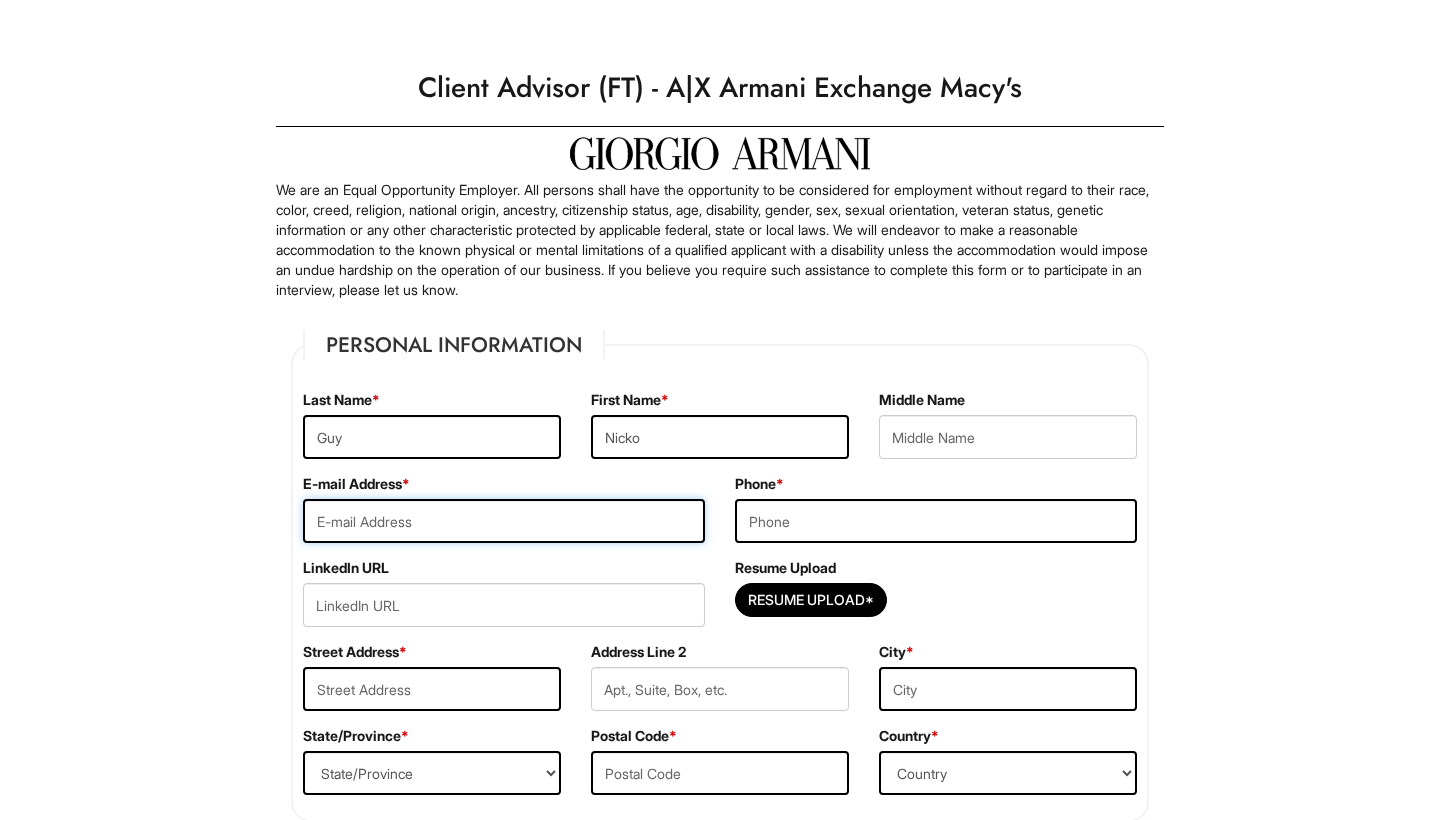 type on "Nickoguy587@GMAIL.COM" 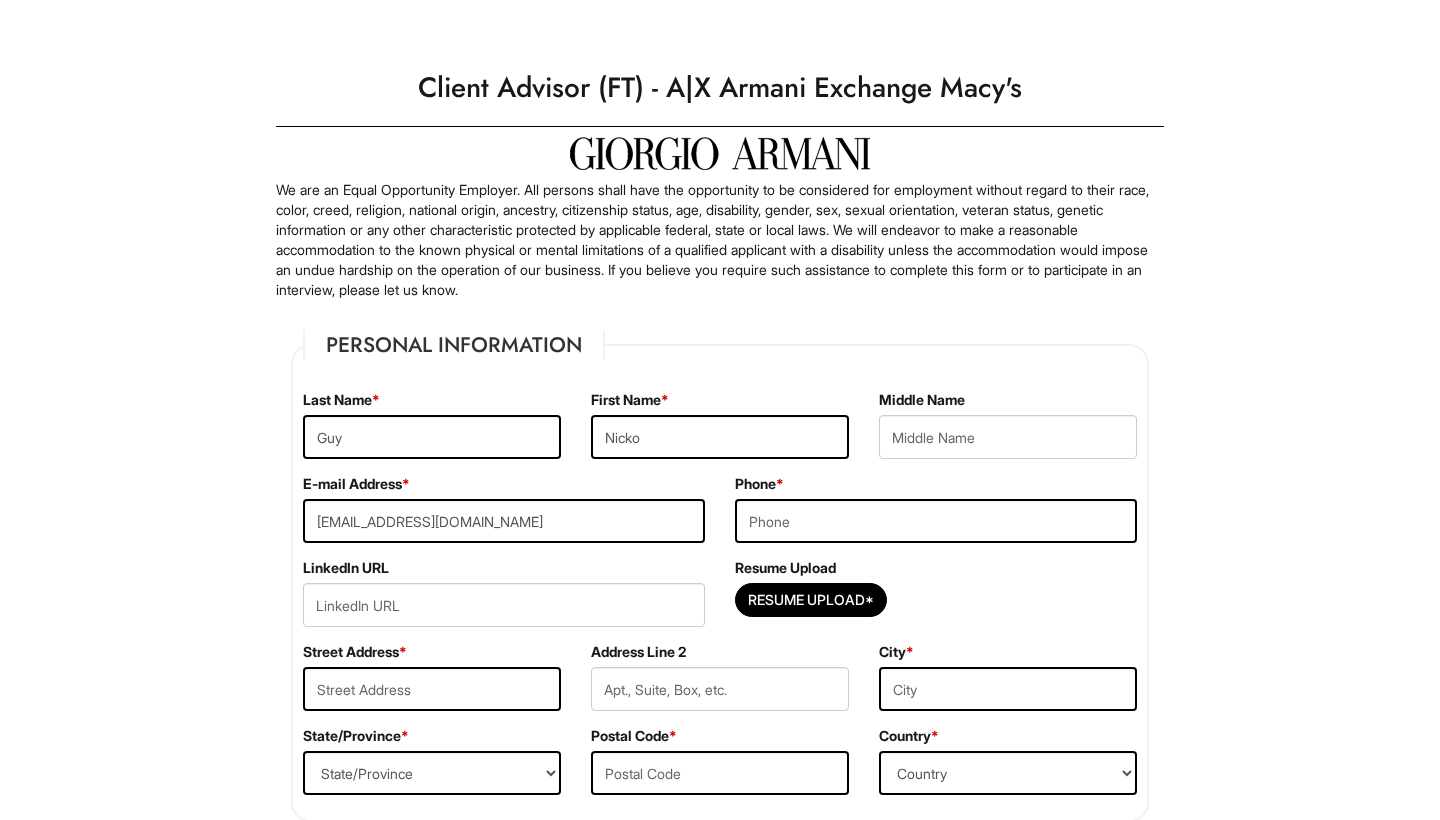 click on "Nickoguy587@GMAIL.COM" at bounding box center (504, 521) 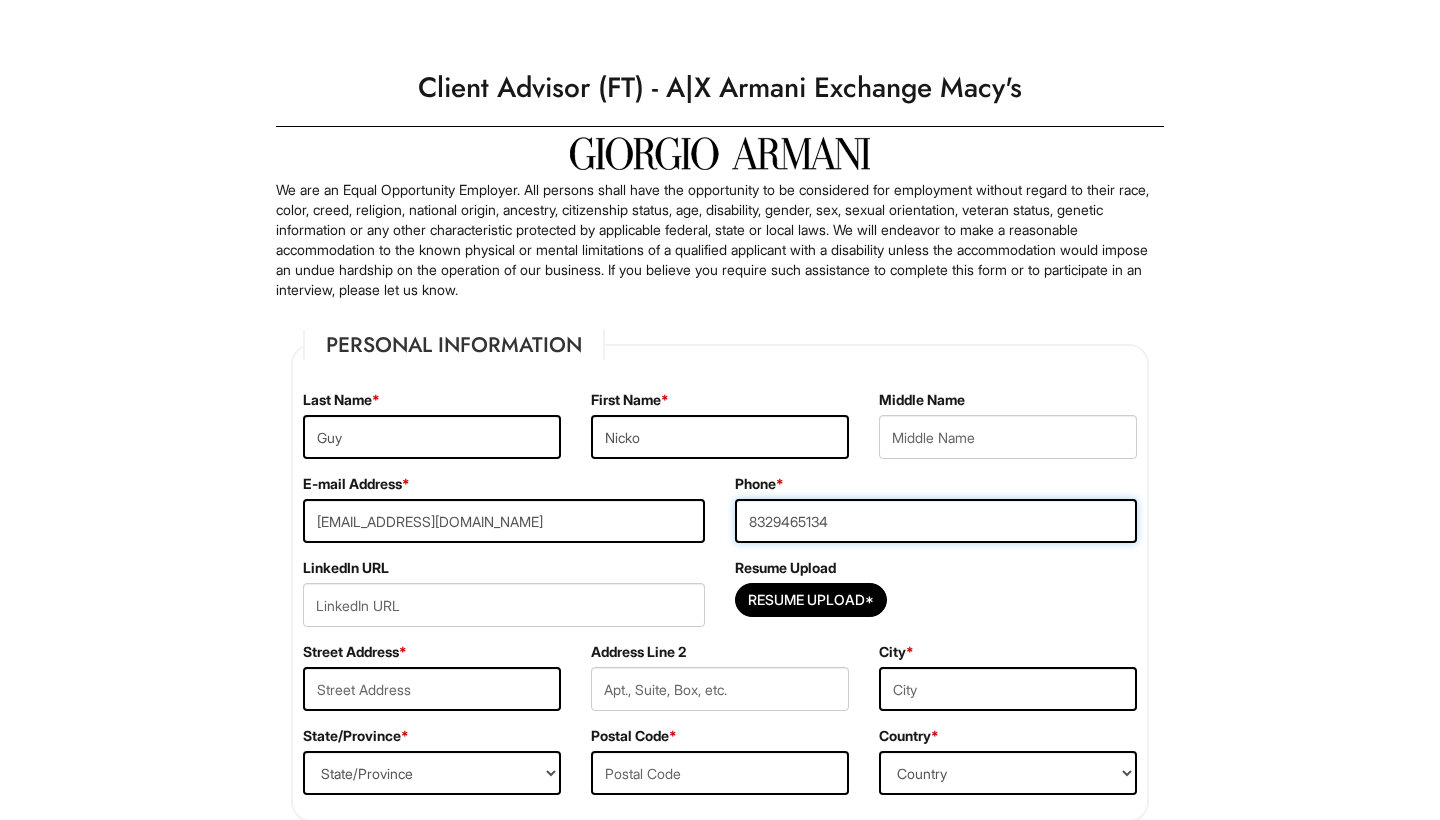 type on "8329465134" 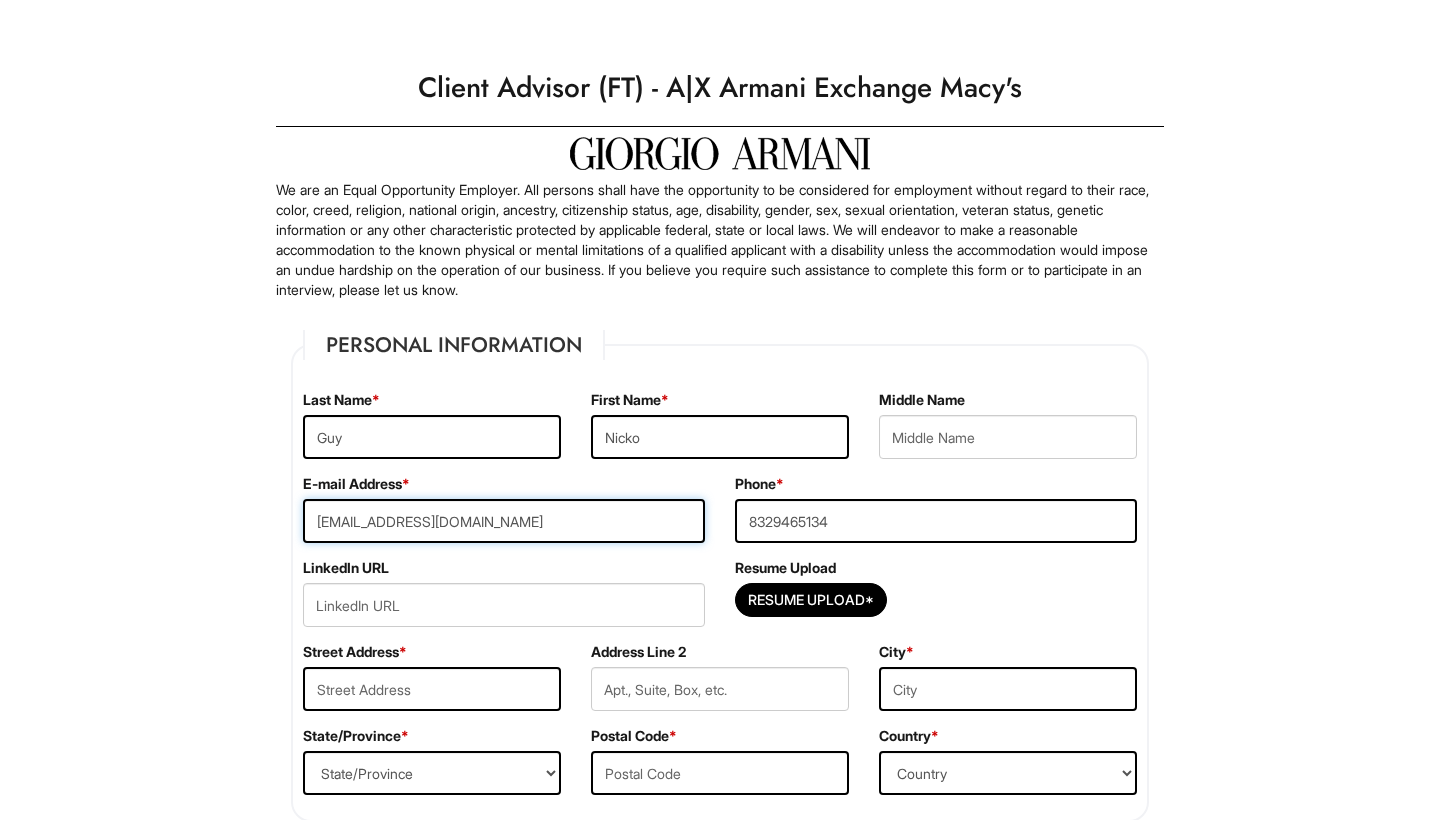 drag, startPoint x: 419, startPoint y: 522, endPoint x: 507, endPoint y: 522, distance: 88 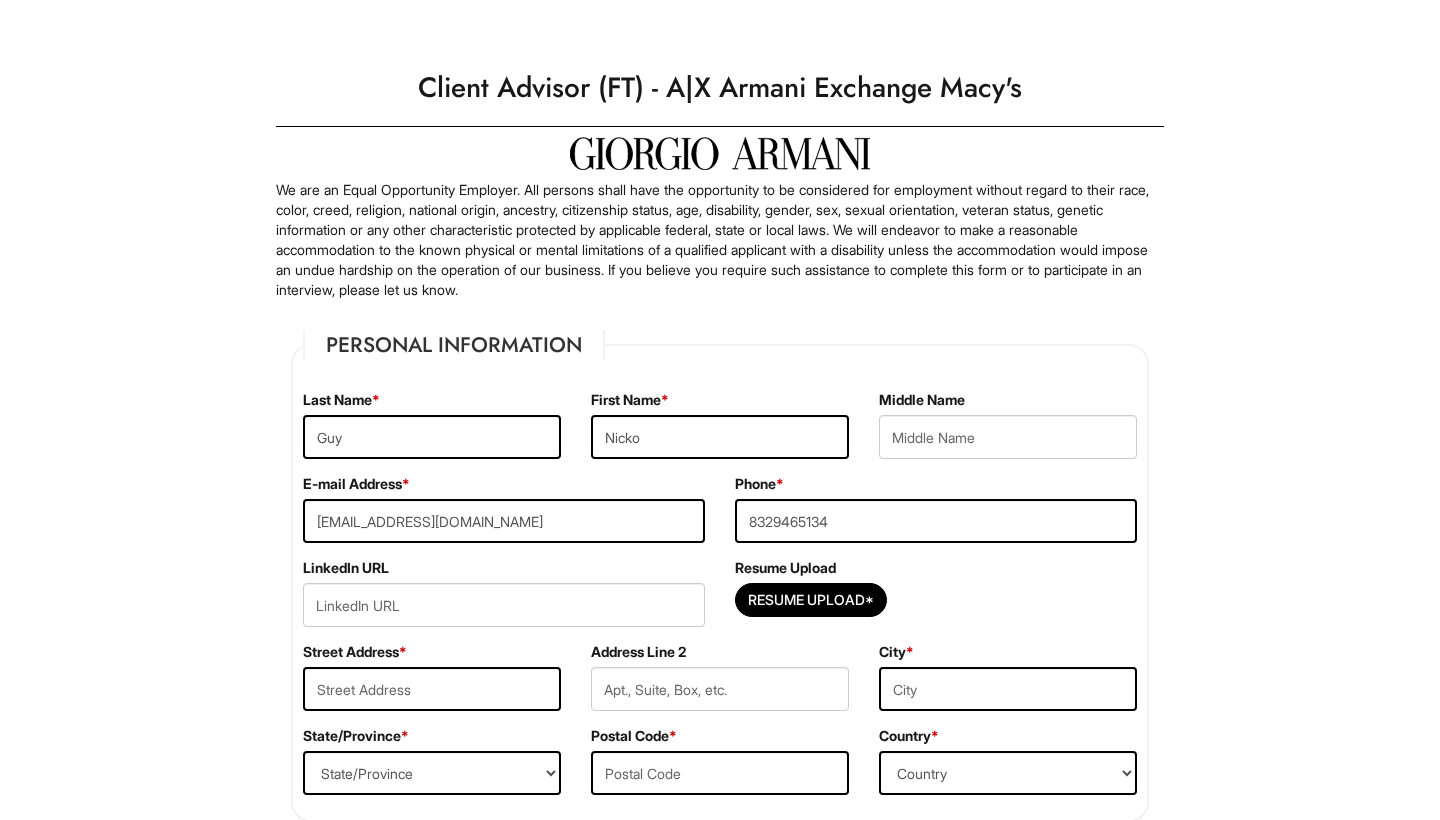 click on "LinkedIn URL" at bounding box center [504, 600] 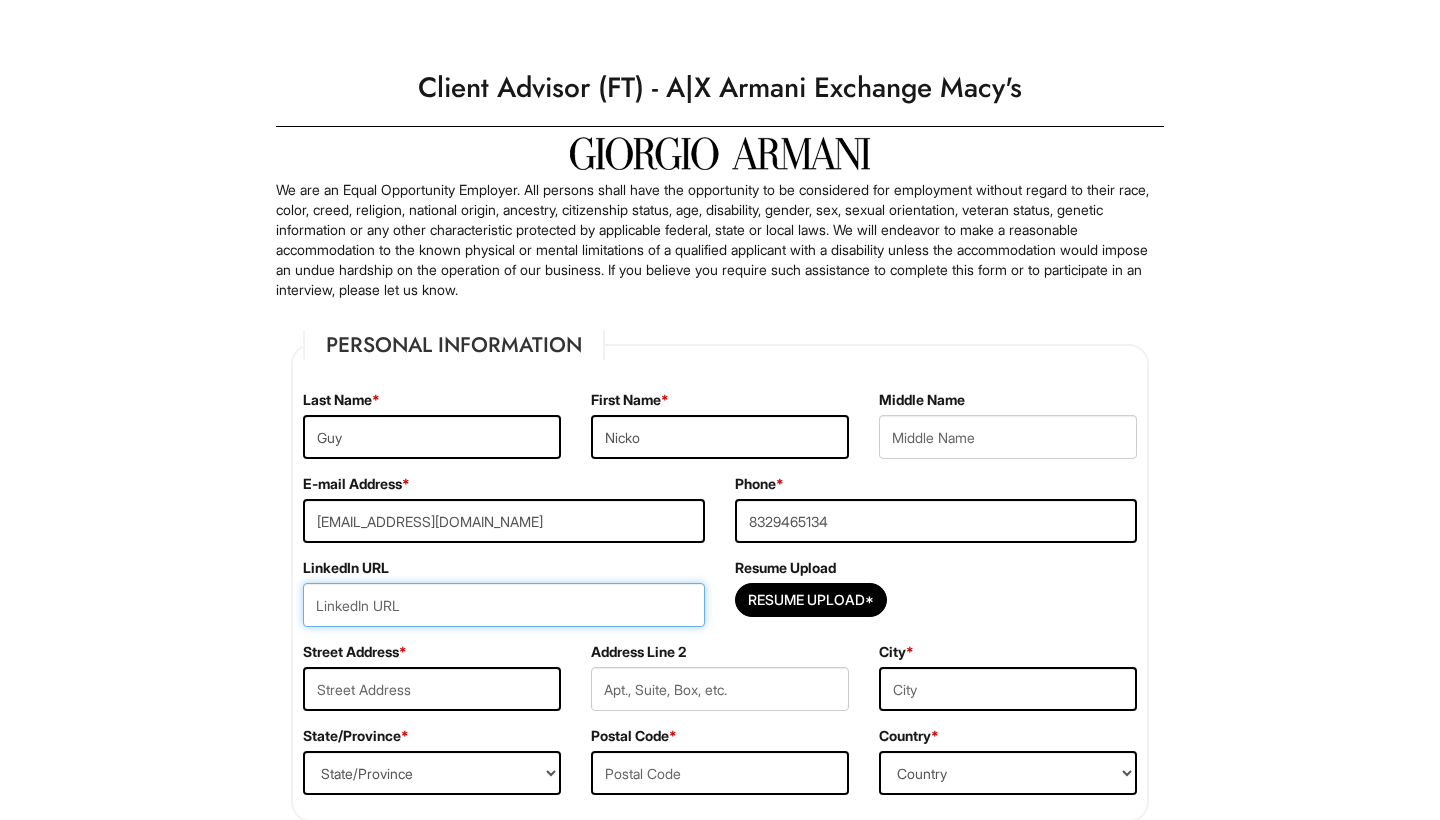click at bounding box center (504, 605) 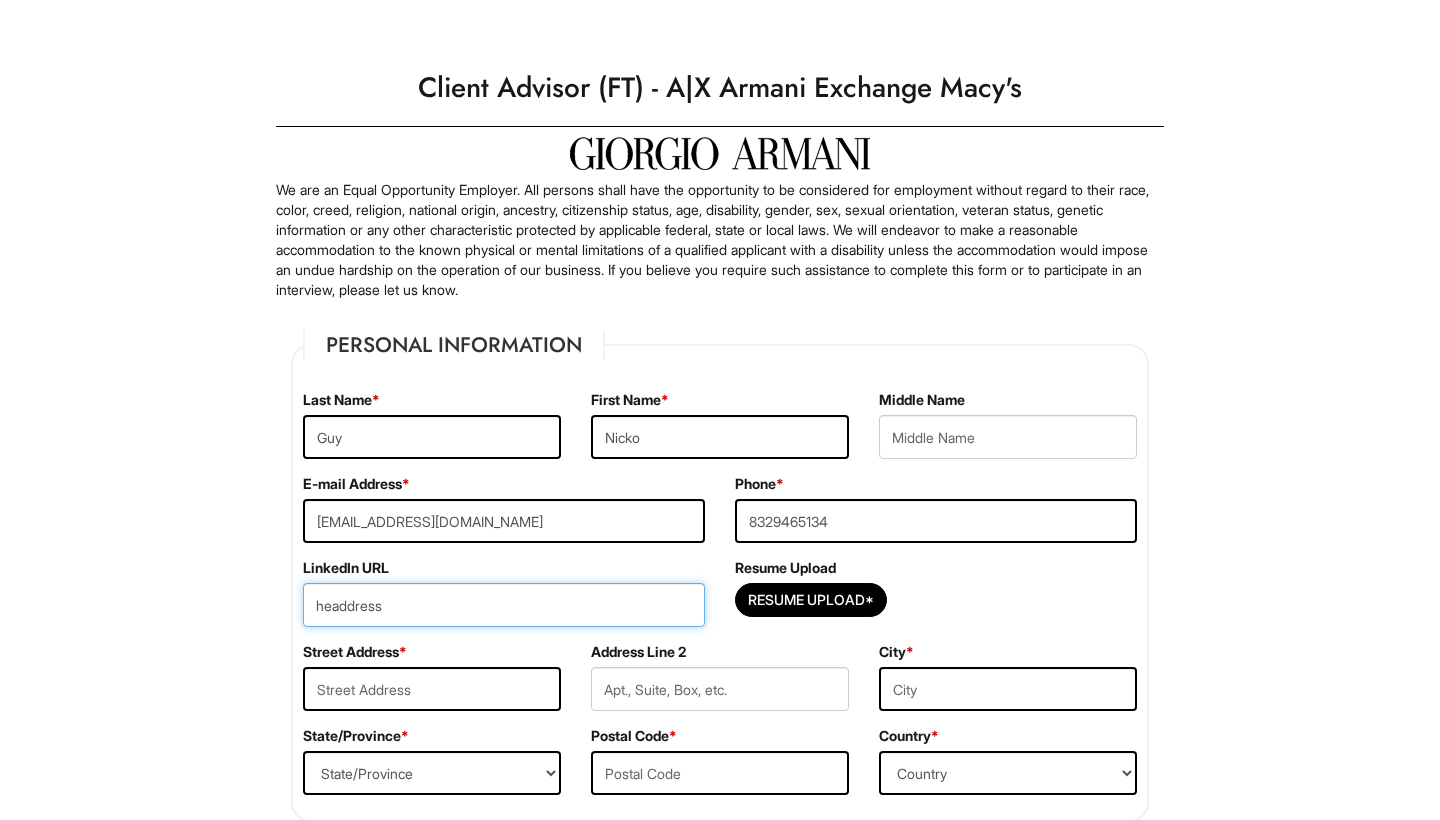 drag, startPoint x: 534, startPoint y: 612, endPoint x: 192, endPoint y: 588, distance: 342.84106 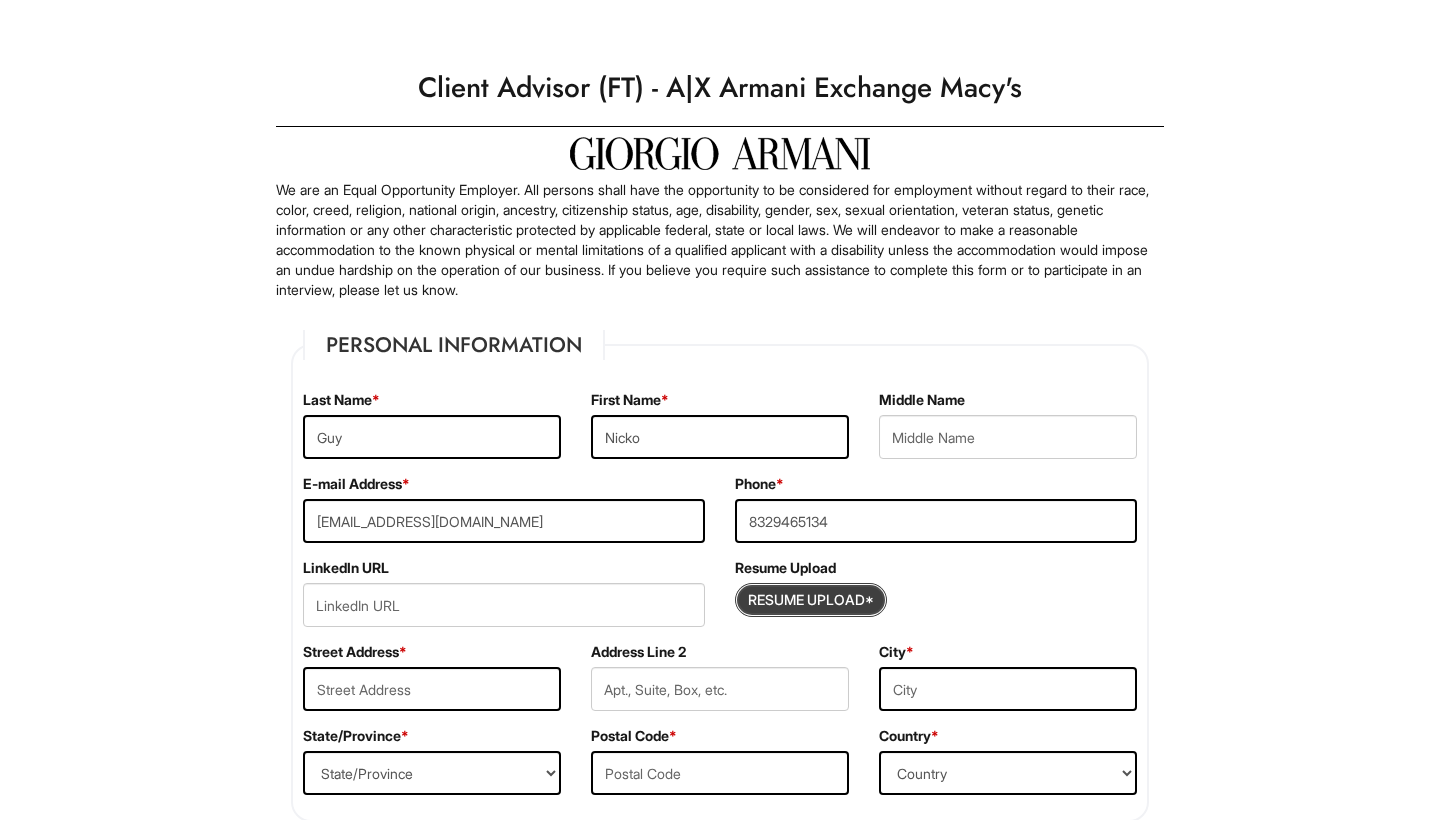 click at bounding box center (811, 600) 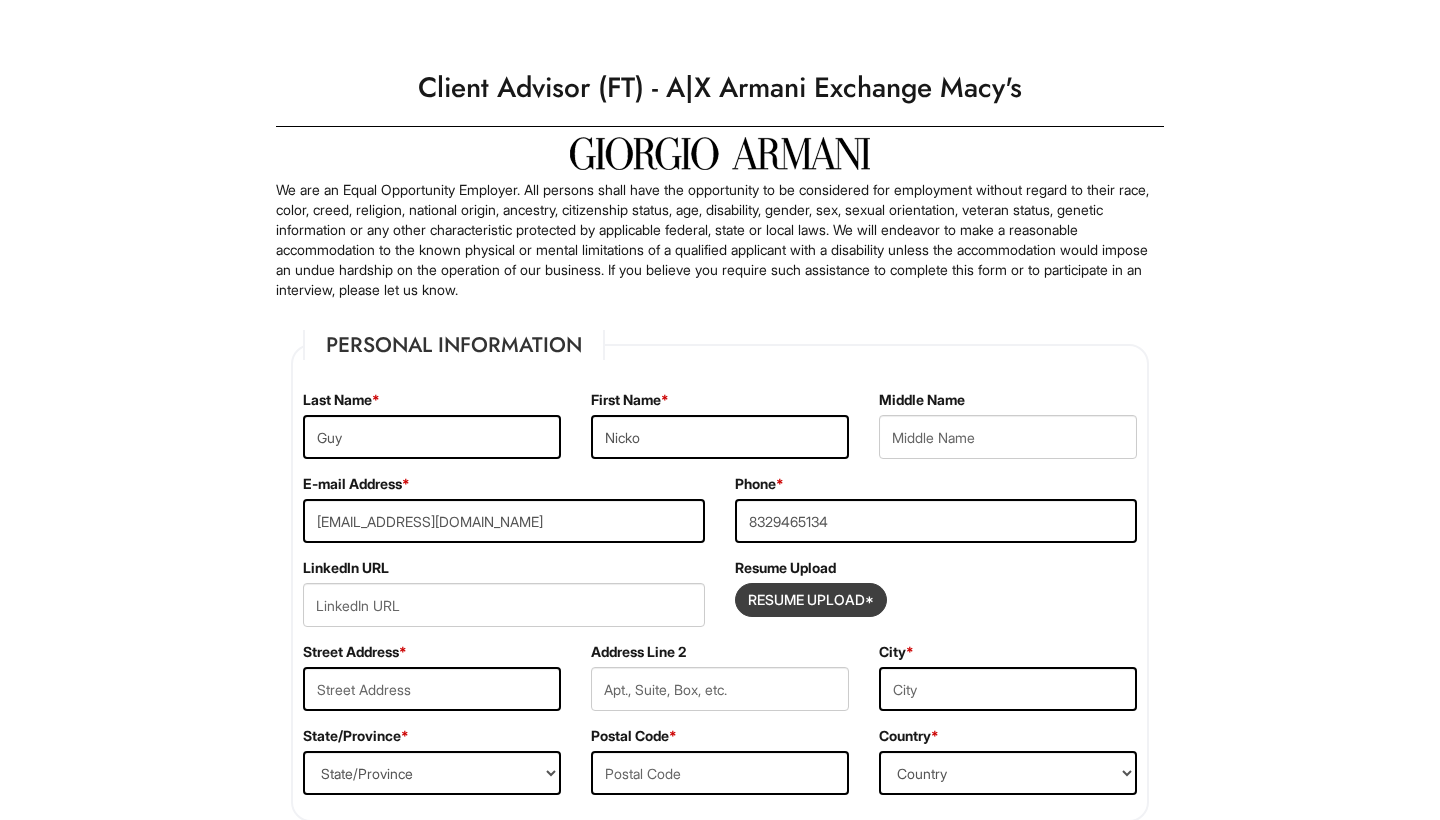type on "C:\fakepath\Nicko R Guy 2025 Resume .pdf" 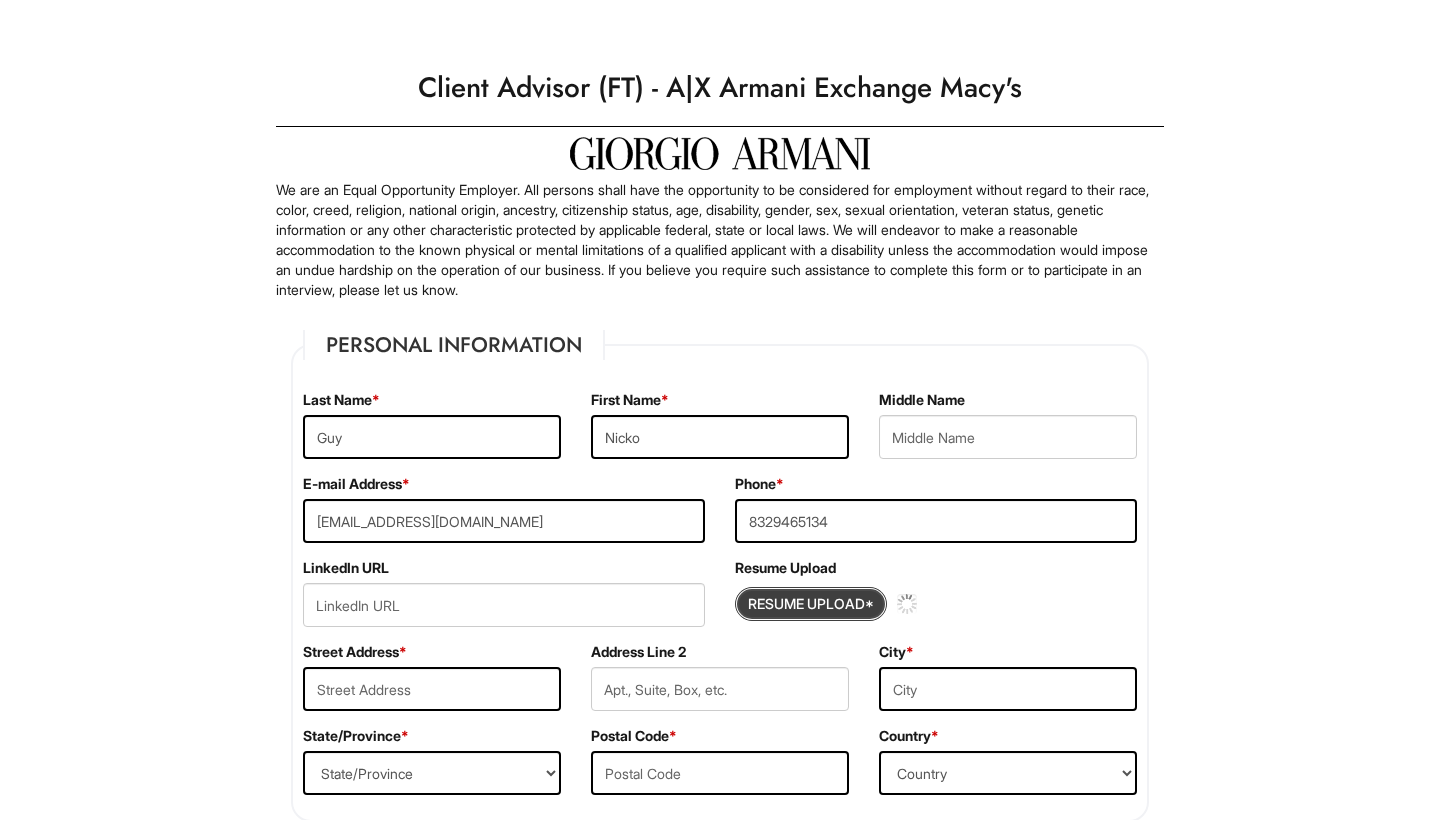 type 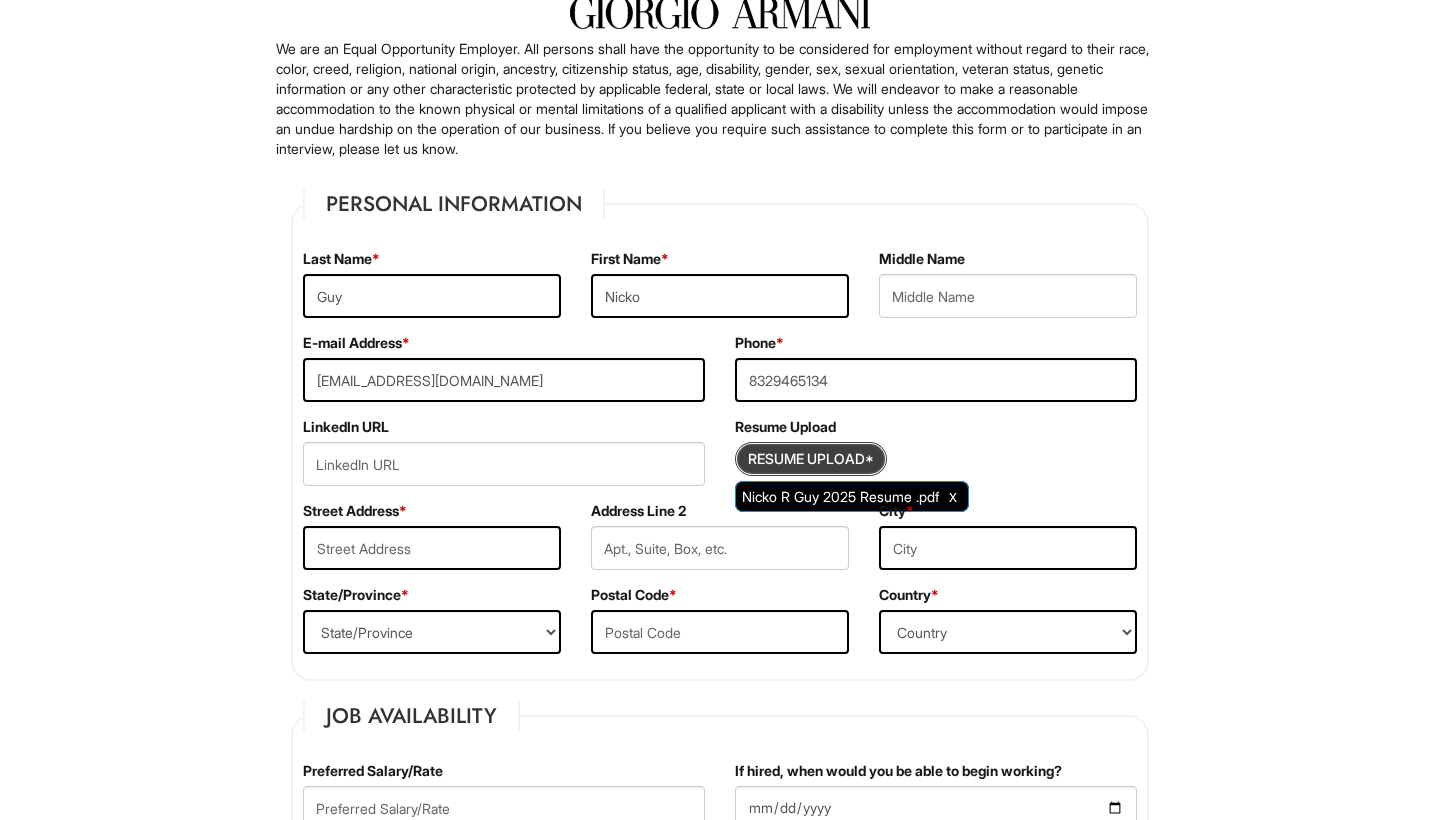 scroll, scrollTop: 143, scrollLeft: 0, axis: vertical 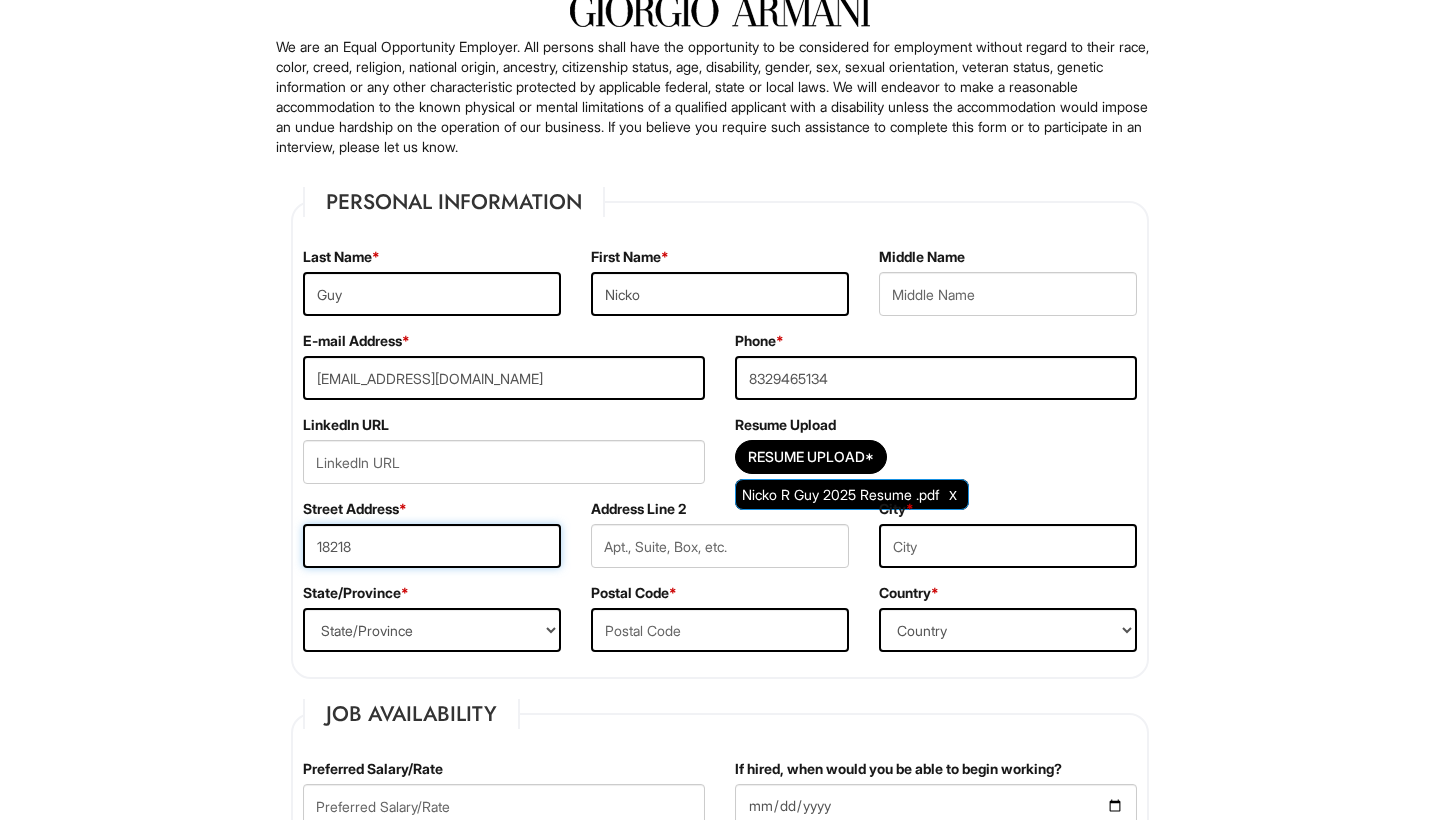 type on "18218" 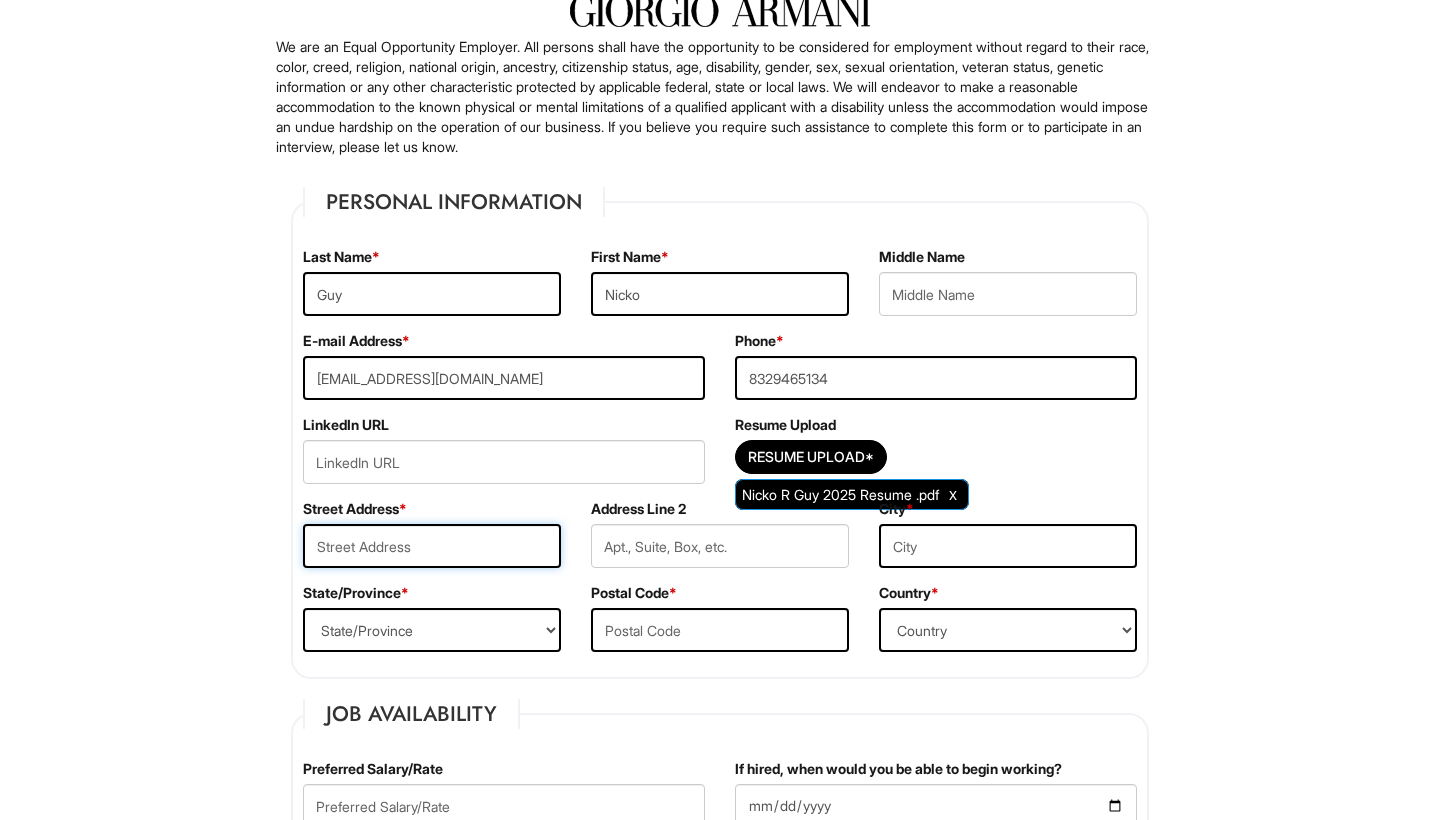 type on "18218 Walden Gate Ln" 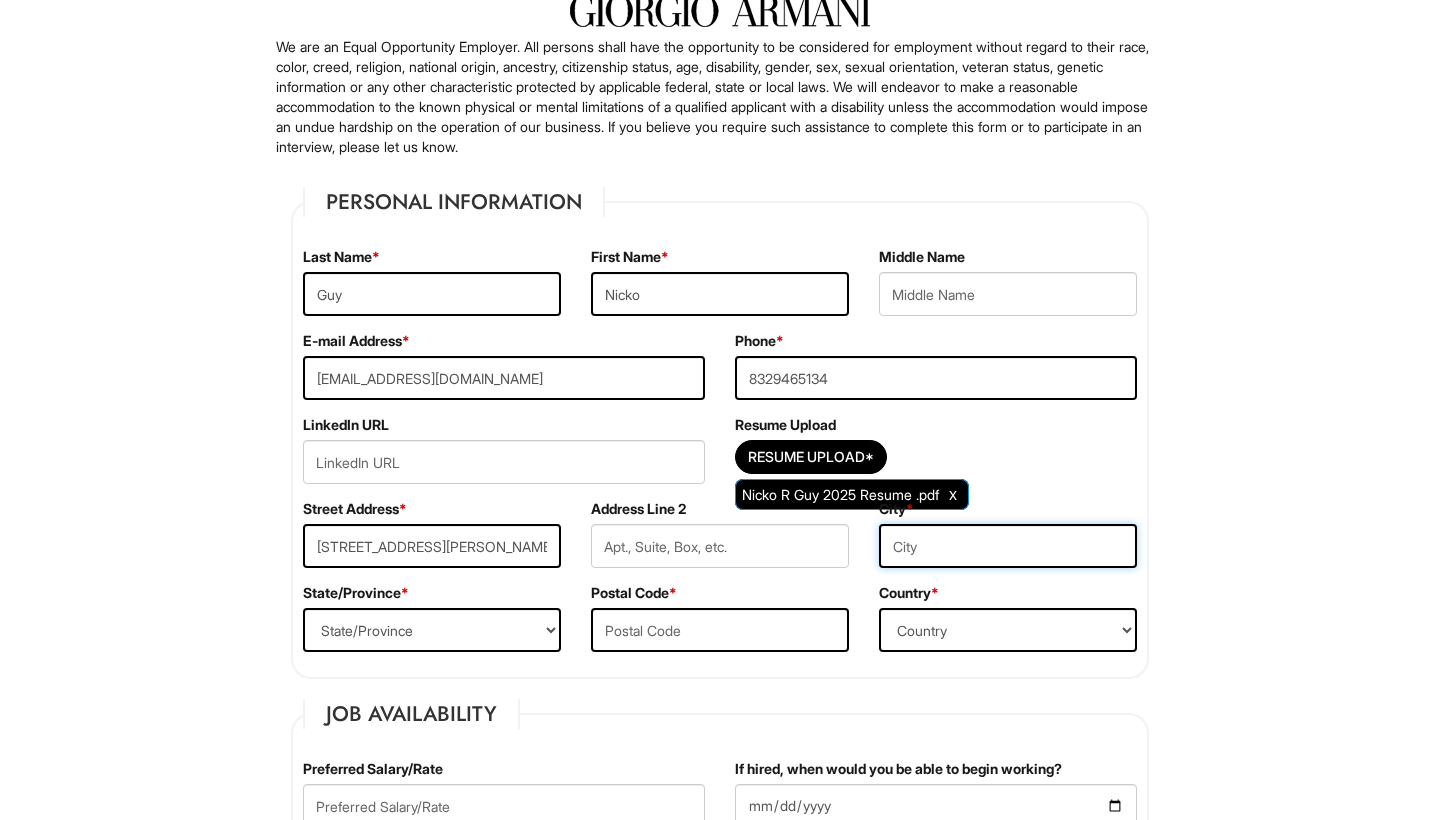 type on "Cypress Tx , 77433" 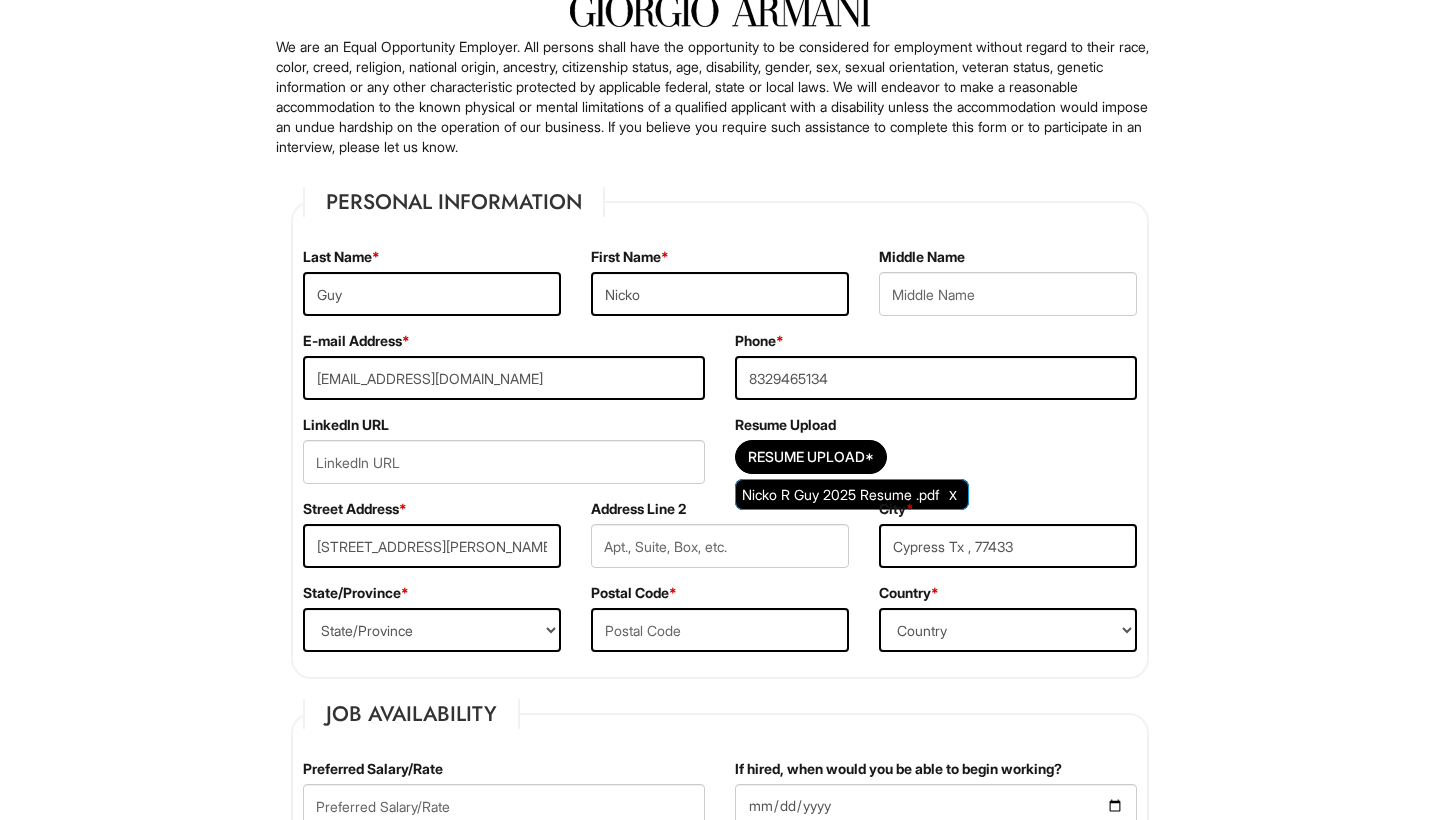 type on "Nicko Guy" 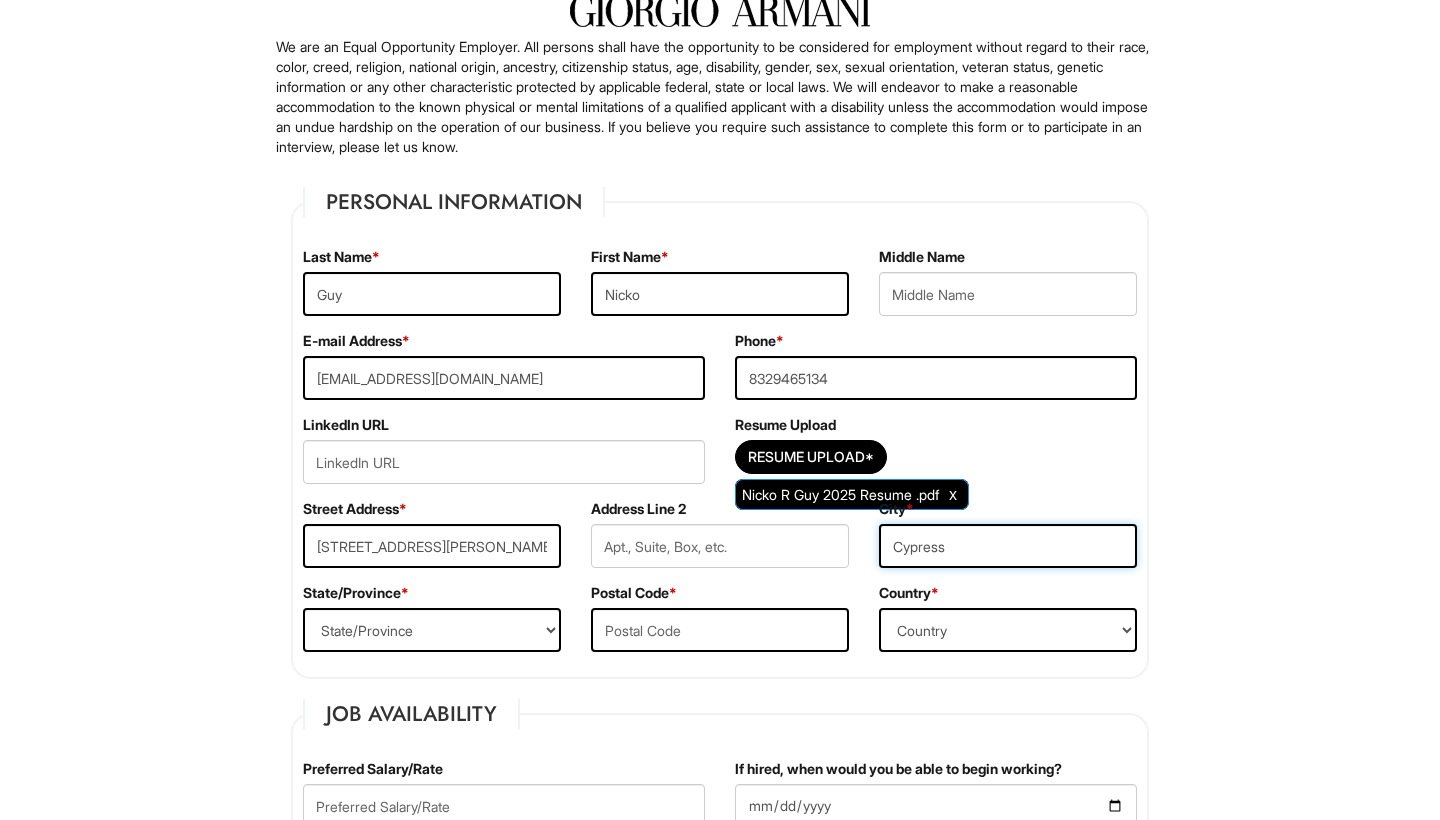 type on "Cypress" 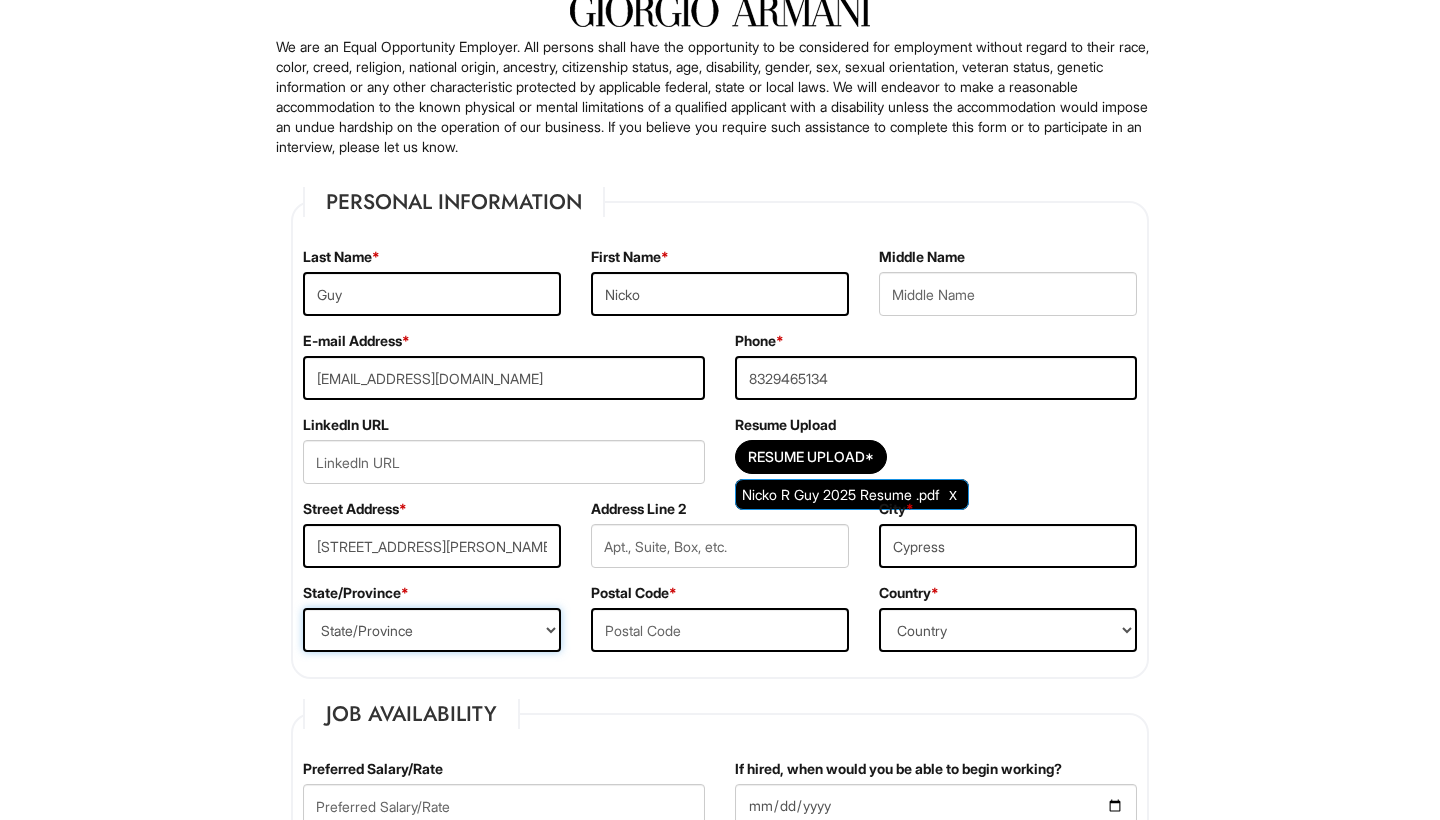 select on "TX" 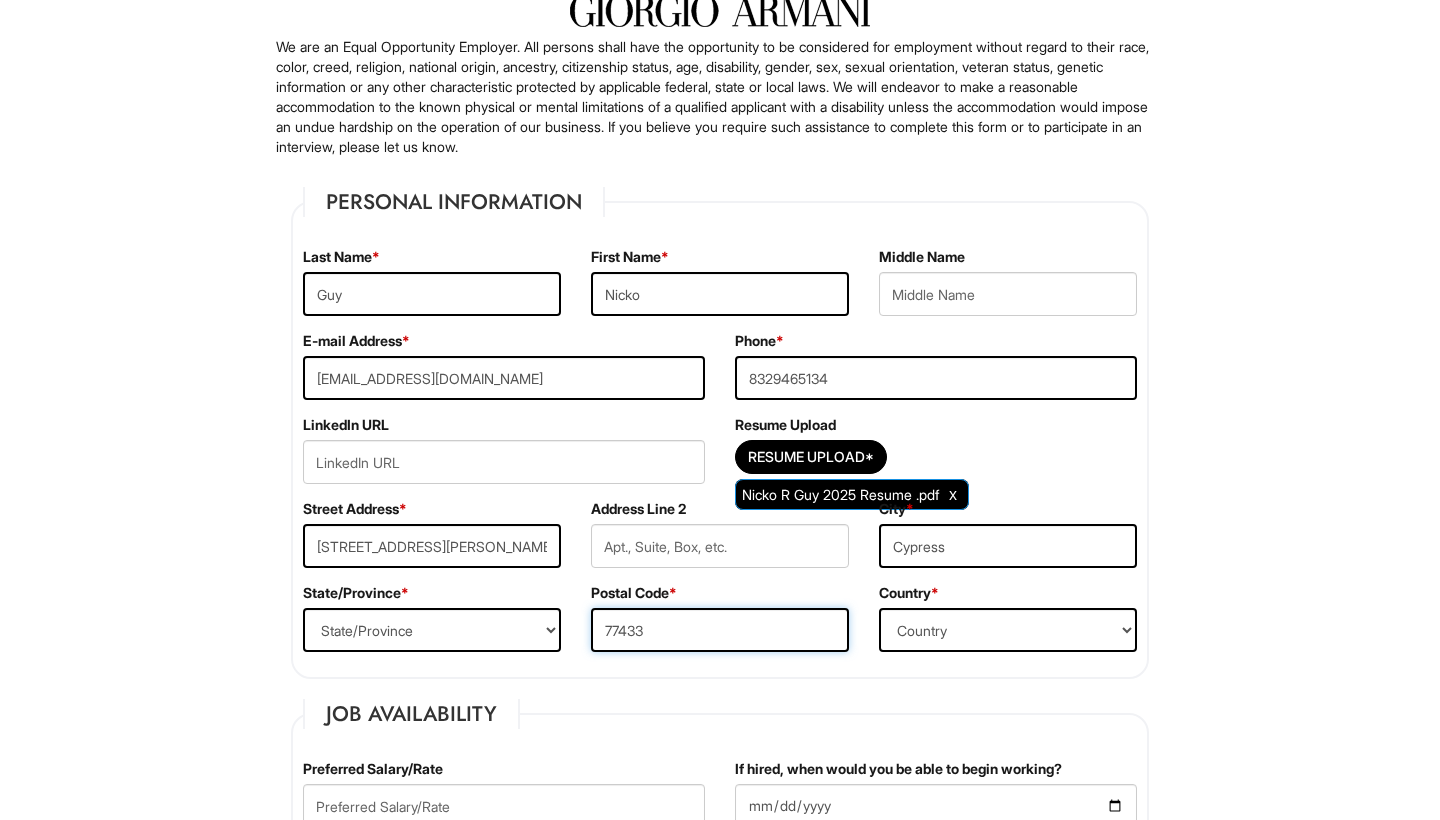 type on "77433" 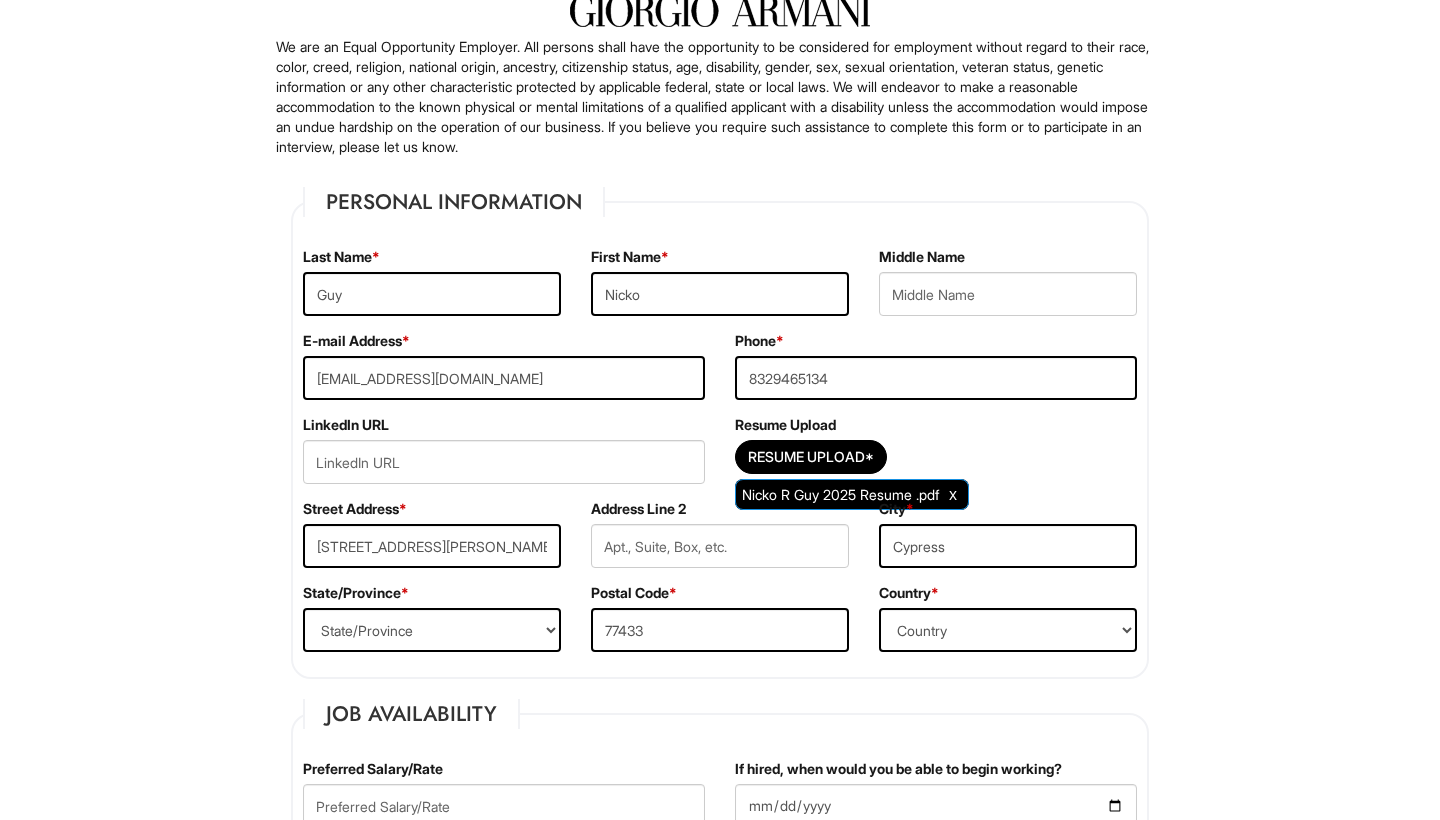 click on "Personal Information
Last Name  *   Guy
First Name  *   Nicko
Middle Name
E-mail Address  *   Nickoguy587@gmail.com
Phone  *   8329465134
LinkedIn URL
Resume Upload   Resume Upload* Nicko R Guy 2025 Resume .pdf
Street Address  *   18218 Walden Gate LN
Address Line 2
City  *   Cypress
State/Province  *   State/Province ALABAMA ALASKA ARIZONA ARKANSAS CALIFORNIA COLORADO CONNECTICUT DELAWARE DISTRICT OF COLUMBIA FLORIDA GEORGIA HAWAII IDAHO ILLINOIS INDIANA IOWA KANSAS KENTUCKY LOUISIANA MAINE MARYLAND MASSACHUSETTS MICHIGAN MINNESOTA MISSISSIPPI MISSOURI MONTANA NEBRASKA NEVADA NEW HAMPSHIRE NEW JERSEY NEW MEXICO NEW YORK NORTH CAROLINA NORTH DAKOTA OHIO OKLAHOMA OREGON PENNSYLVANIA RHODE ISLAND SOUTH CAROLINA SOUTH DAKOTA TENNESSEE TEXAS UTAH VERMONT VIRGINIA WASHINGTON WEST VIRGINIA WISCONSIN WYOMING CA-ALBERTA CA-BRITISH COLUMBIA CA-MANITOBA CA-NEW BRUNSWICK CA-NEWFOUNDLAND CA-NOVA SCOTIA CA-NORTHWEST TERRITORIES CA-NUNAVUT CA-ONTARIO CA-PRINCE EDWARD ISLAND
*" at bounding box center (720, 1865) 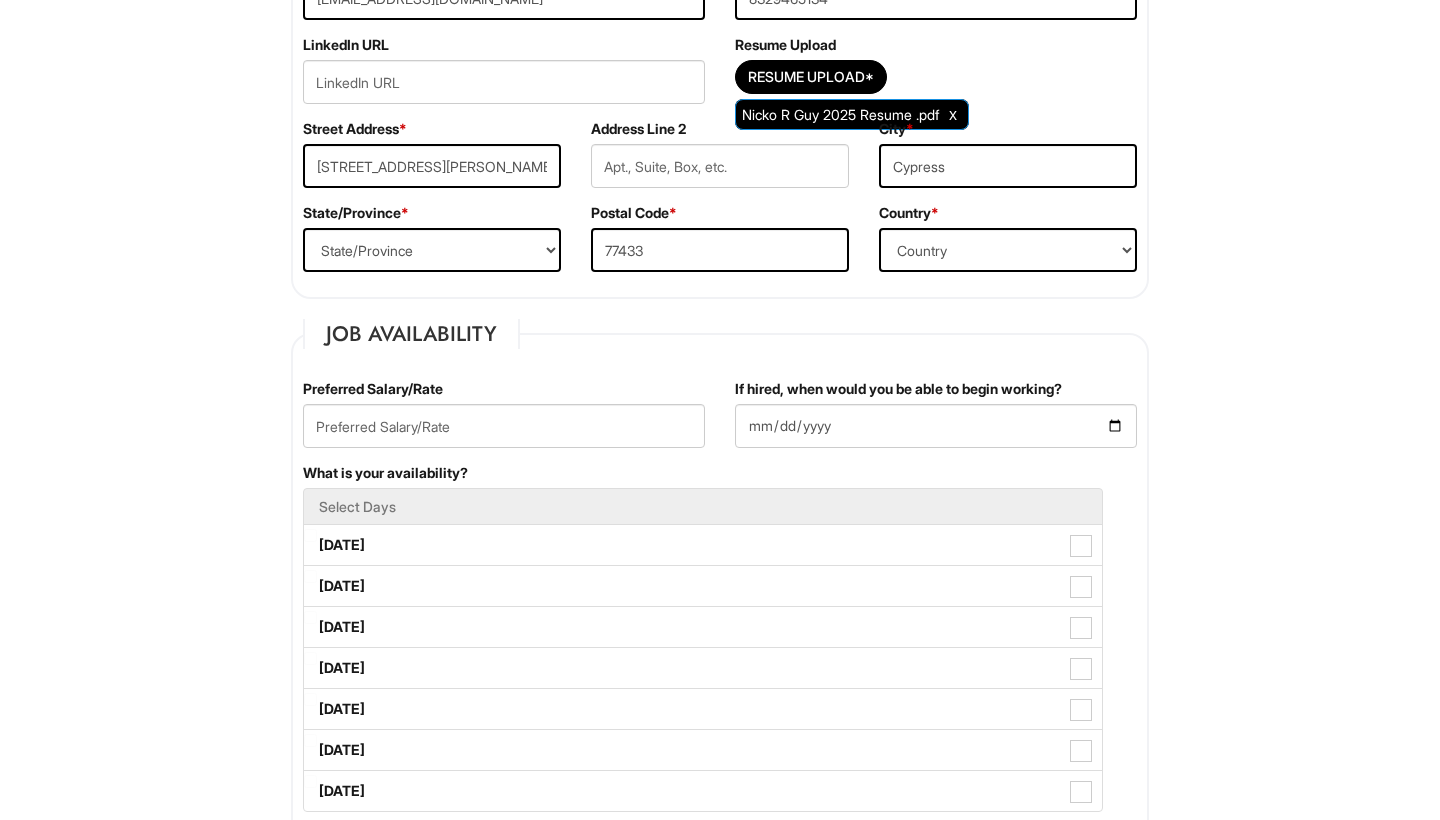 scroll, scrollTop: 528, scrollLeft: 0, axis: vertical 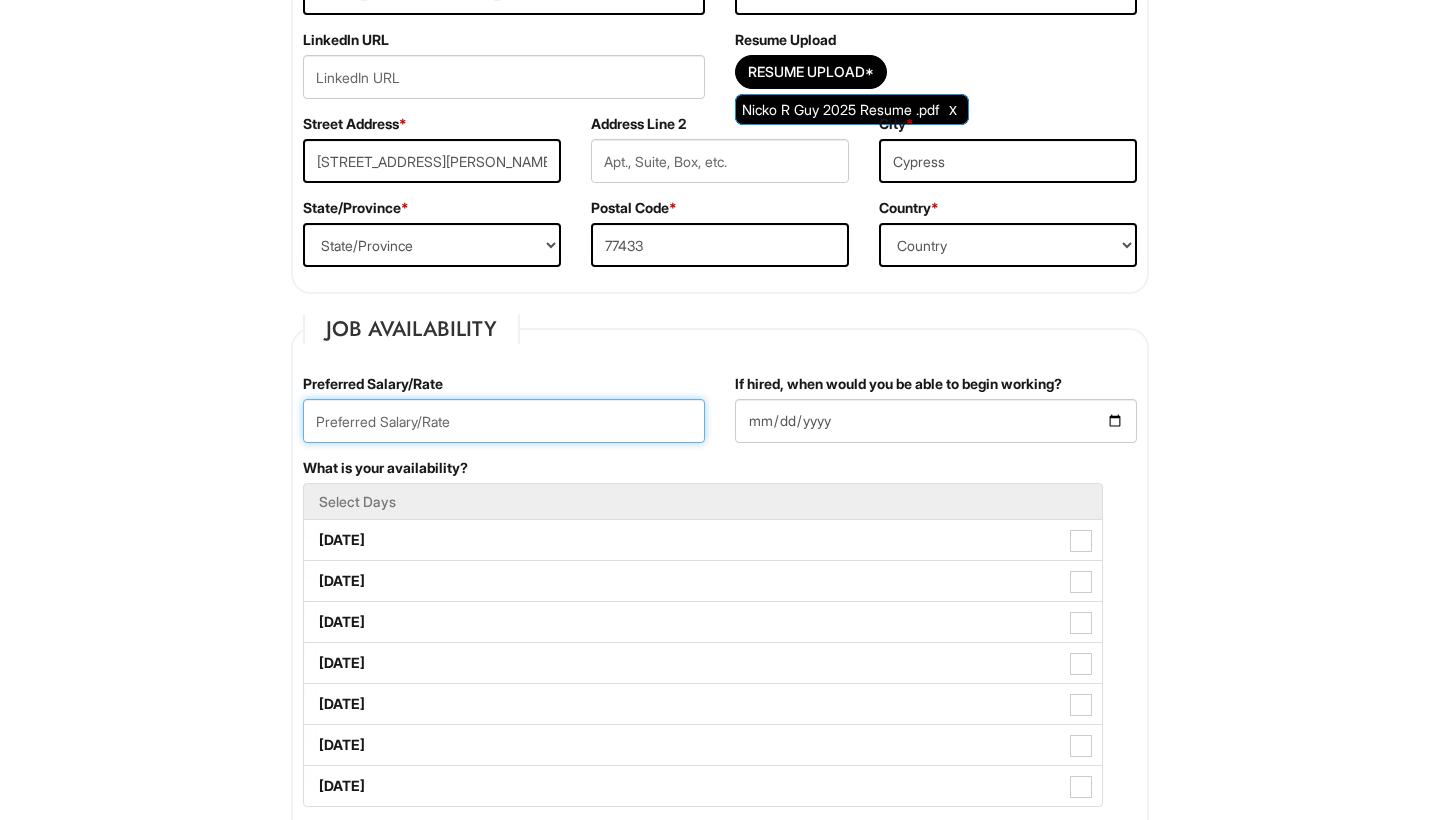click at bounding box center [504, 421] 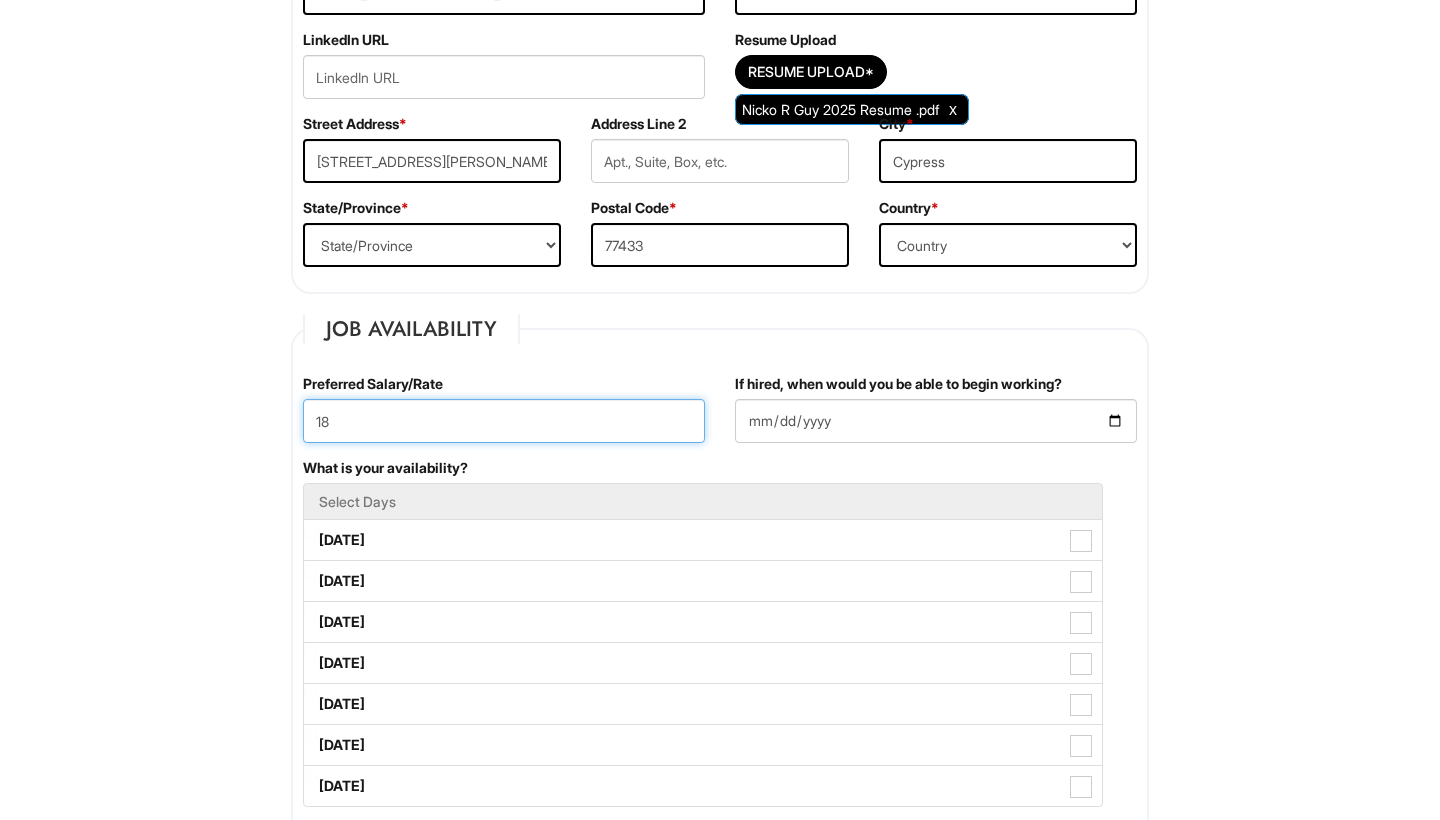 type on "18" 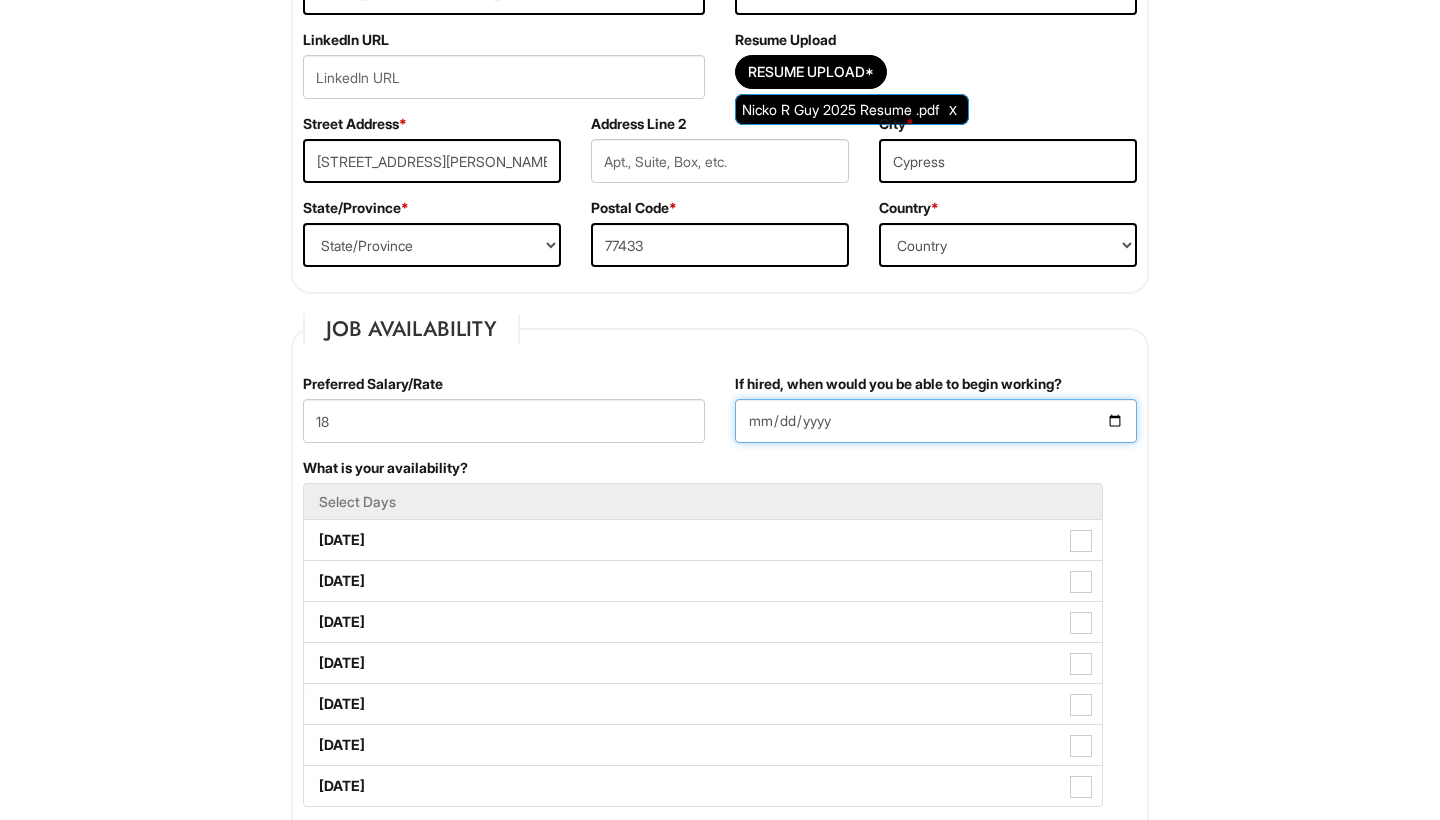 click on "If hired, when would you be able to begin working?" at bounding box center [936, 421] 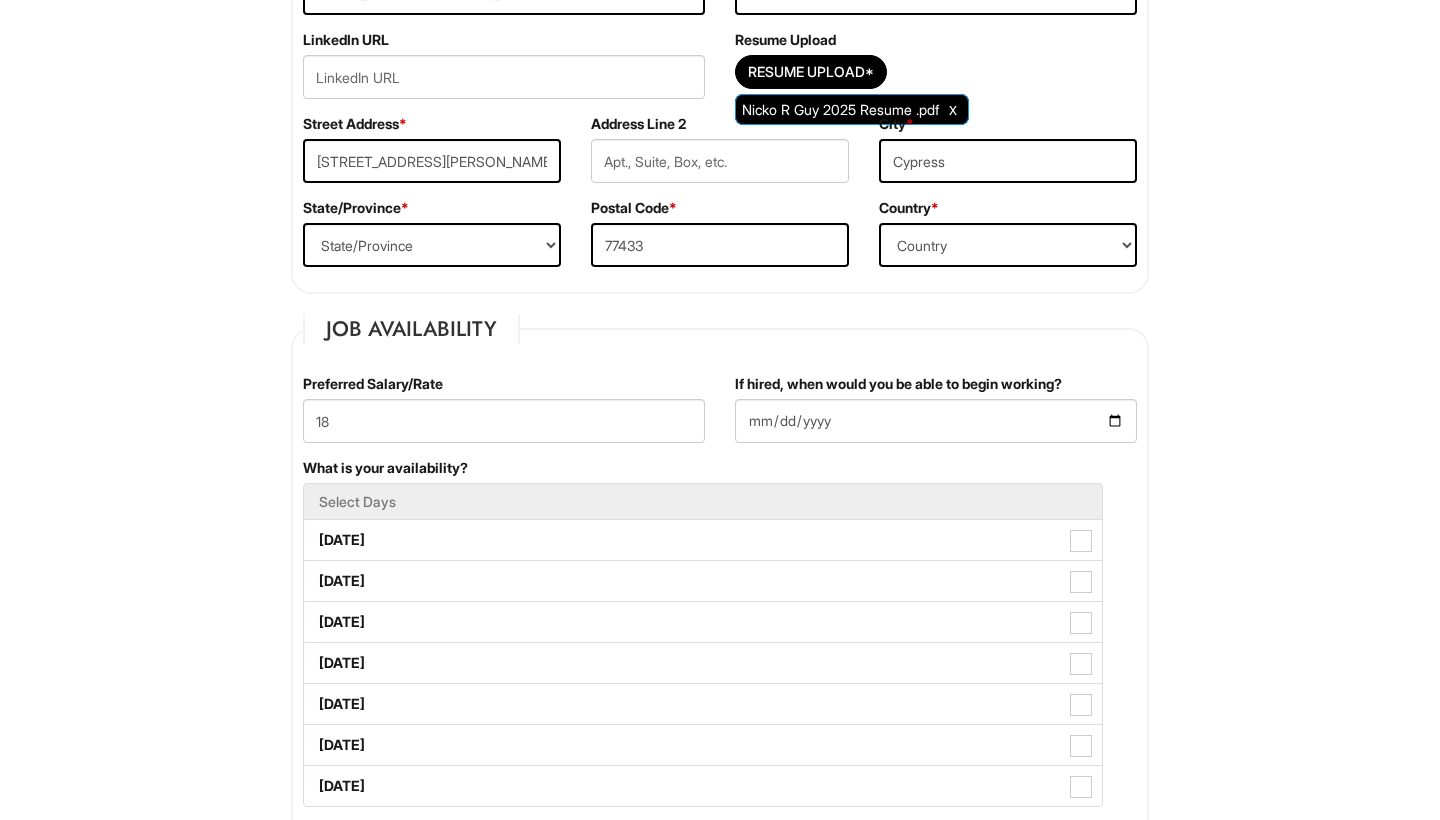 click on "What is your availability?   Select Days Monday Tuesday Wednesday Thursday Friday Saturday Sunday" at bounding box center (720, 642) 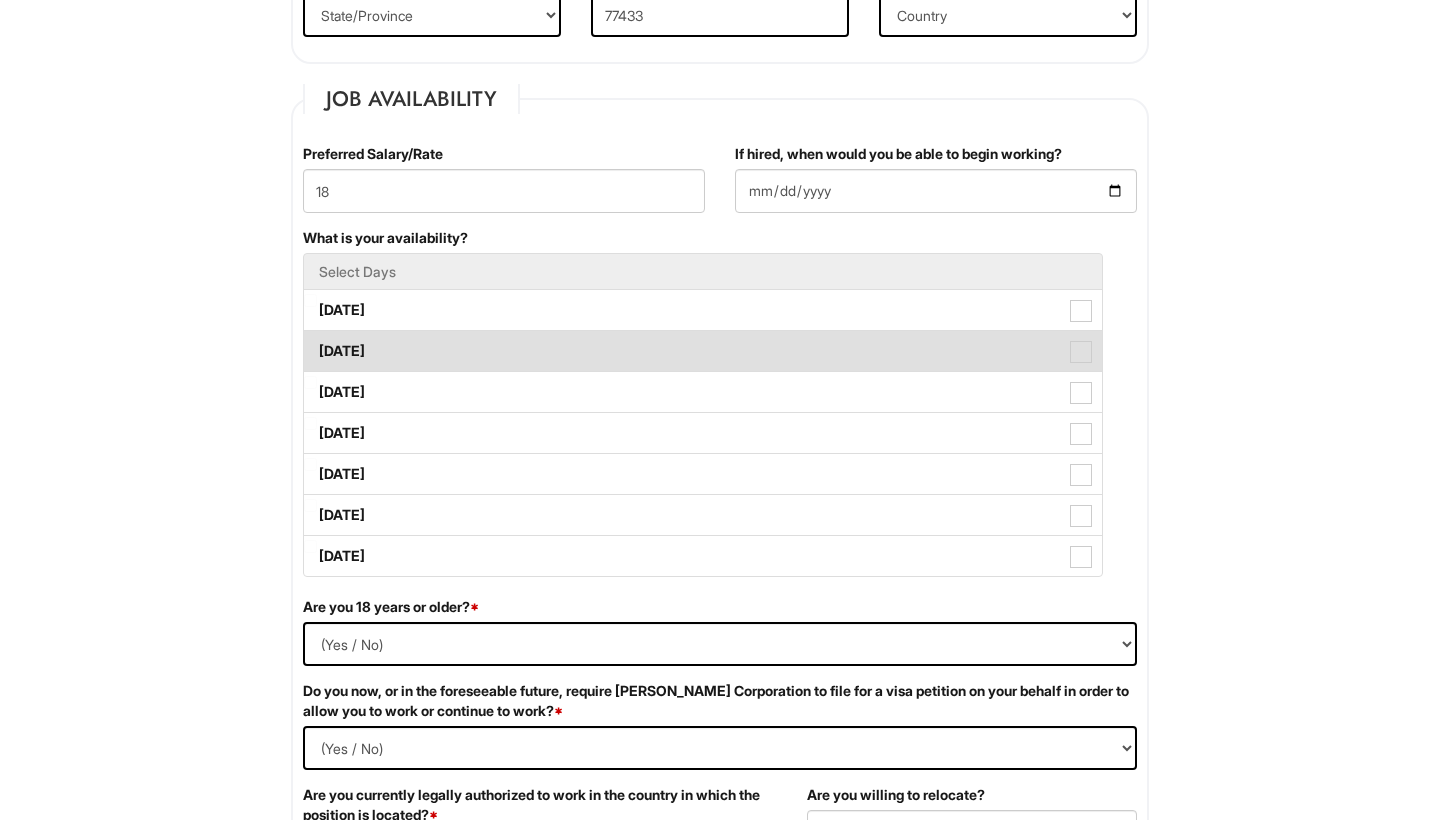 scroll, scrollTop: 776, scrollLeft: 0, axis: vertical 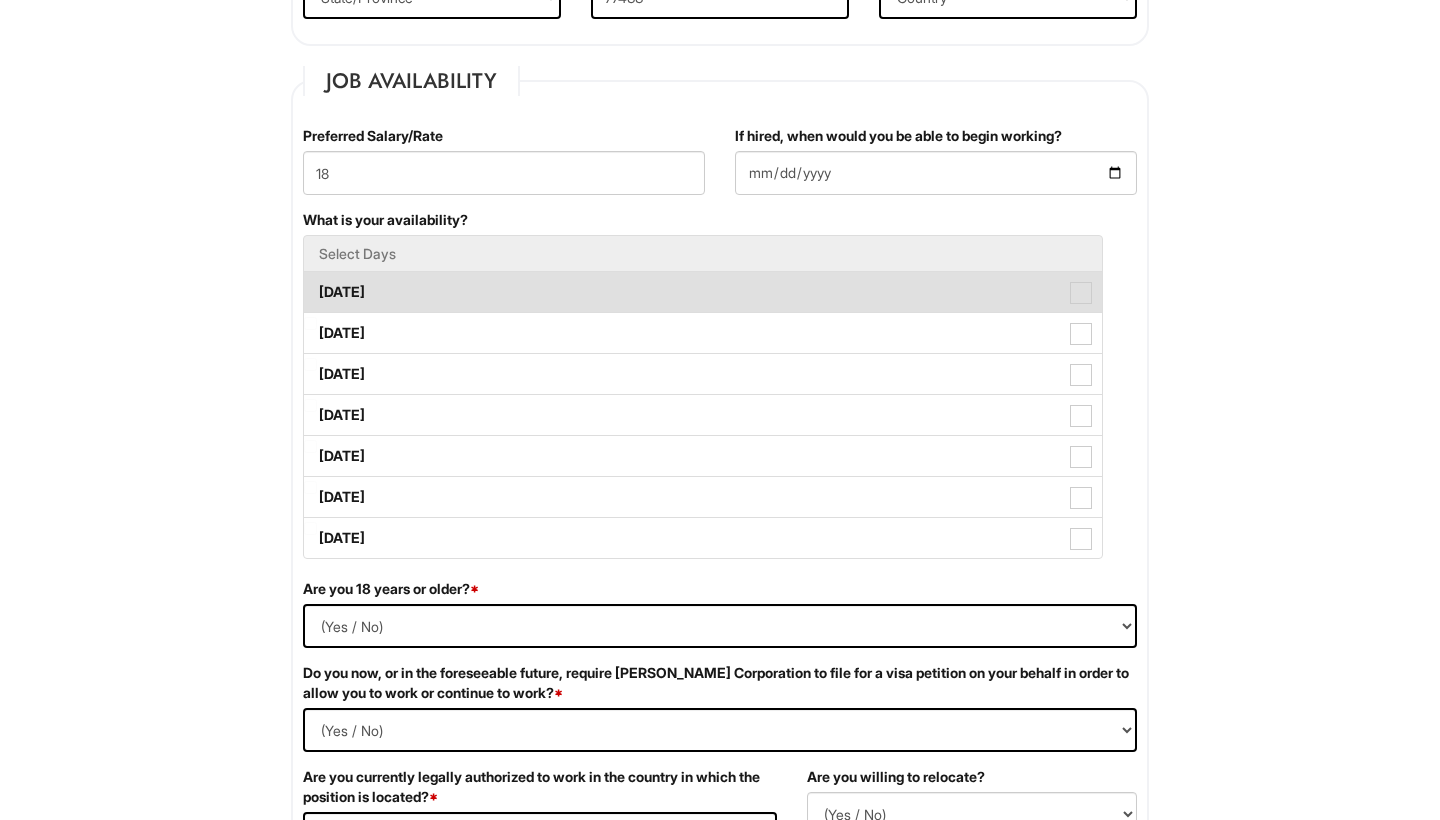 click on "Monday" at bounding box center [703, 292] 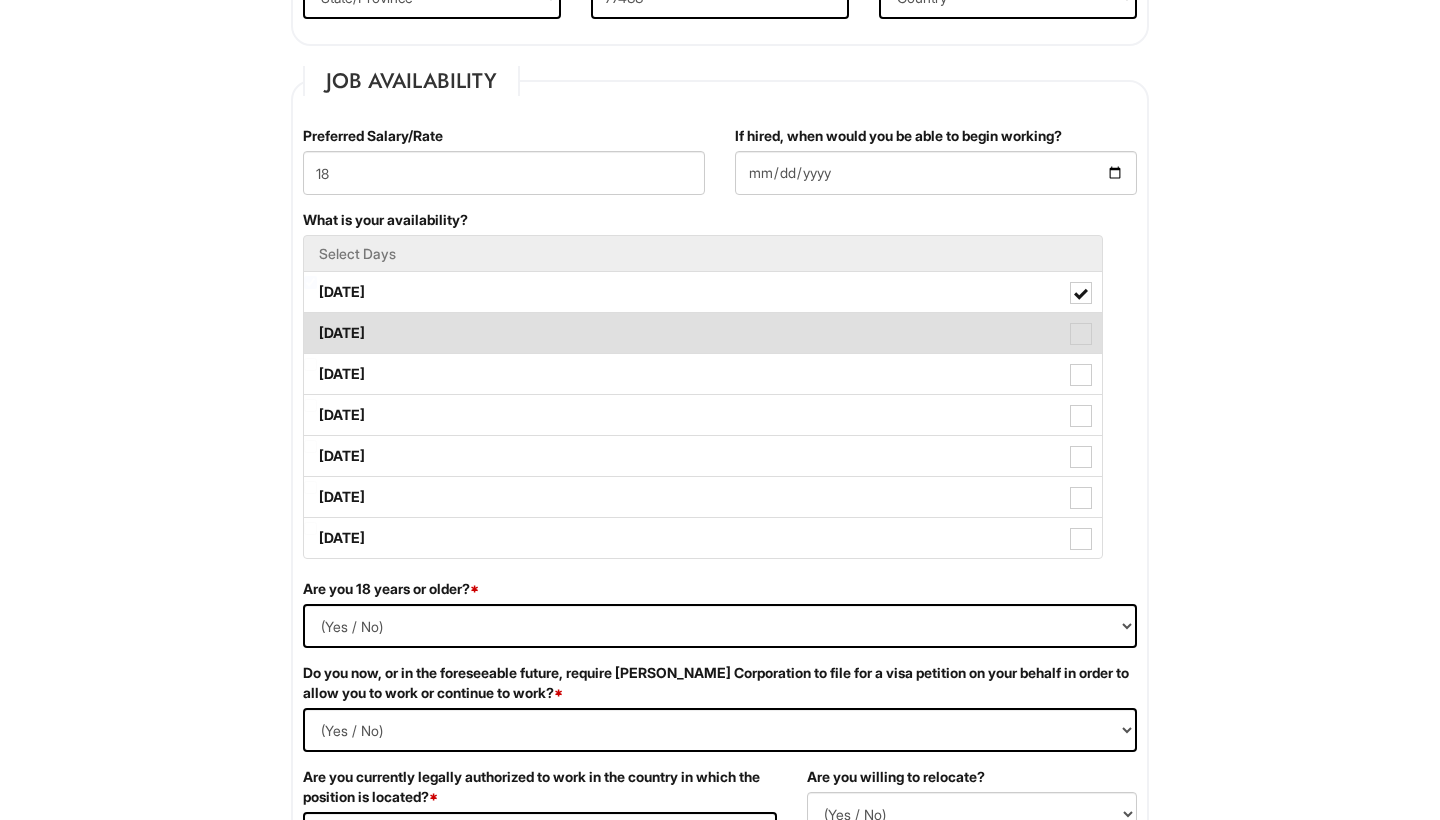 click on "Tuesday" at bounding box center [703, 333] 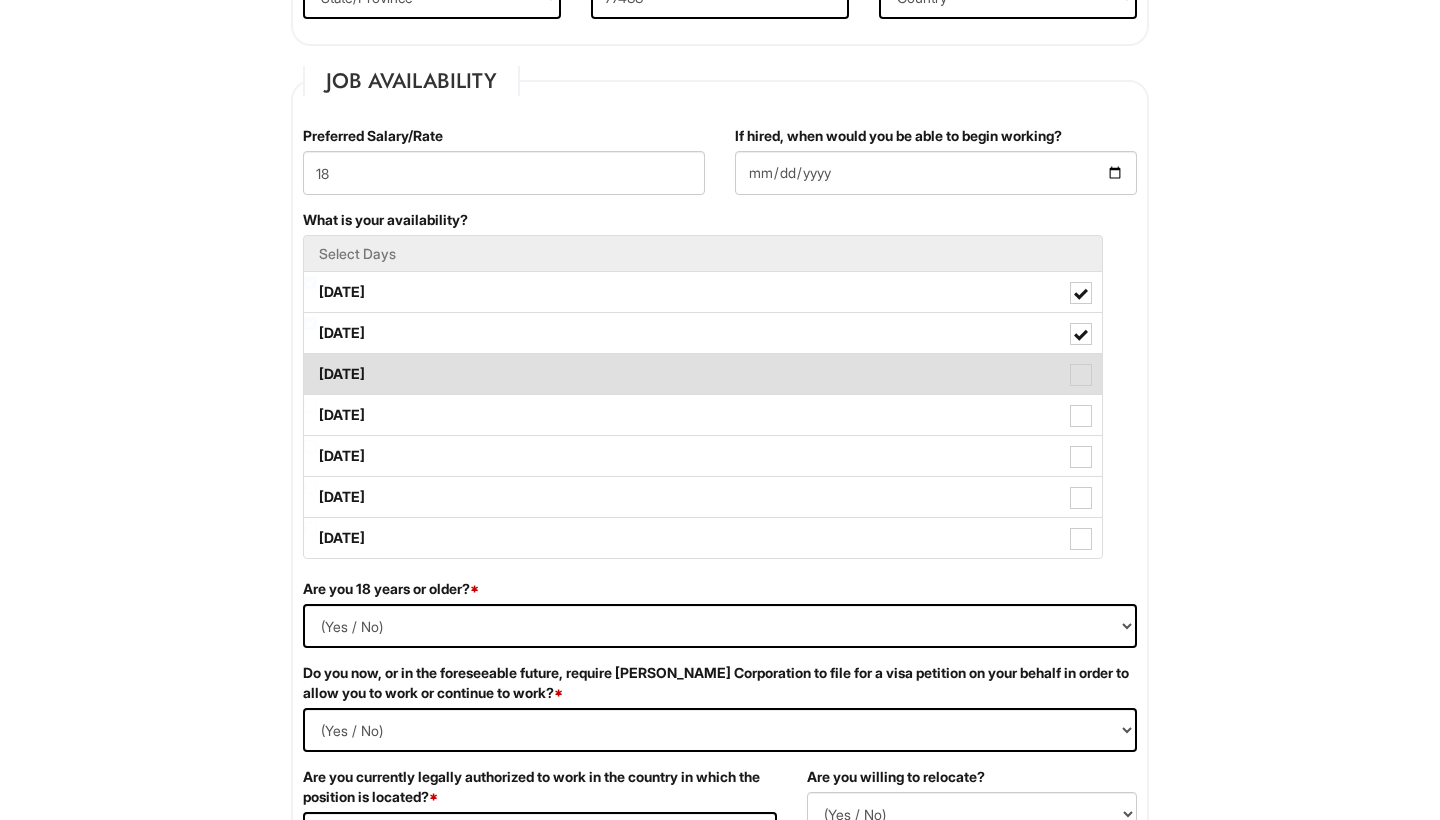 click on "Wednesday" at bounding box center [703, 374] 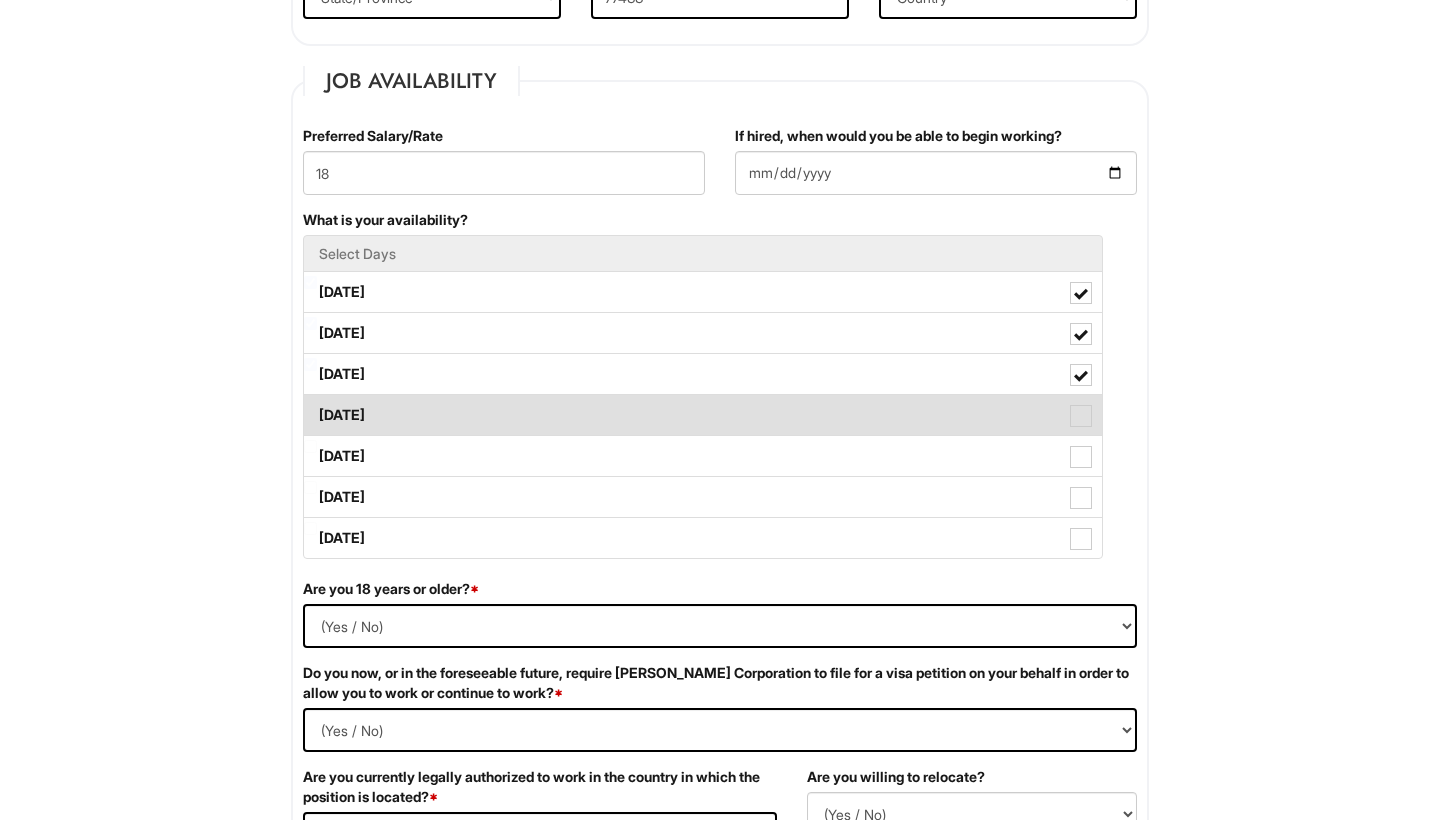 click on "Thursday" at bounding box center [703, 415] 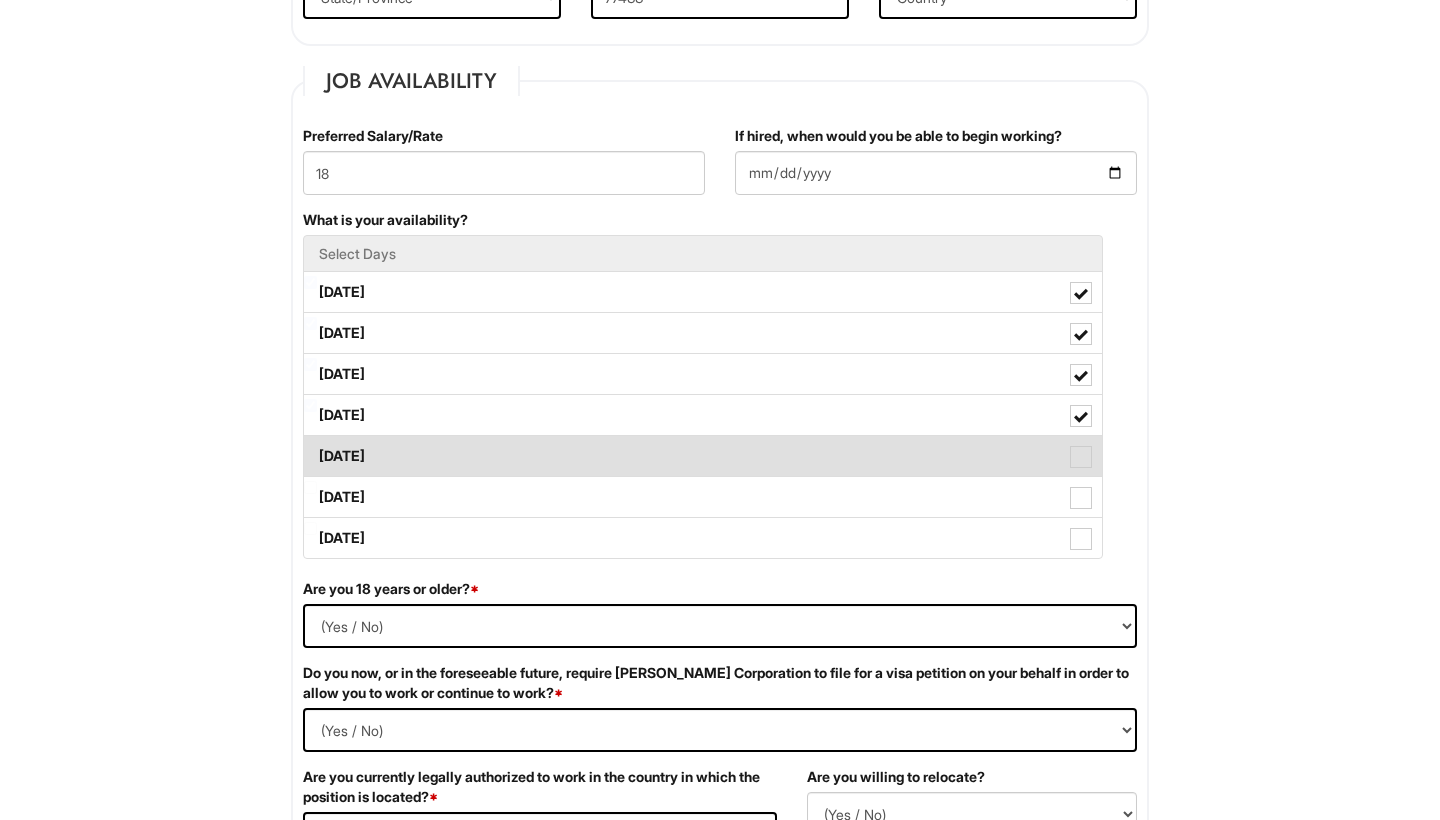 click on "Friday" at bounding box center [703, 456] 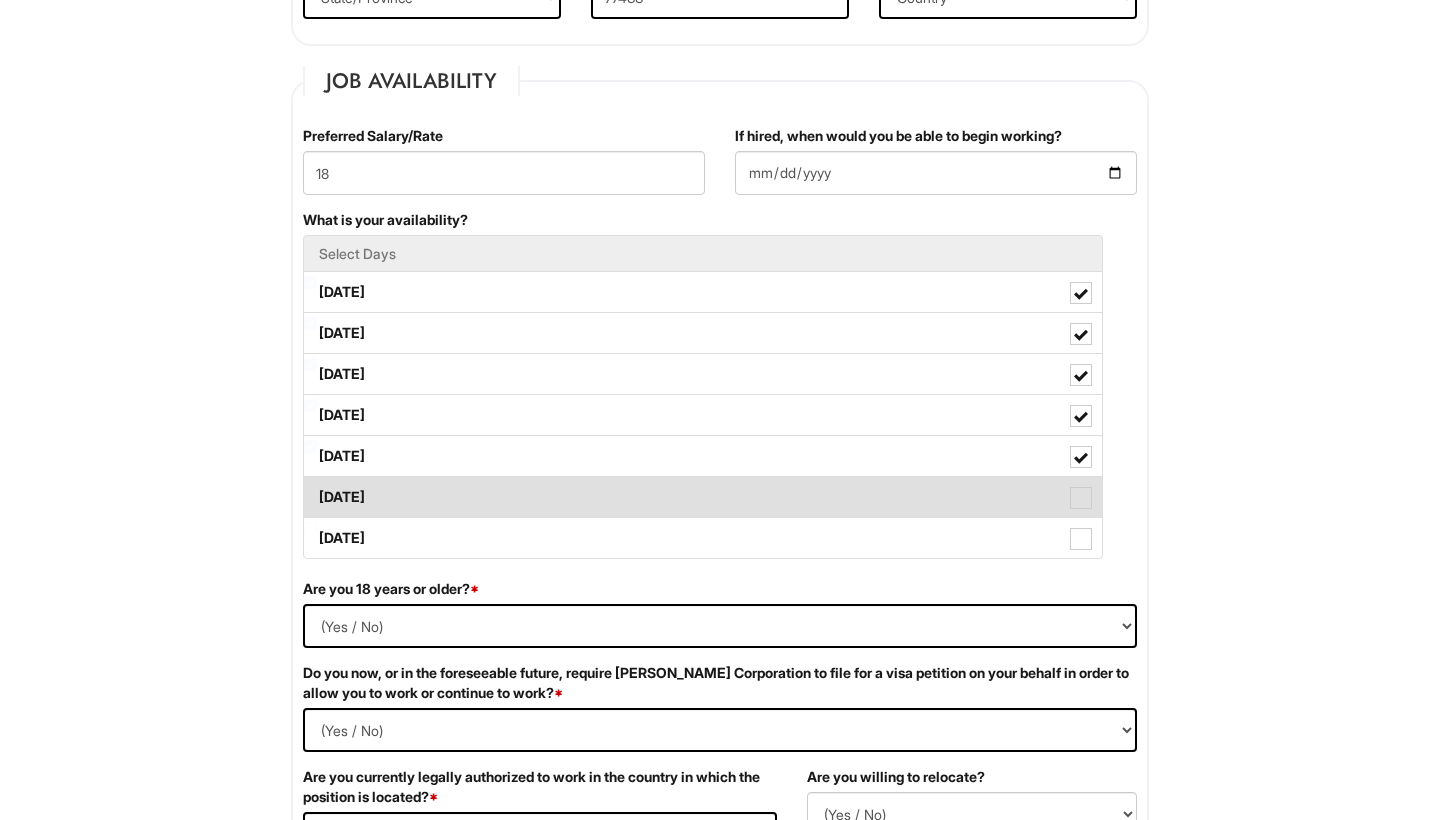 click on "Saturday" at bounding box center (703, 497) 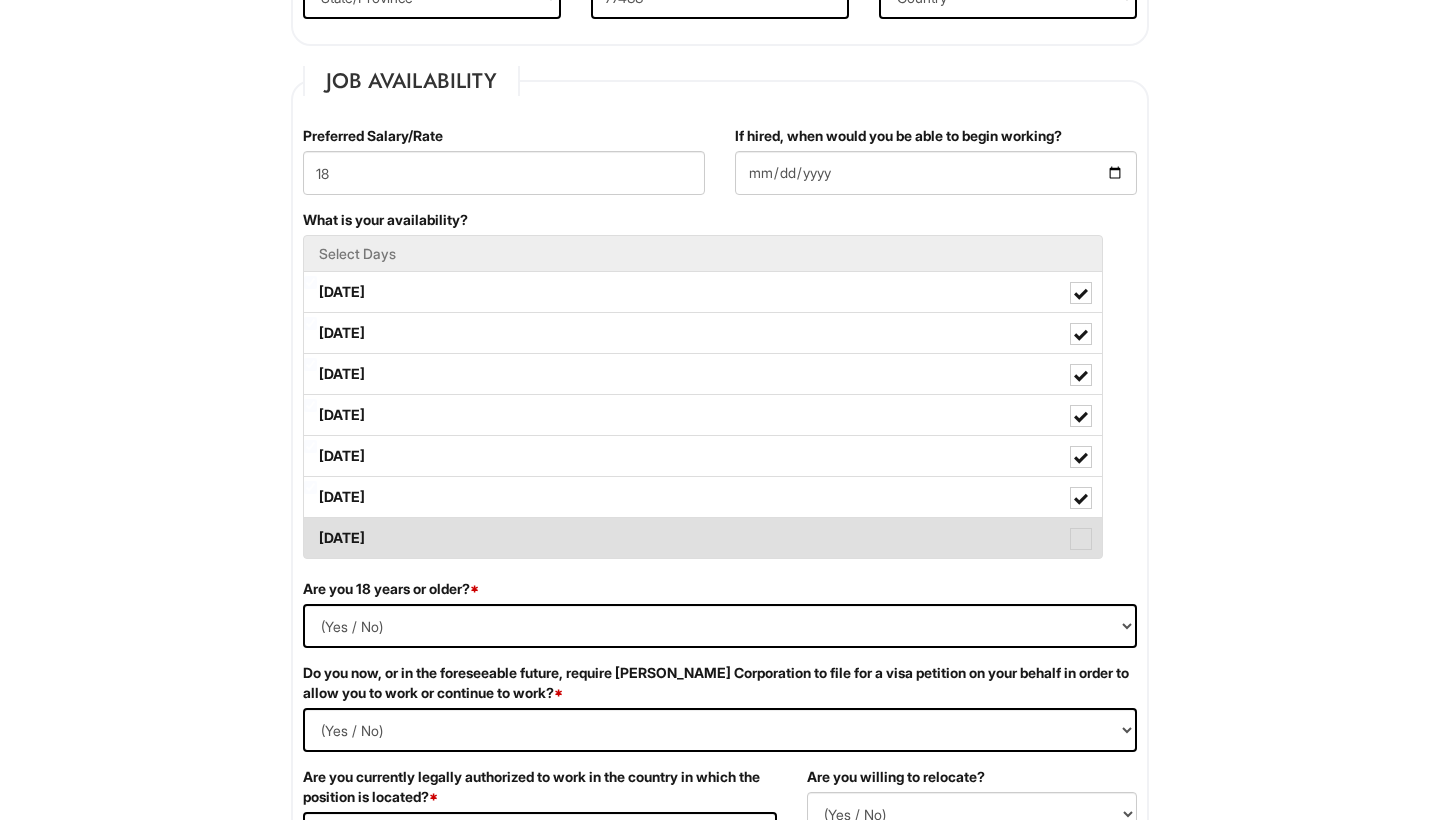 click on "Sunday" at bounding box center (703, 538) 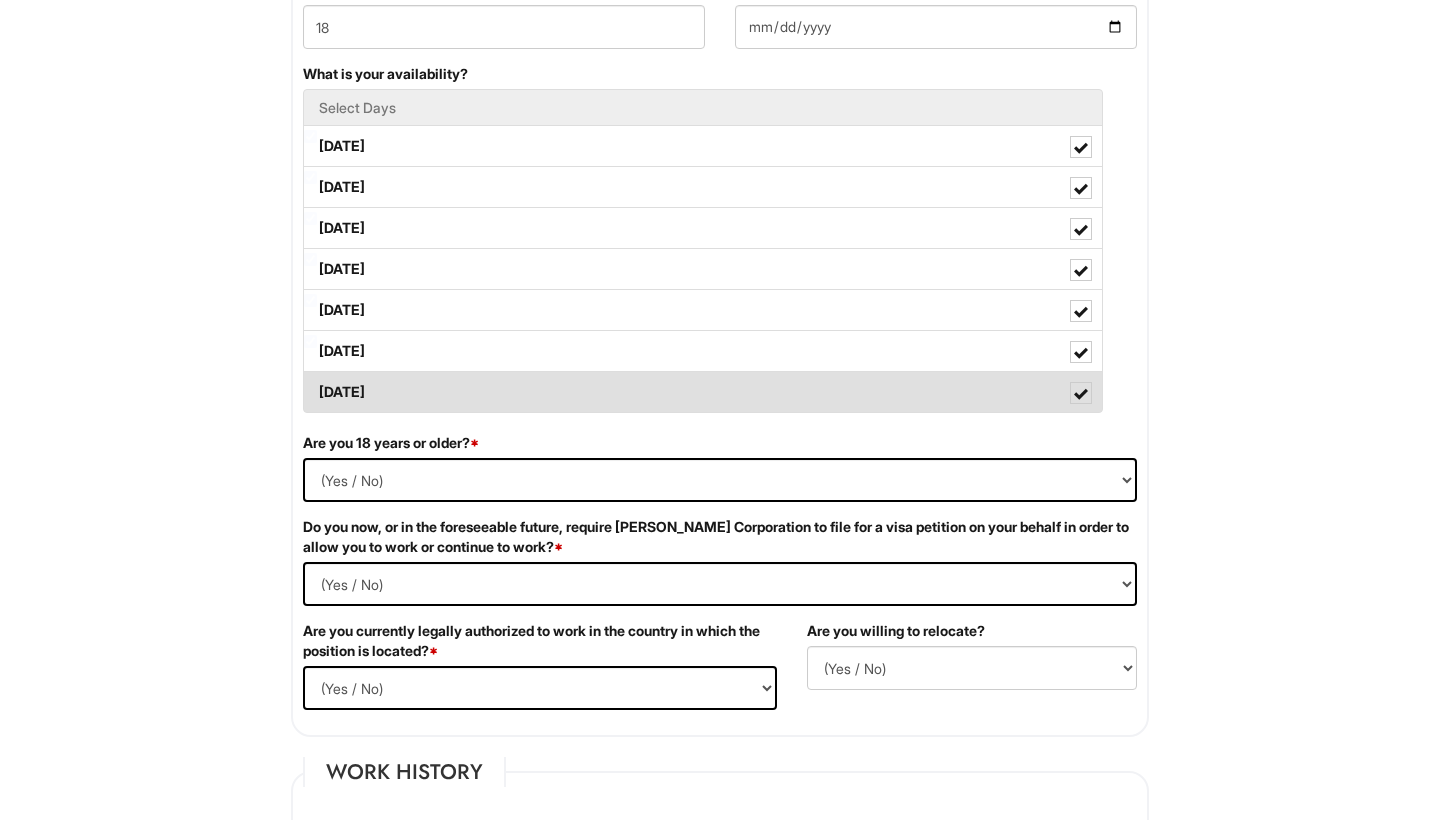 scroll, scrollTop: 937, scrollLeft: 0, axis: vertical 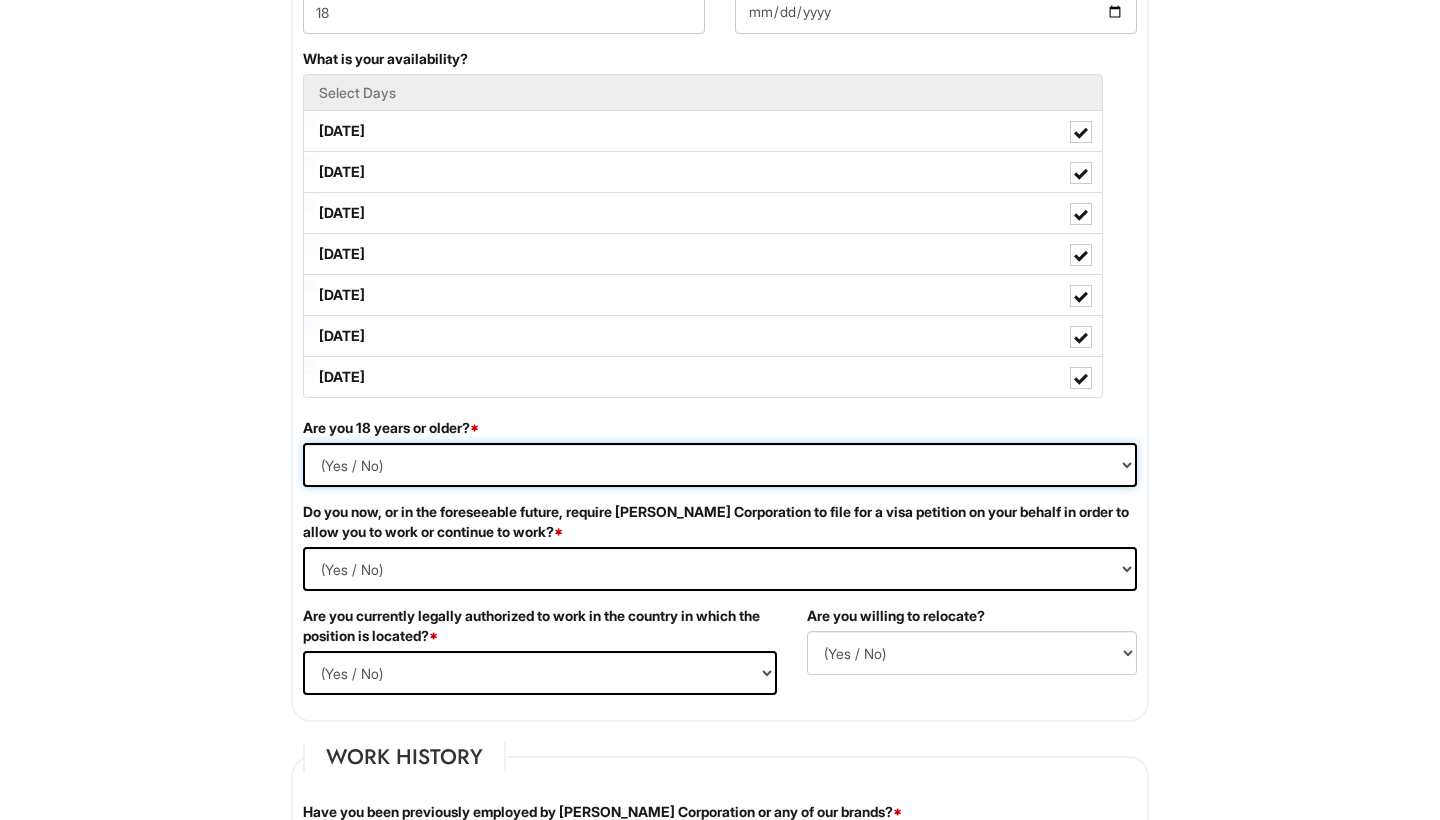 select on "Yes" 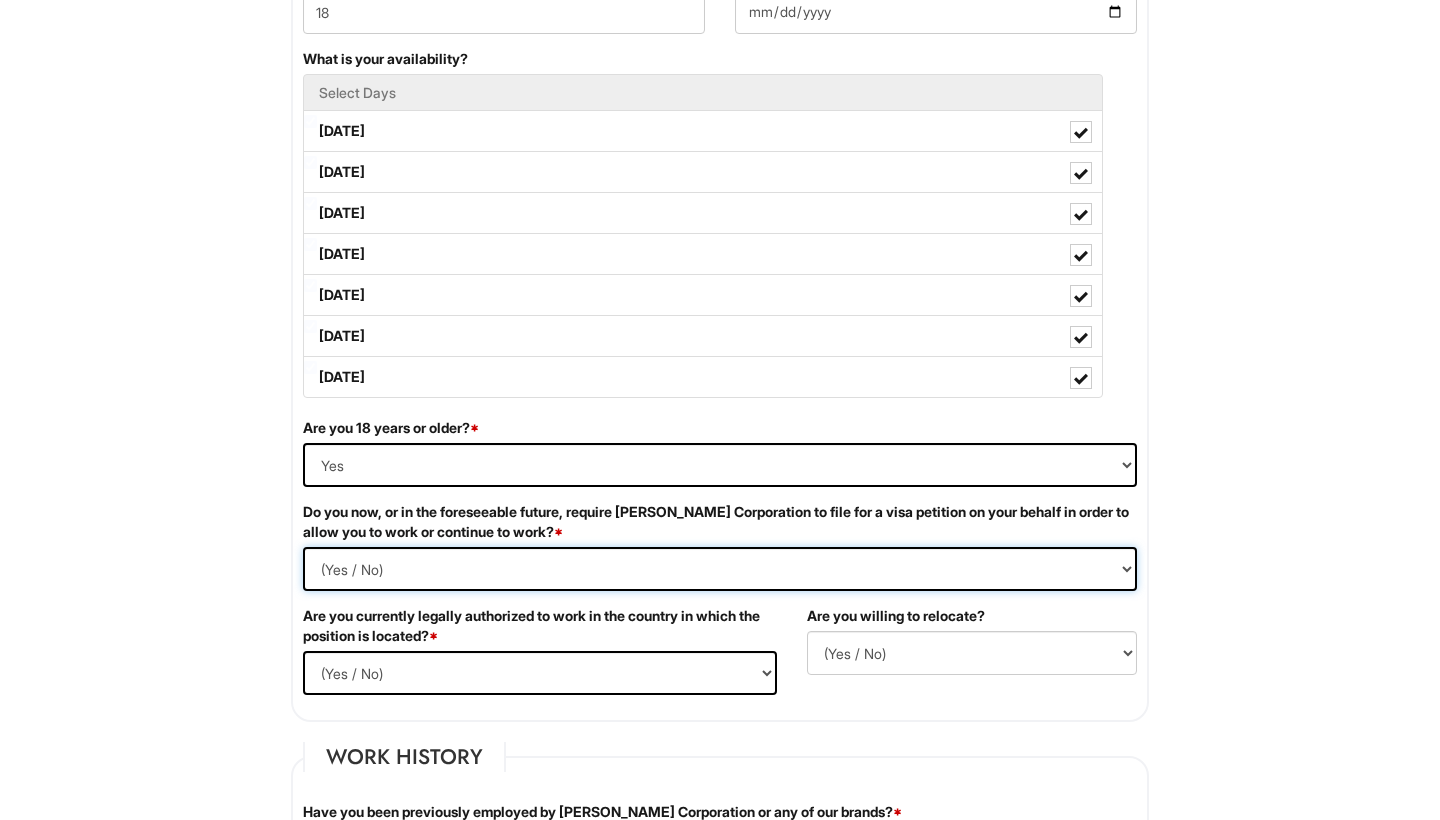 select on "No" 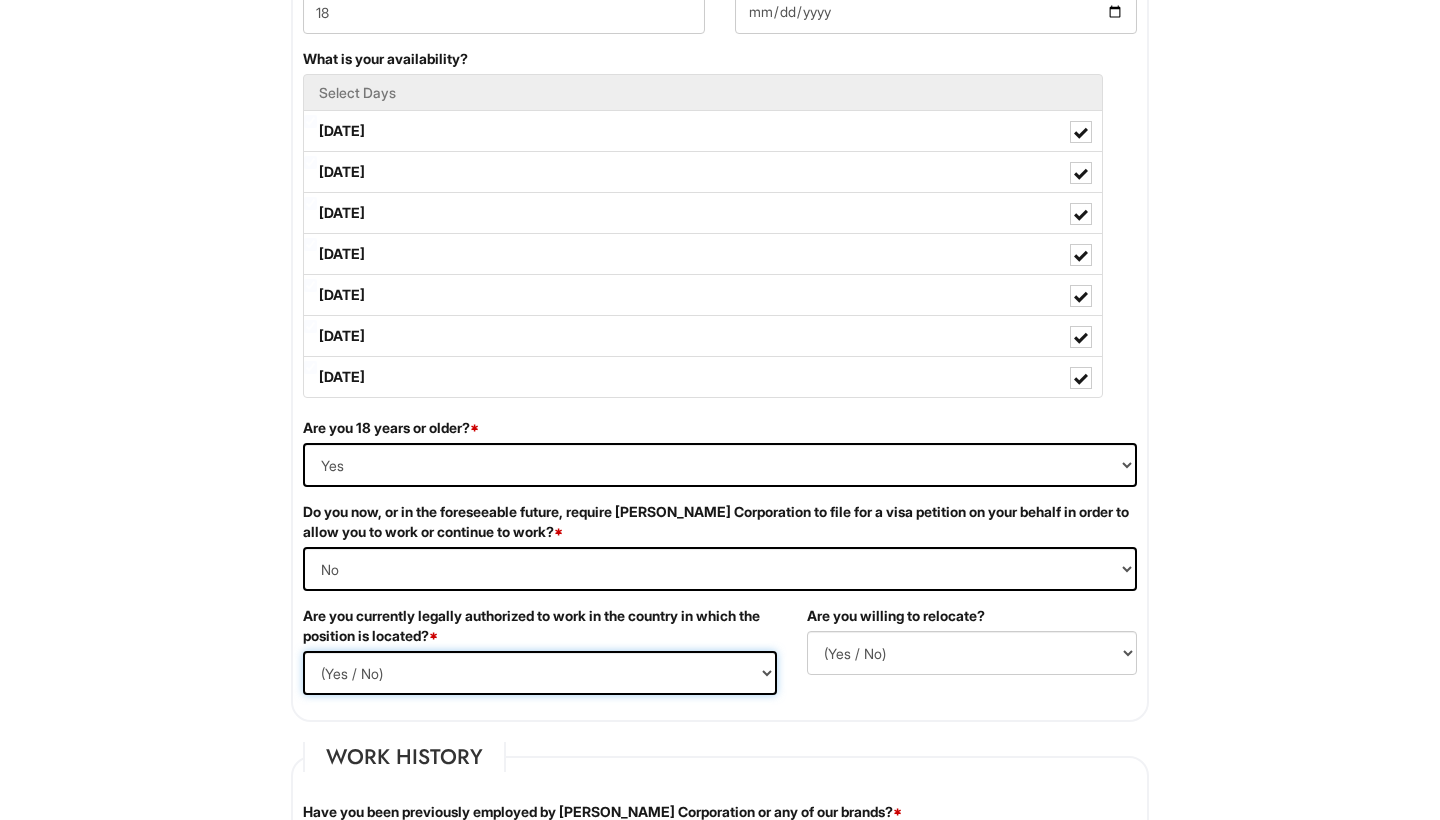 select on "Yes" 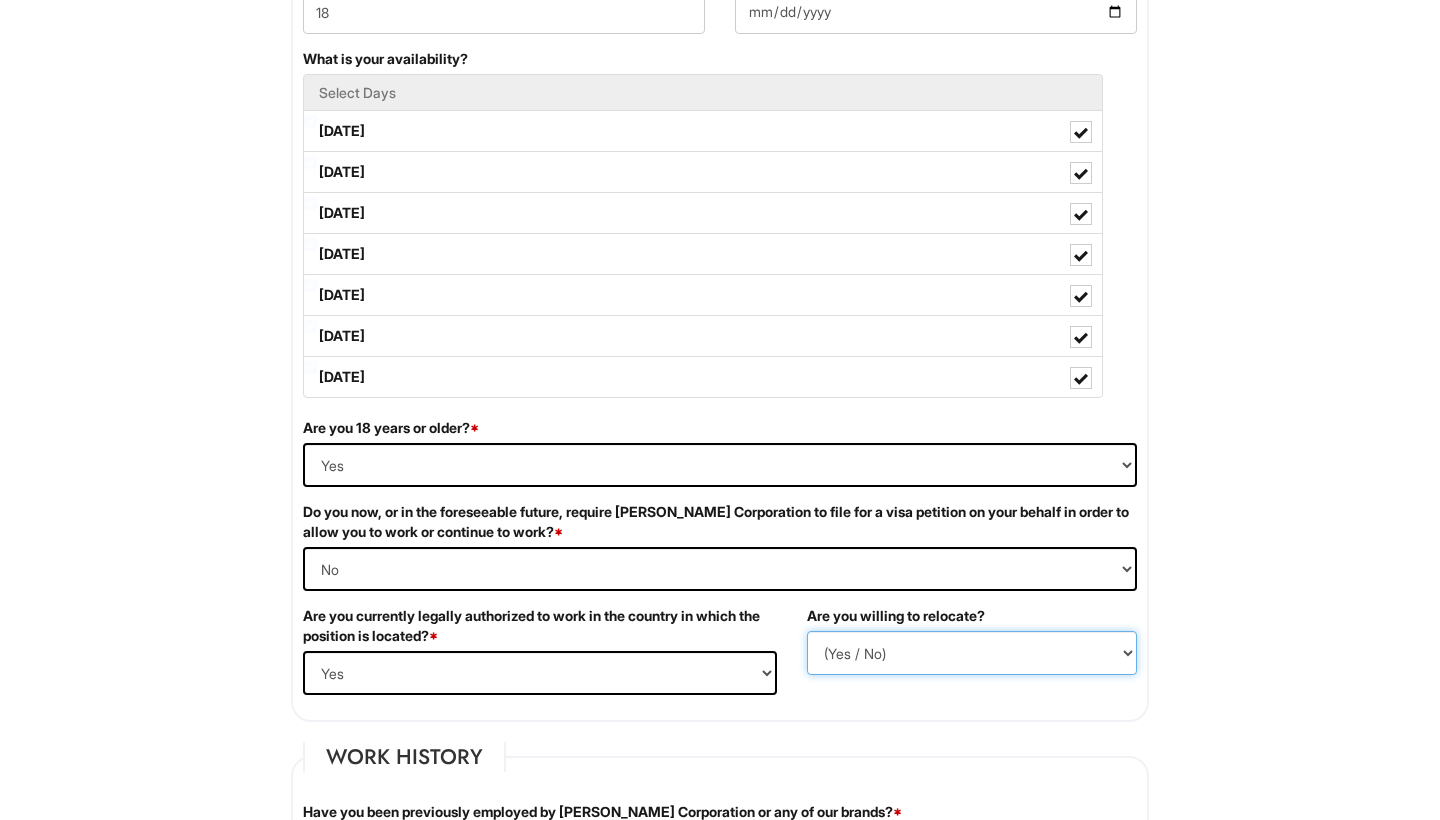 select on "Y" 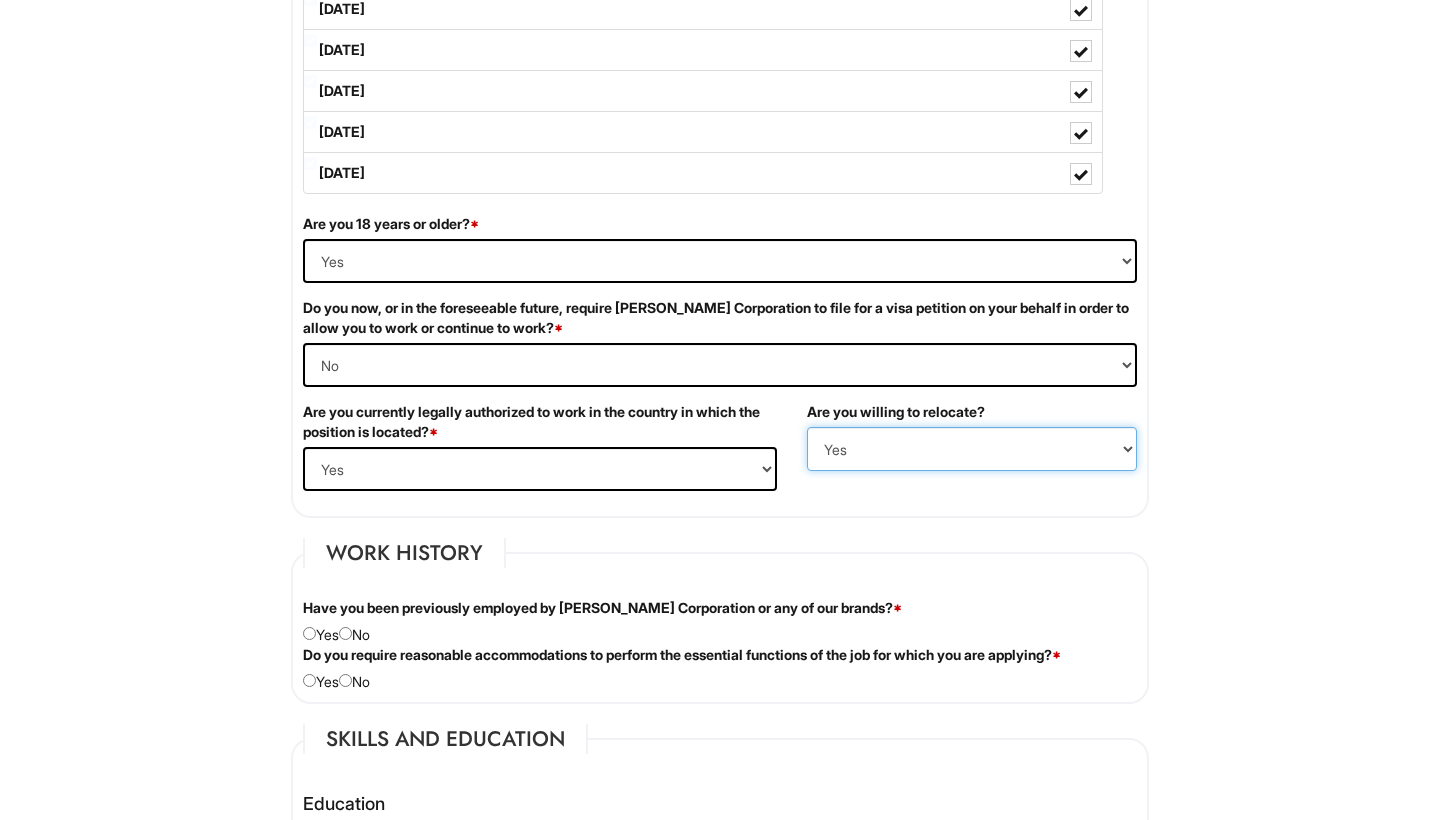 scroll, scrollTop: 1195, scrollLeft: 0, axis: vertical 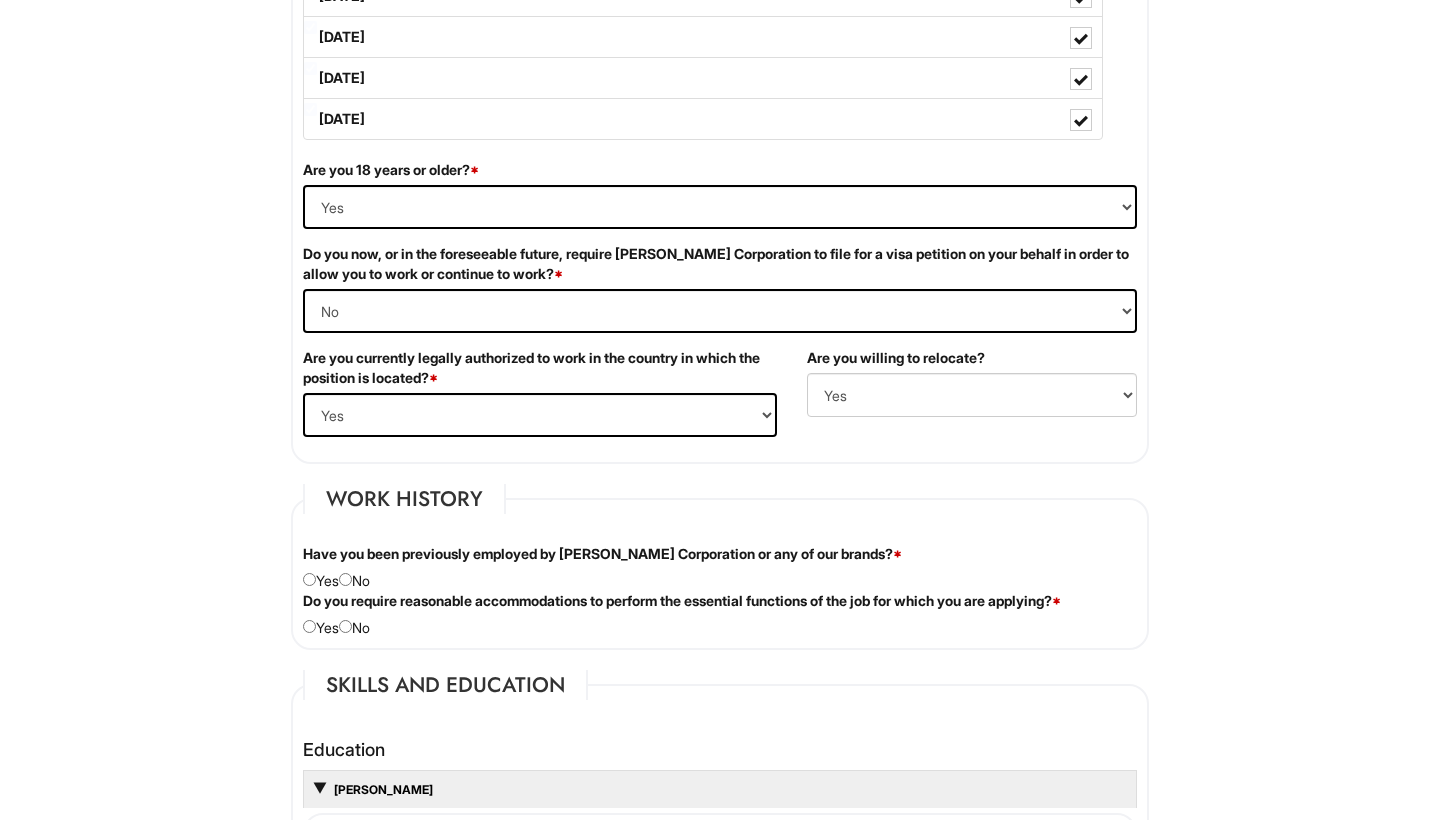 click at bounding box center (345, 579) 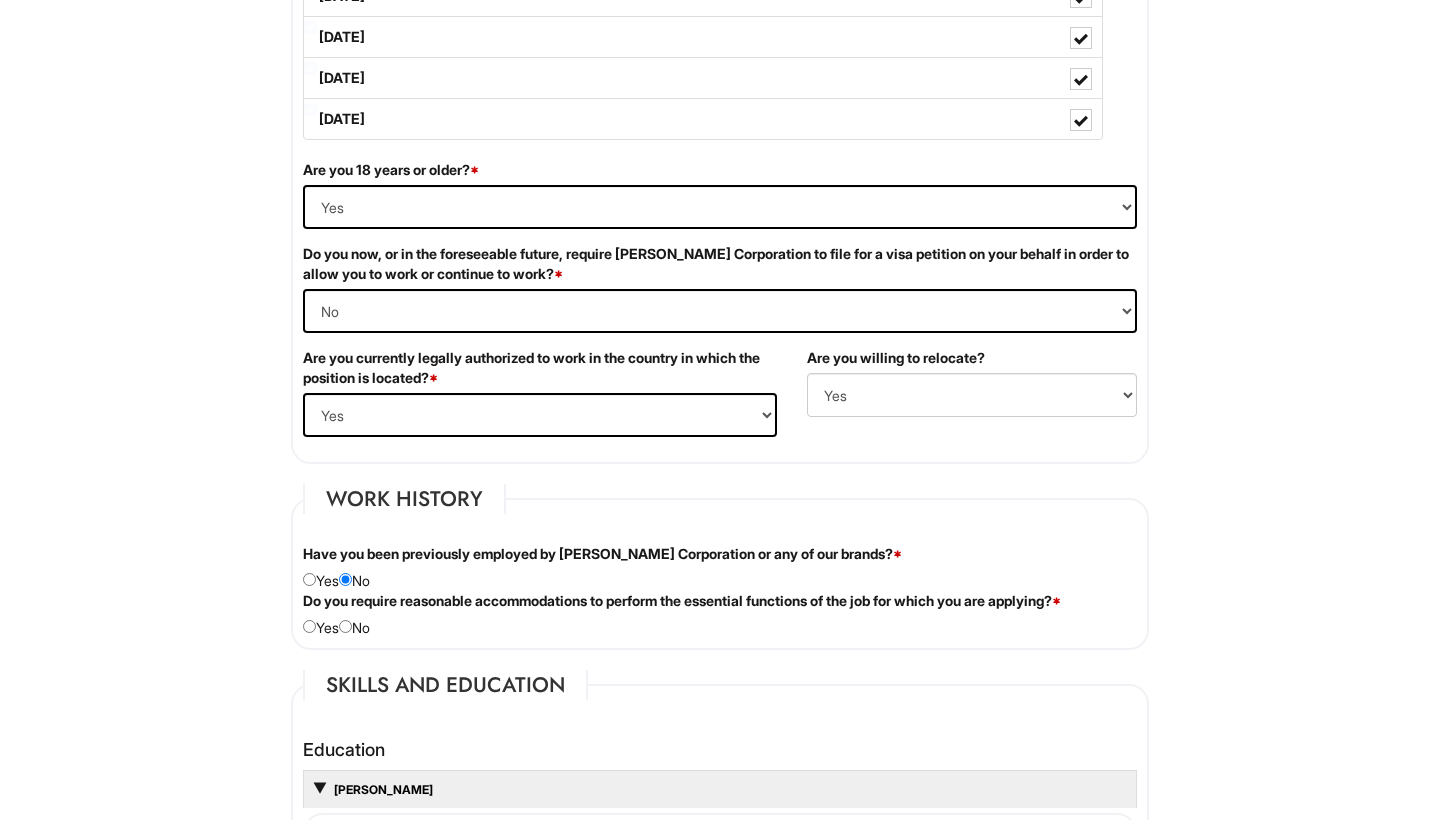 click at bounding box center [345, 626] 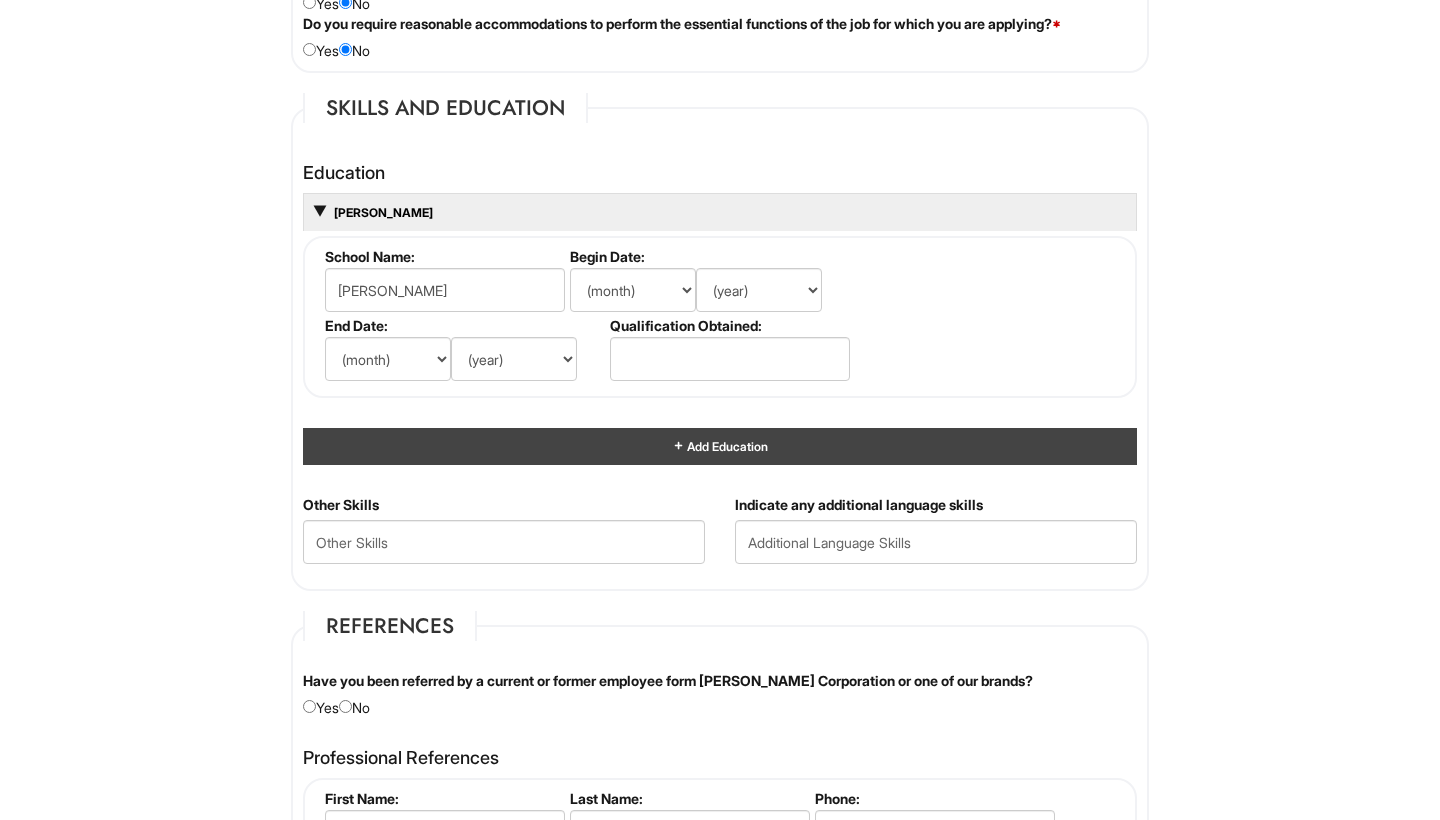 scroll, scrollTop: 1773, scrollLeft: 0, axis: vertical 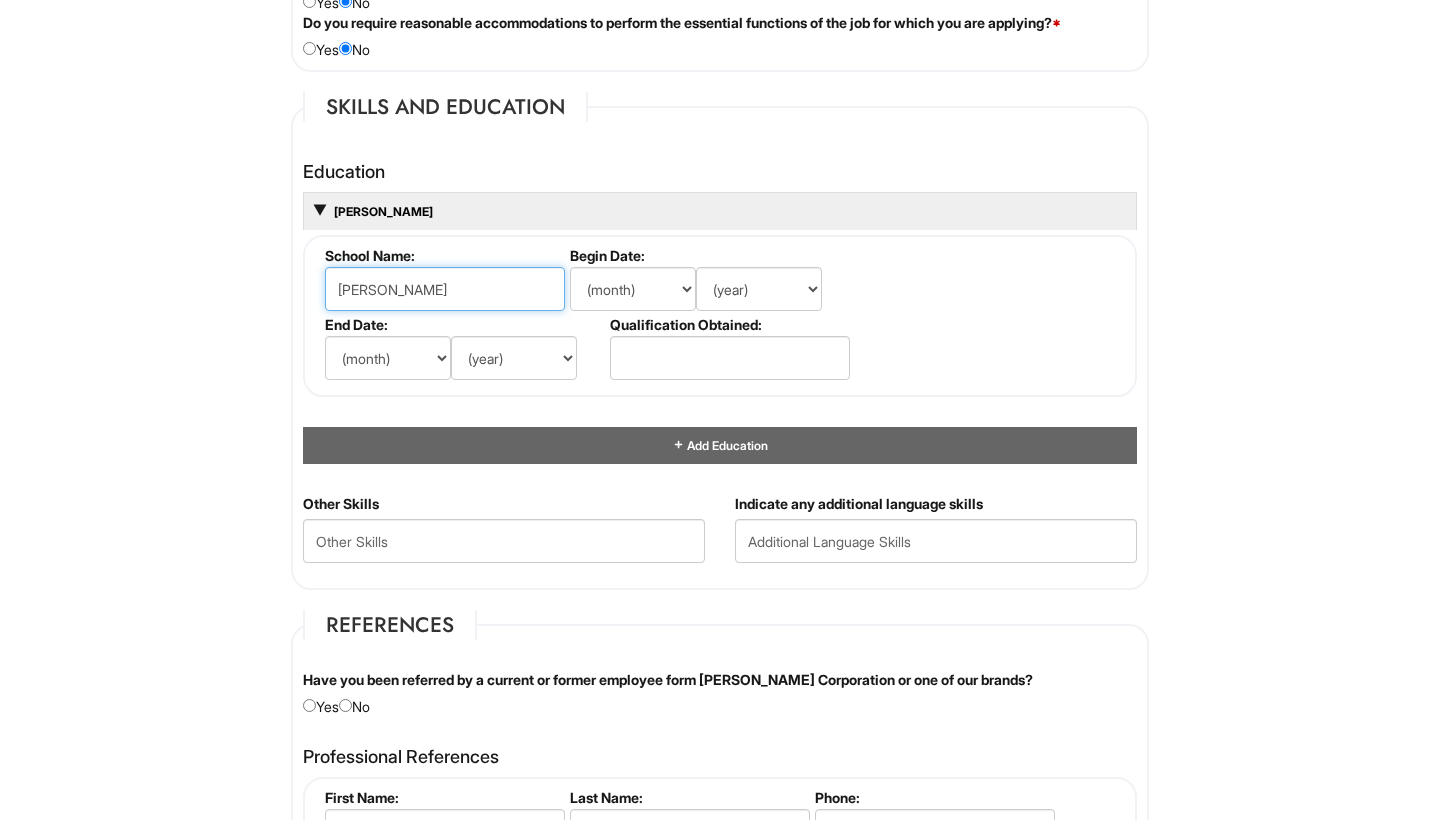 drag, startPoint x: 424, startPoint y: 276, endPoint x: 309, endPoint y: 285, distance: 115.35164 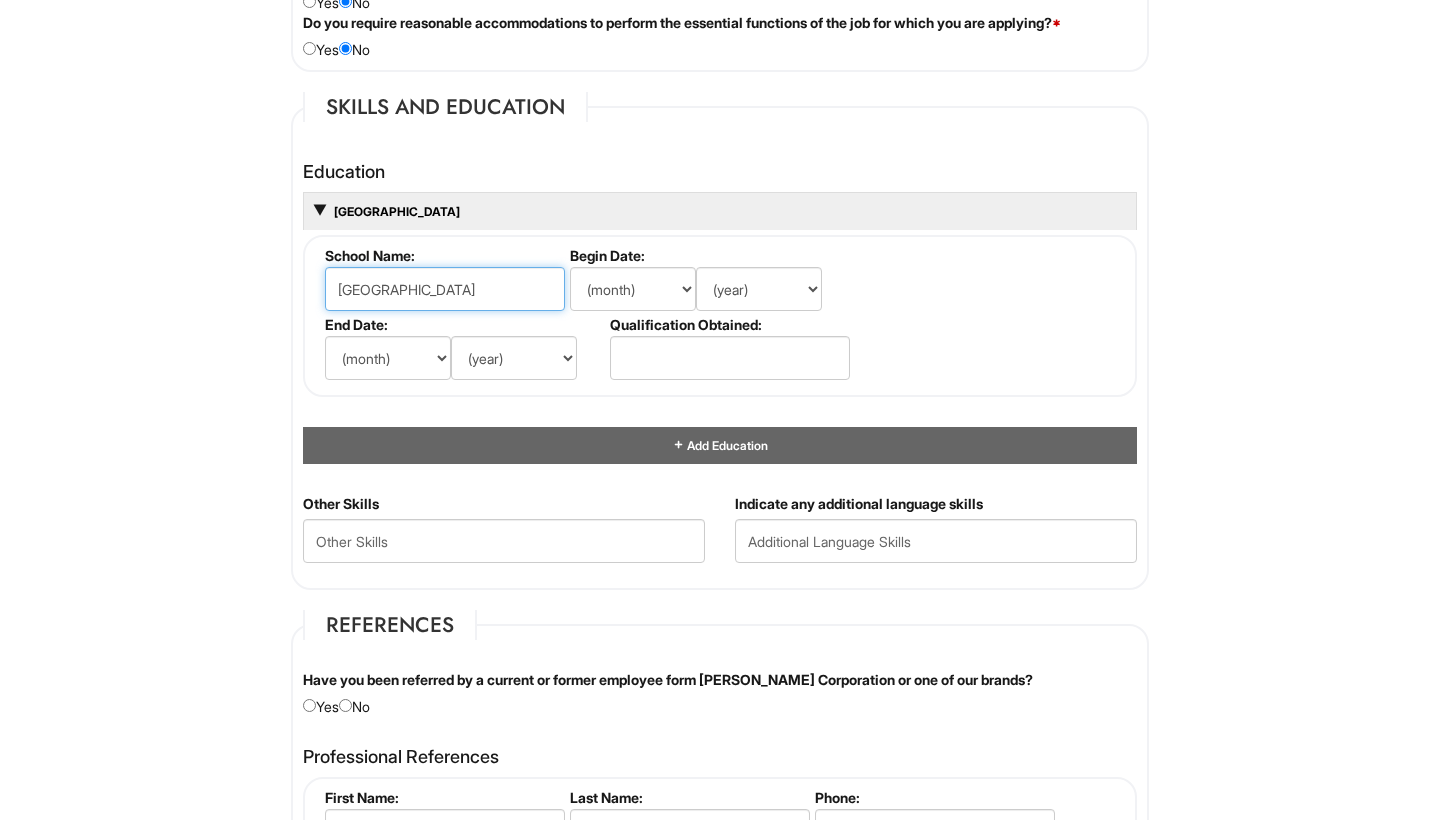type on "Lone Star College" 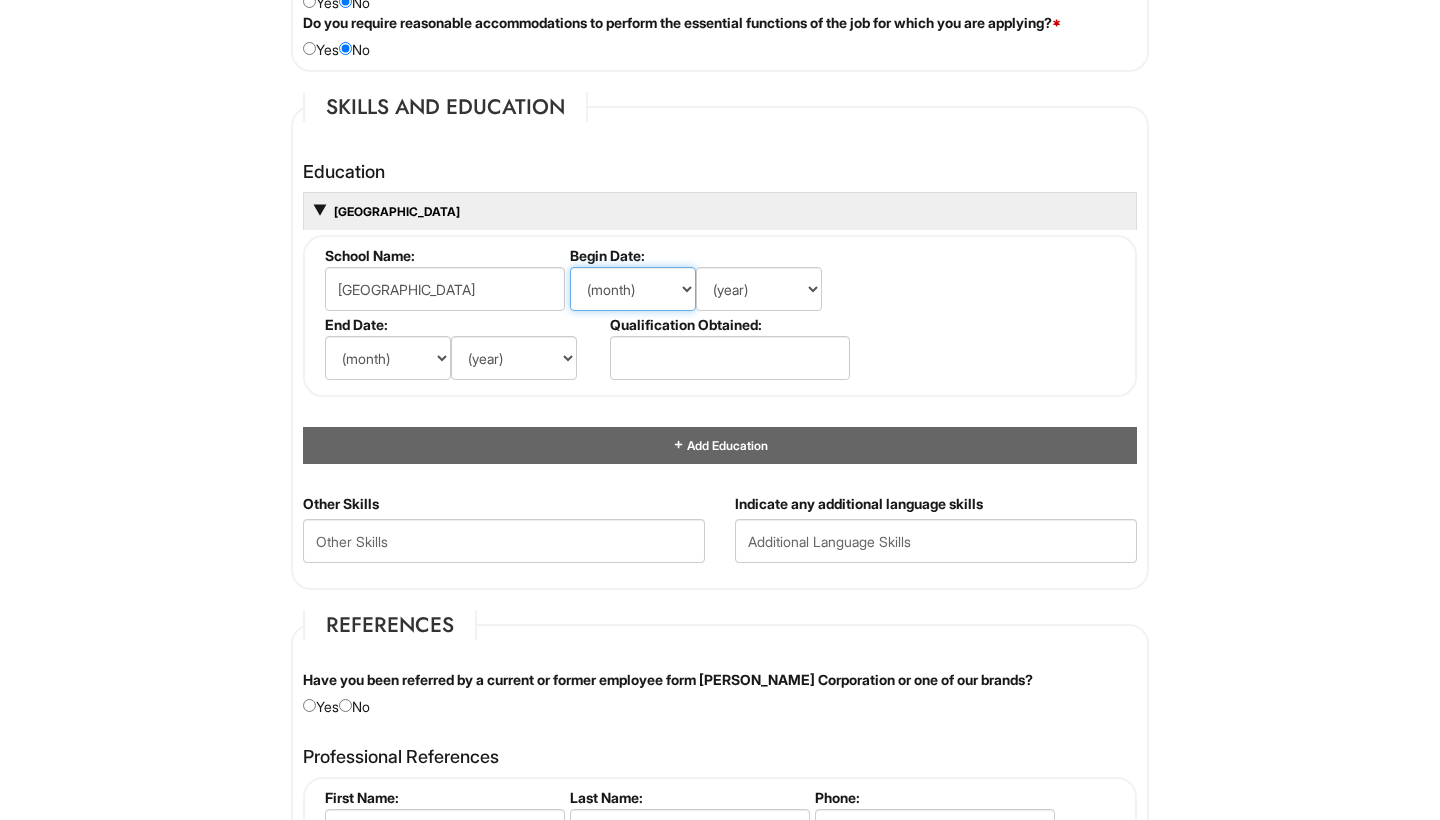 select on "8" 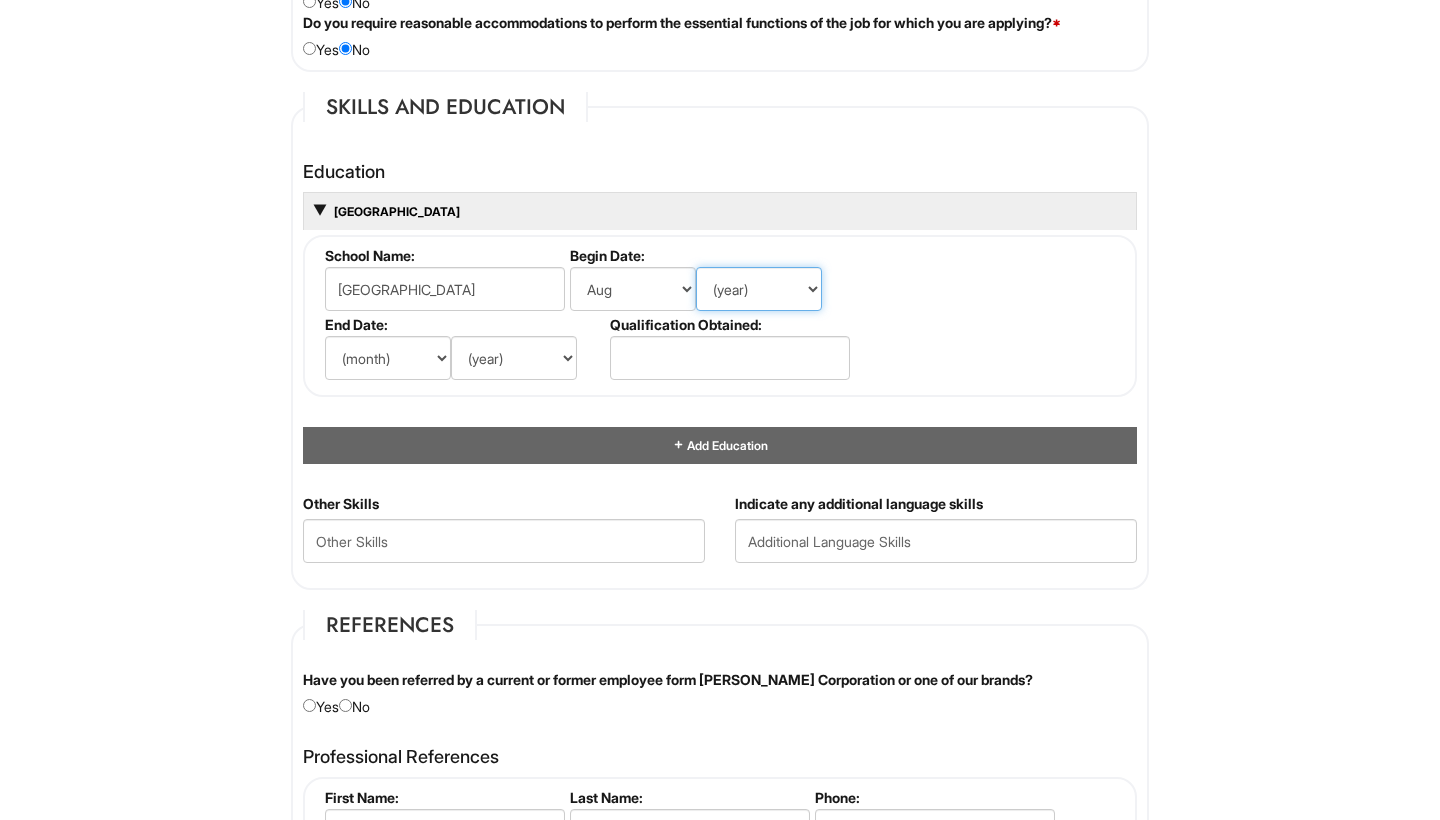 select on "2023" 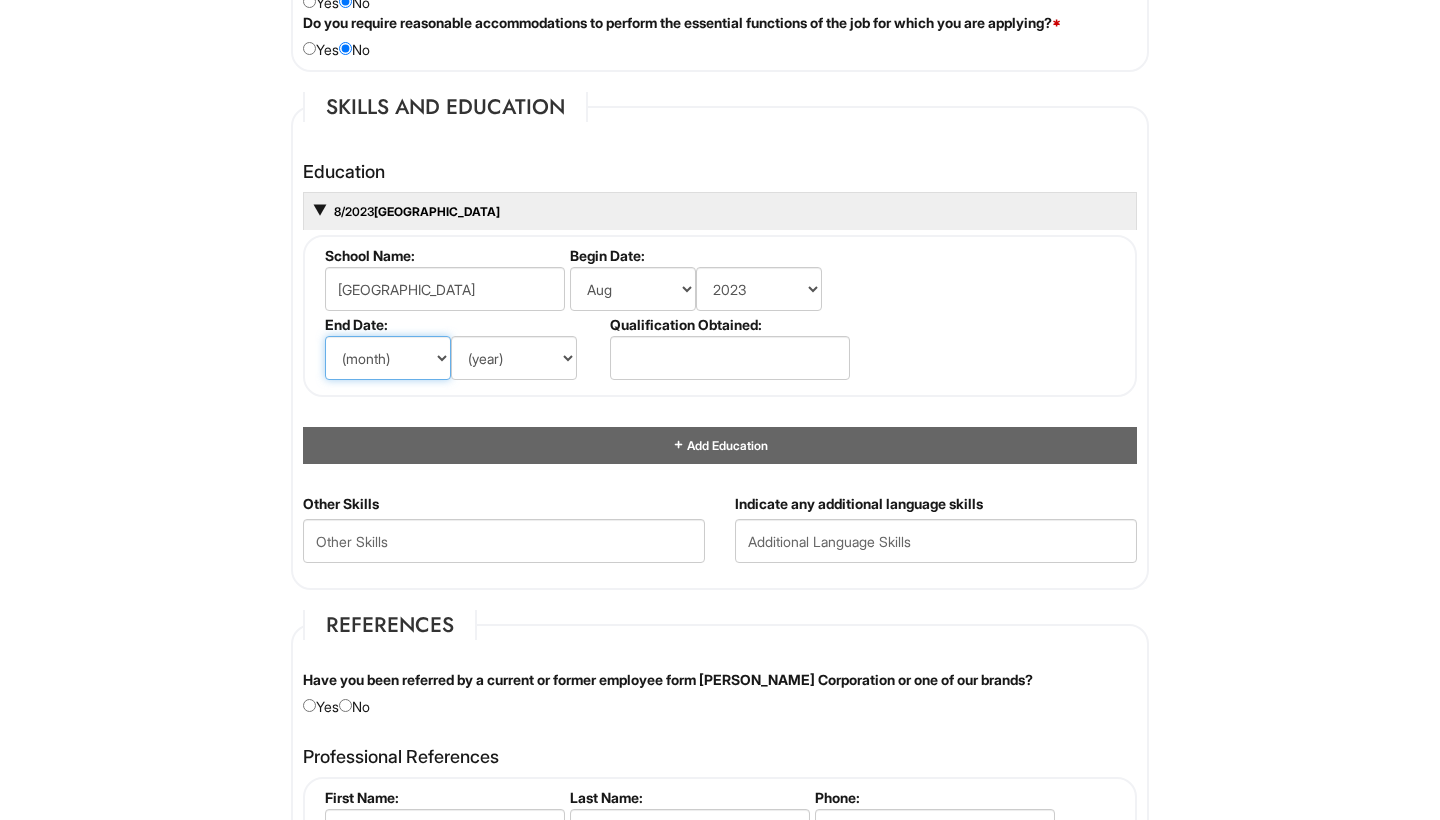 select on "5" 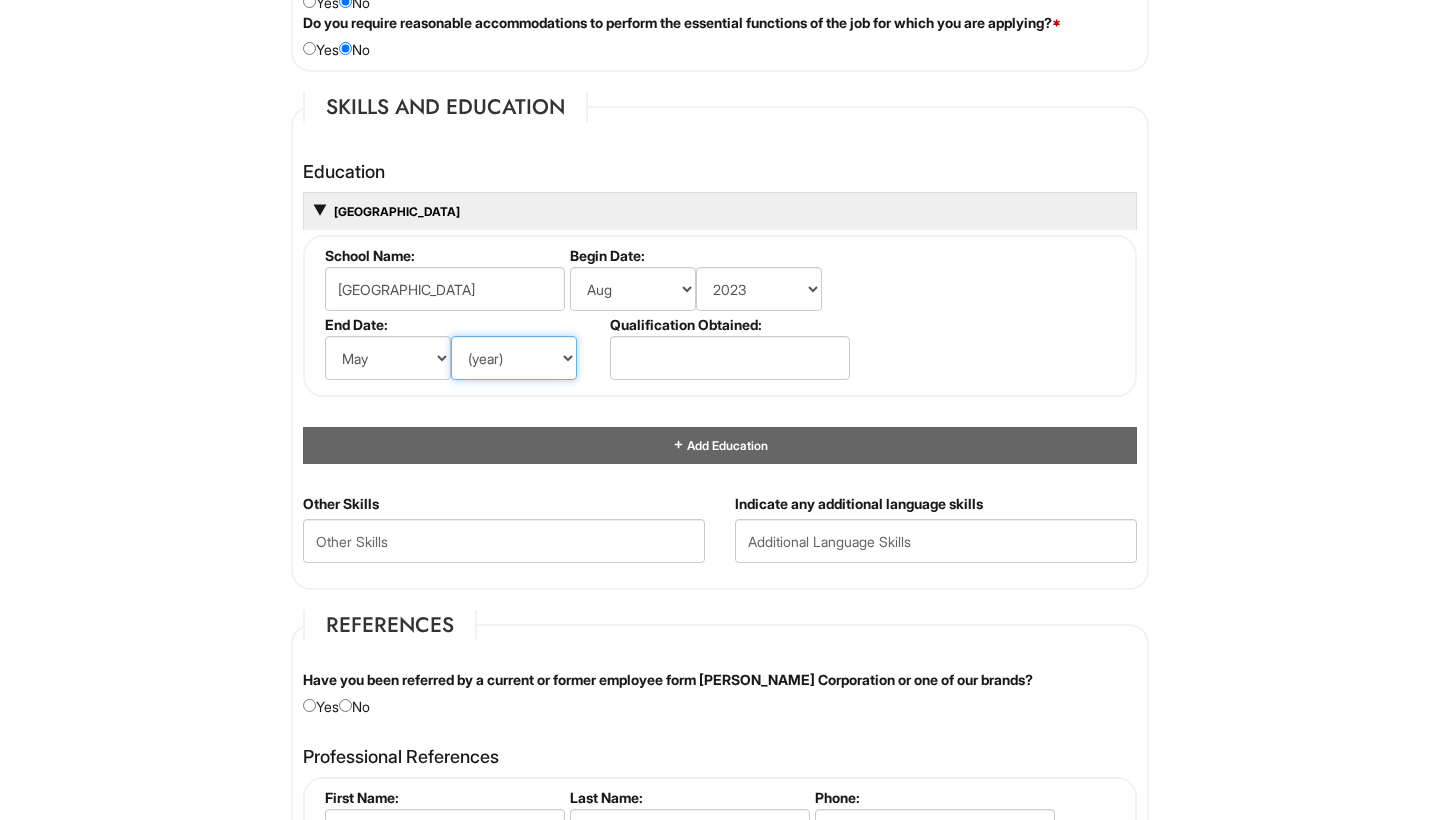 select on "2026" 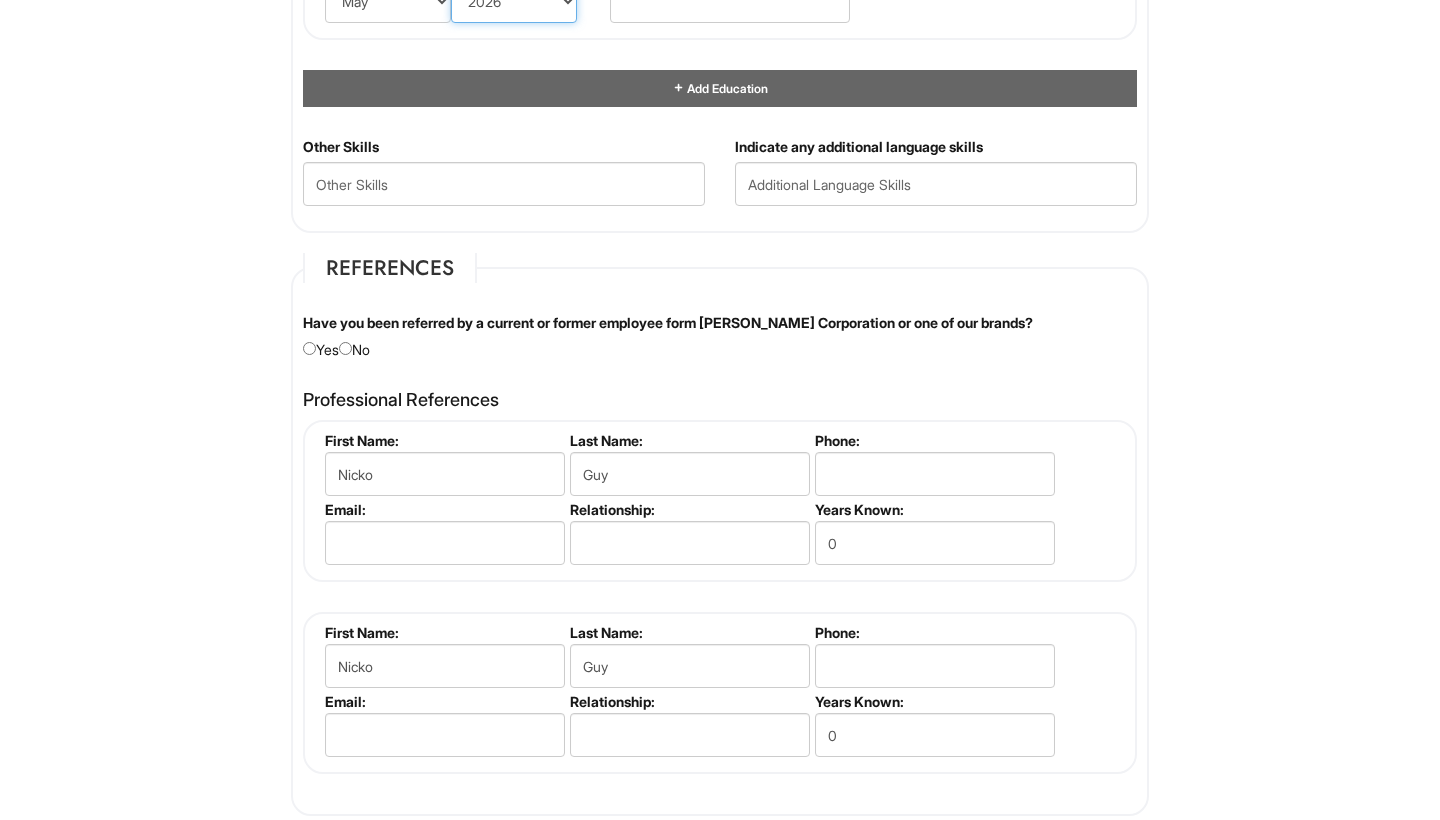 scroll, scrollTop: 2158, scrollLeft: 0, axis: vertical 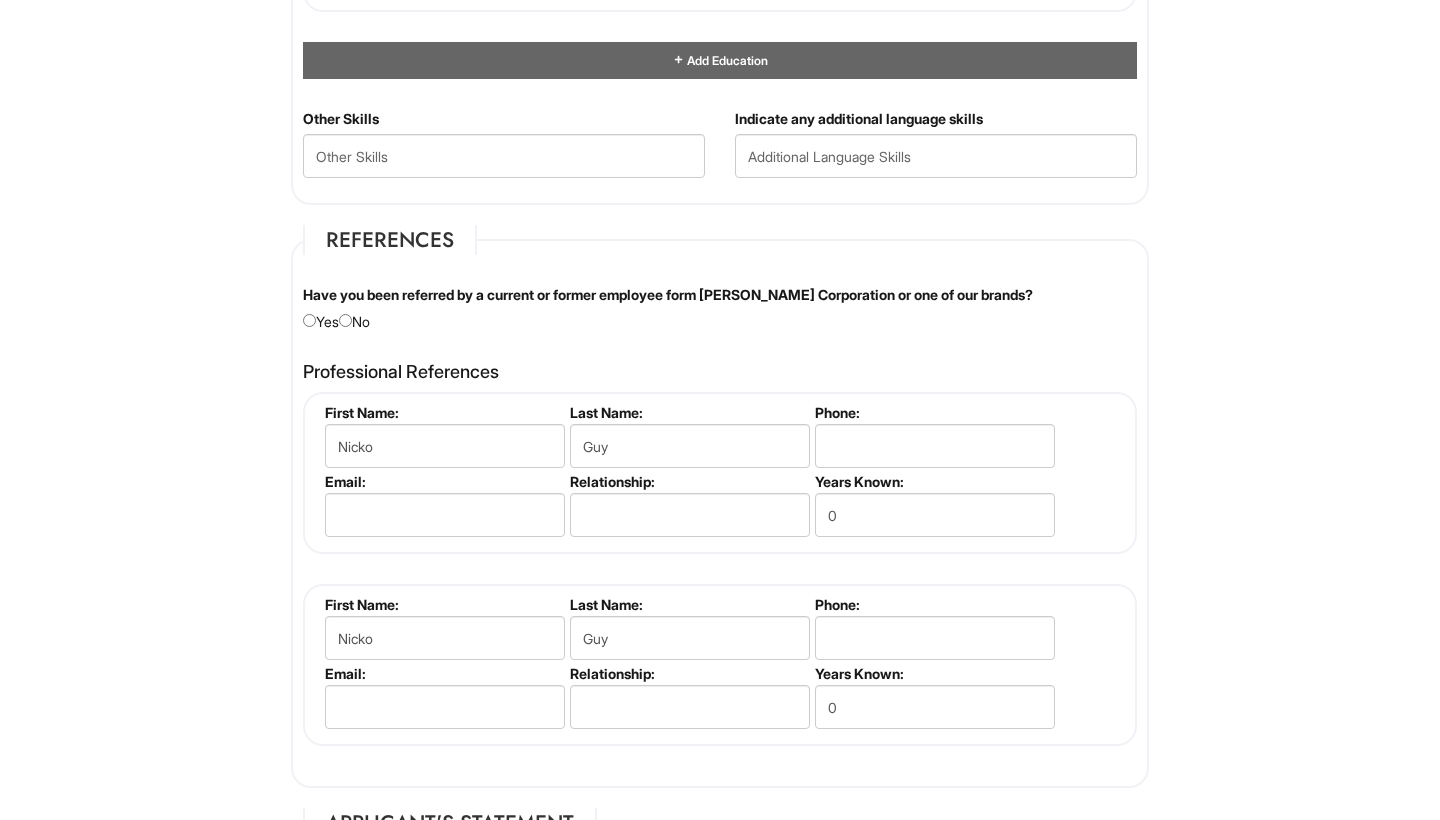 click at bounding box center [345, 320] 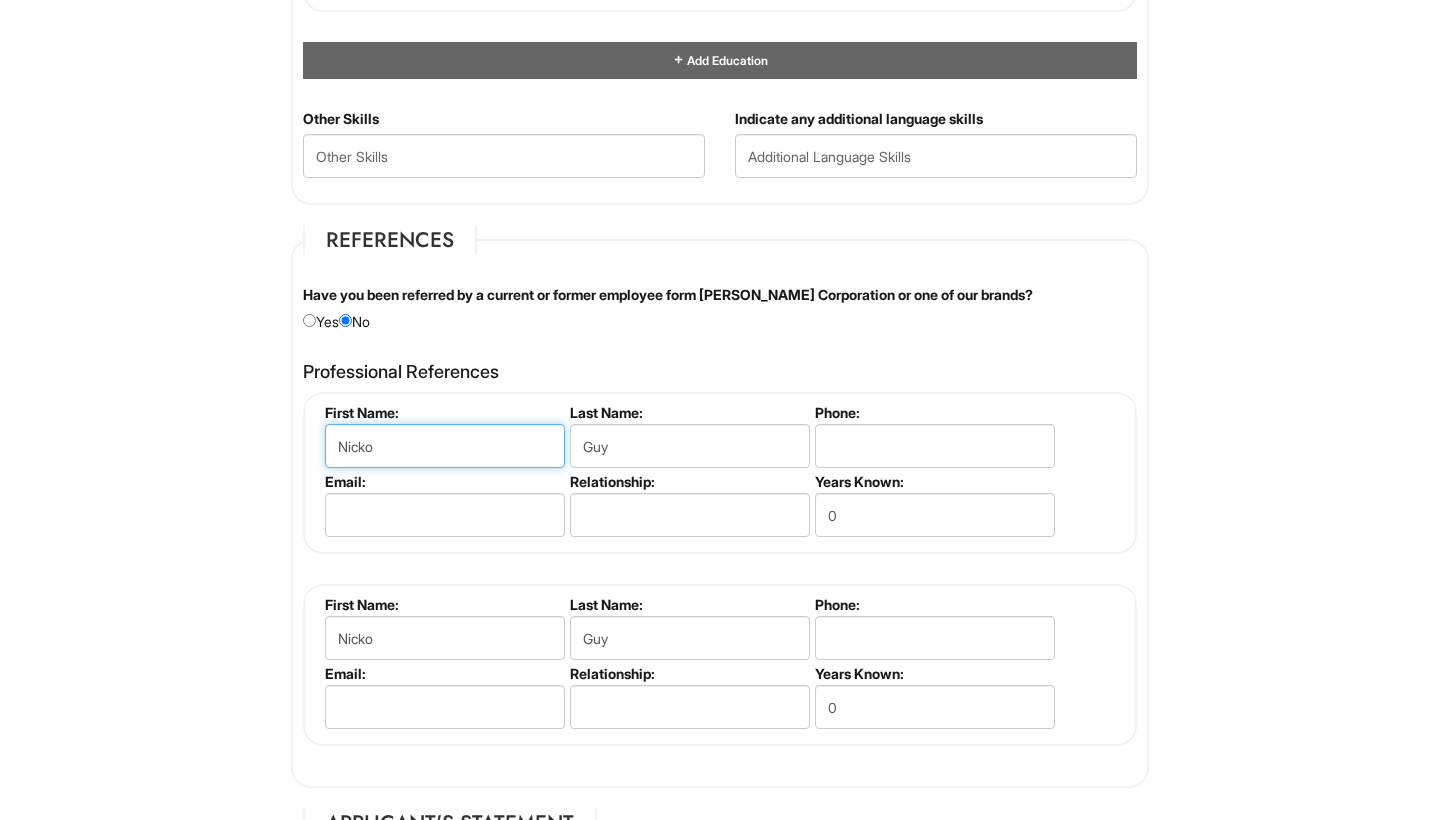 drag, startPoint x: 426, startPoint y: 437, endPoint x: 277, endPoint y: 437, distance: 149 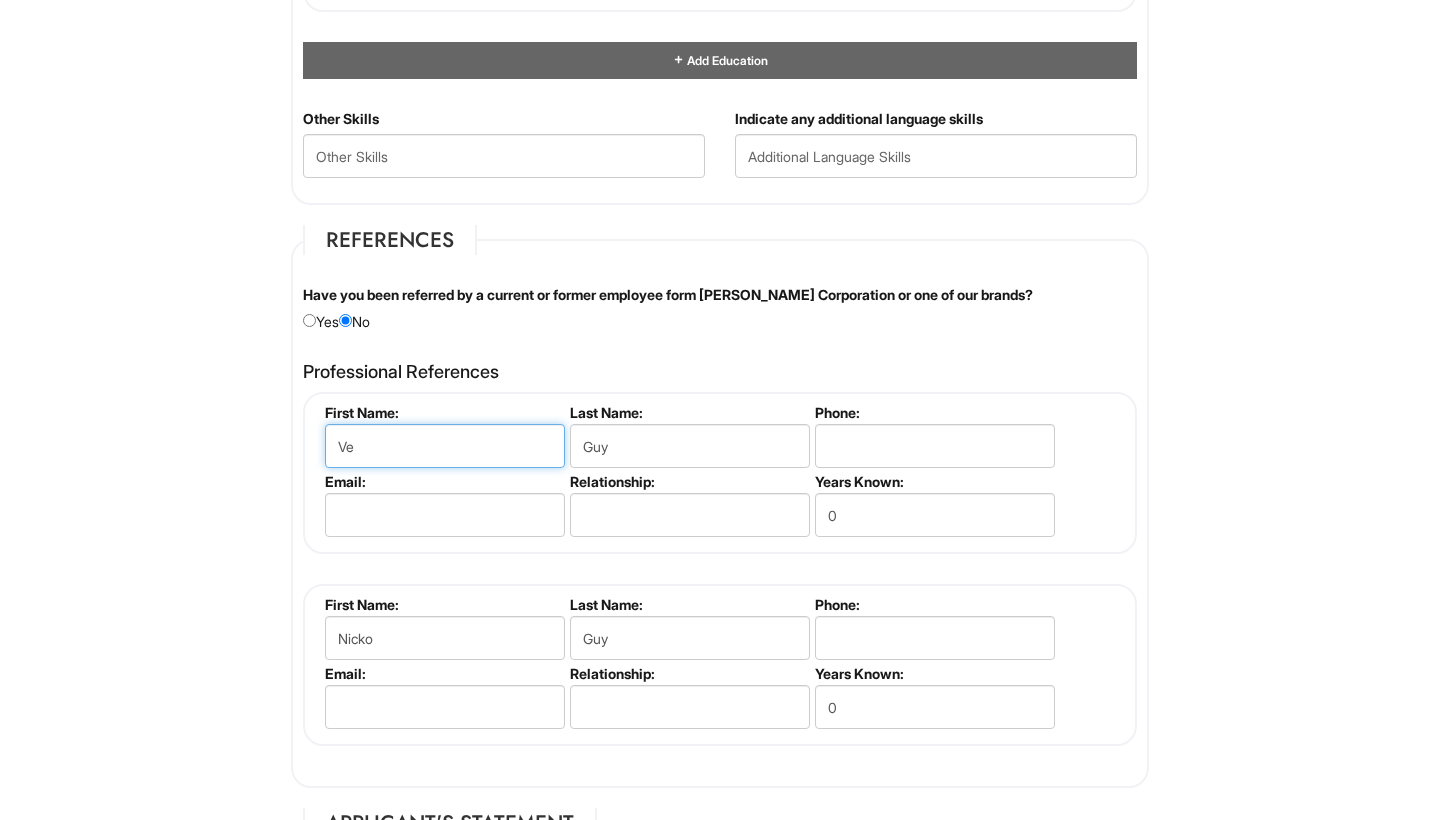 type on "V" 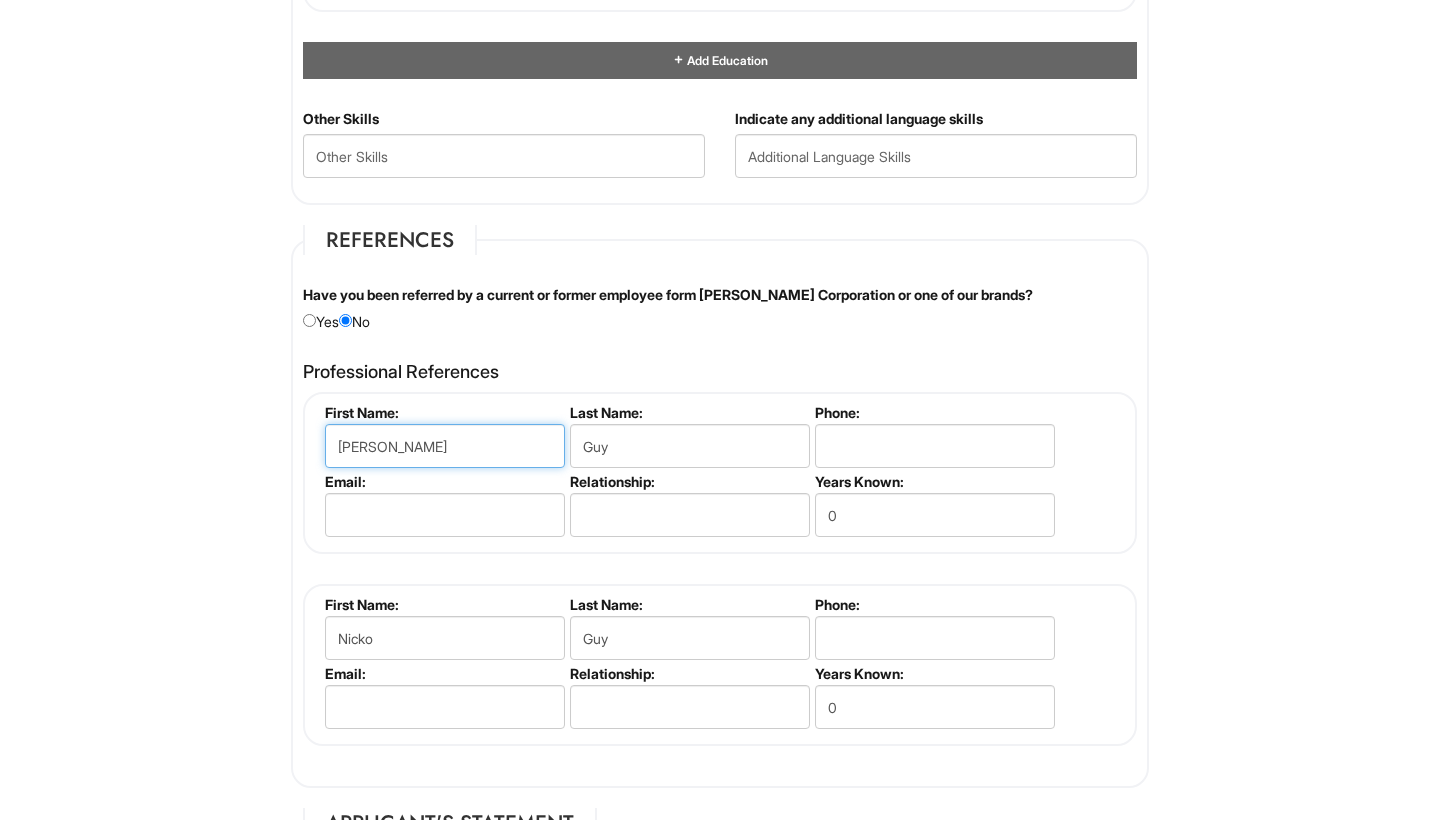 type on "Arianna" 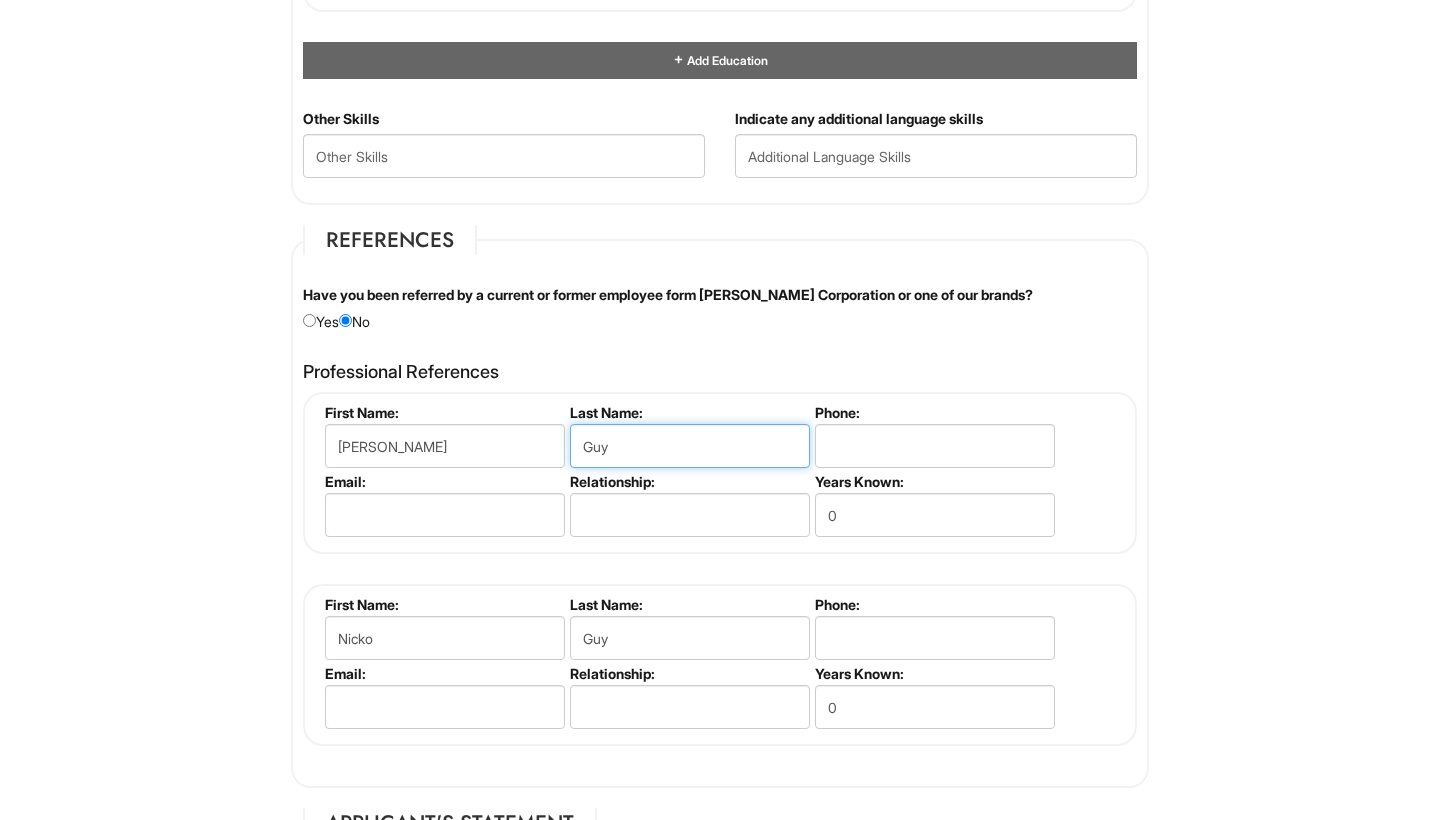 drag, startPoint x: 679, startPoint y: 443, endPoint x: 459, endPoint y: 443, distance: 220 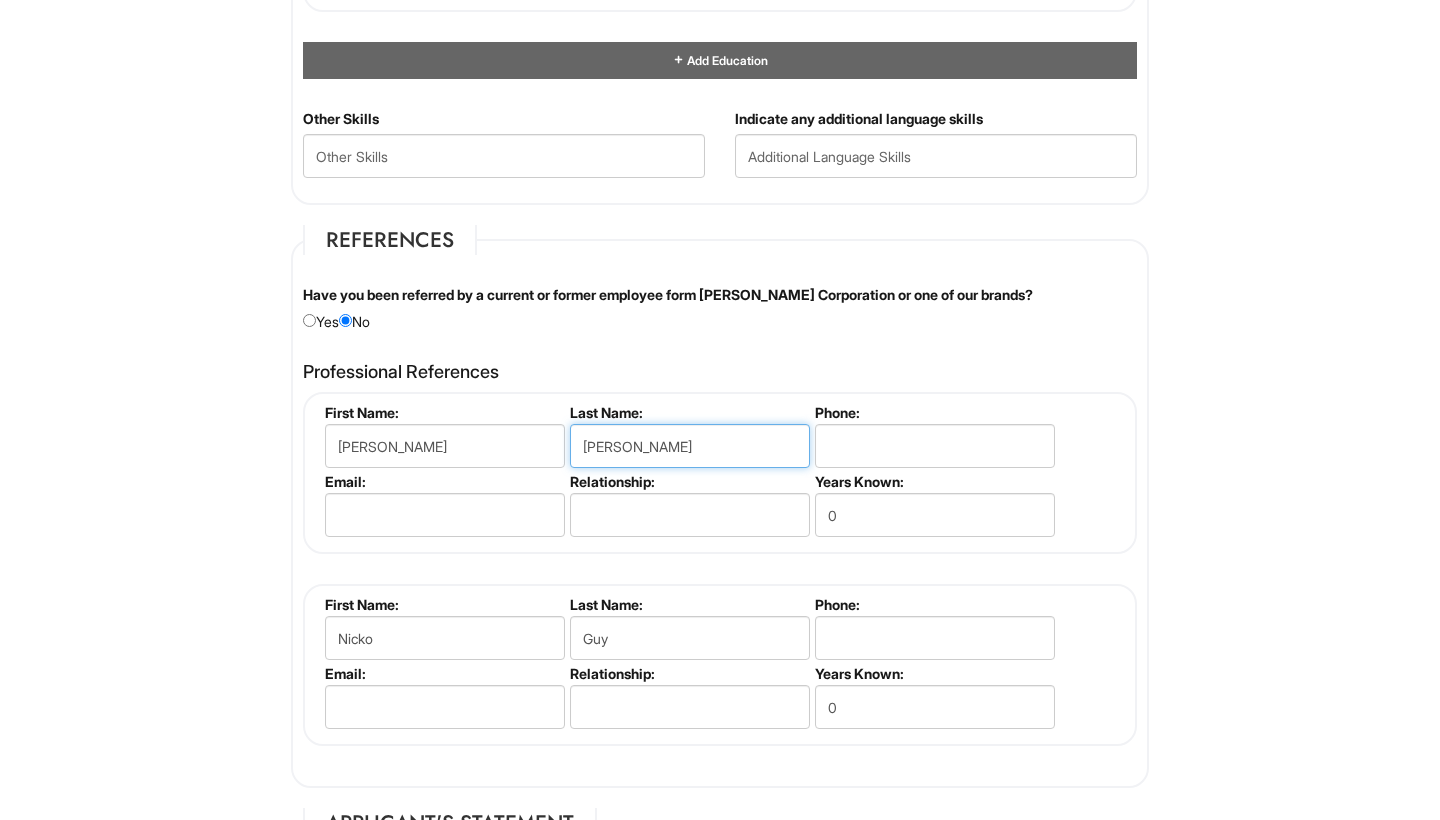 type on "Davis" 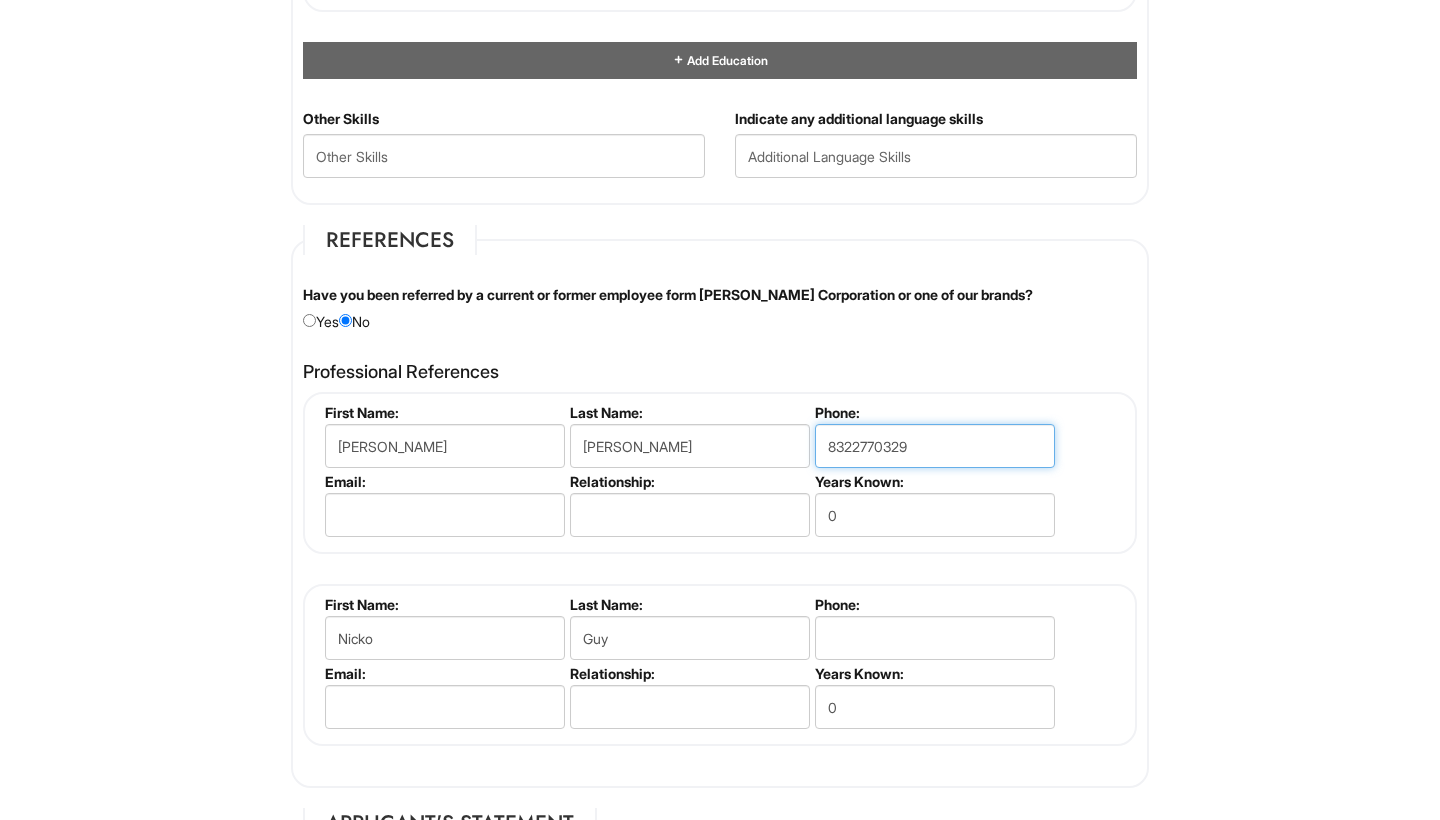 type on "8322770329" 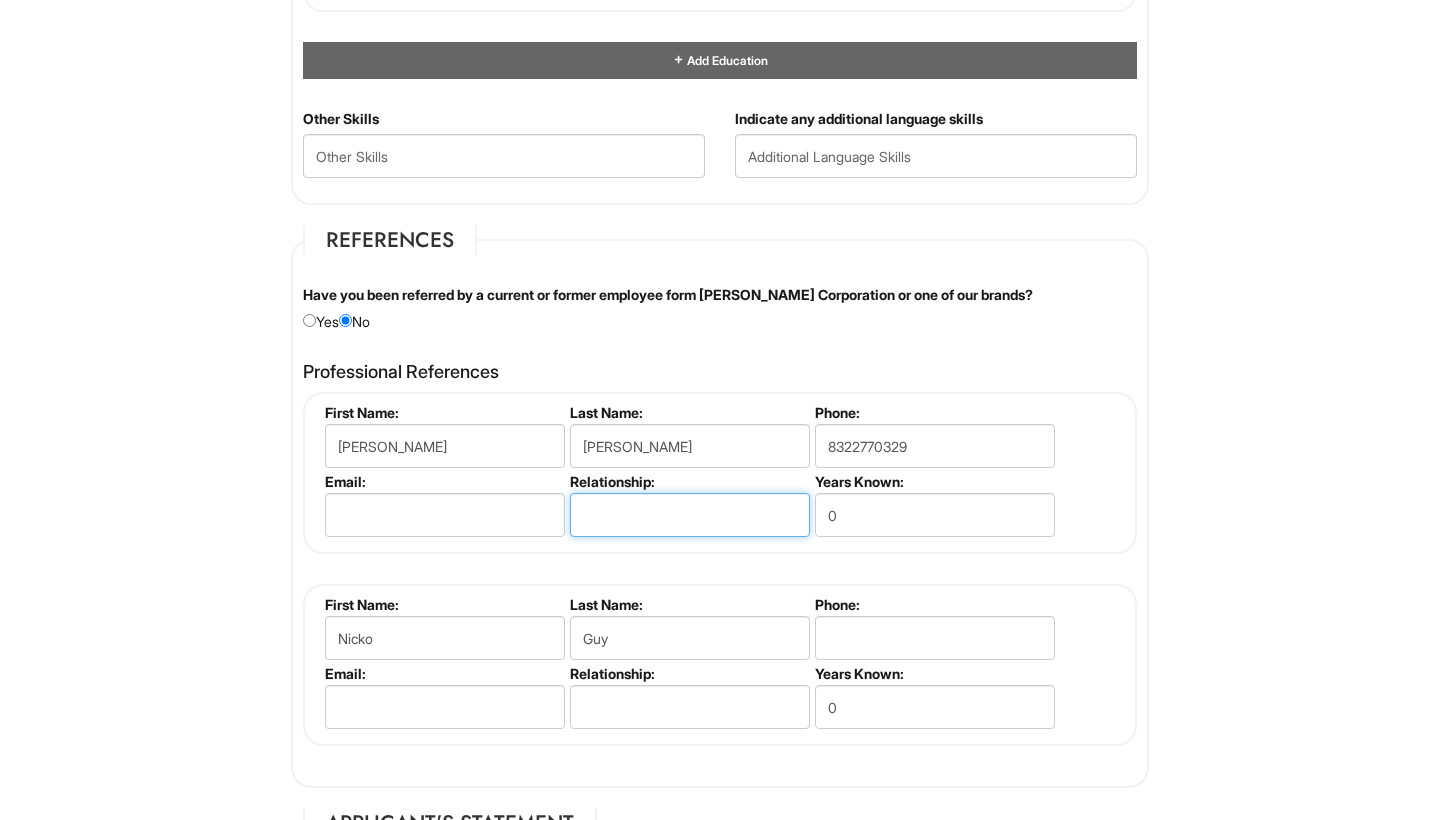 click at bounding box center (690, 515) 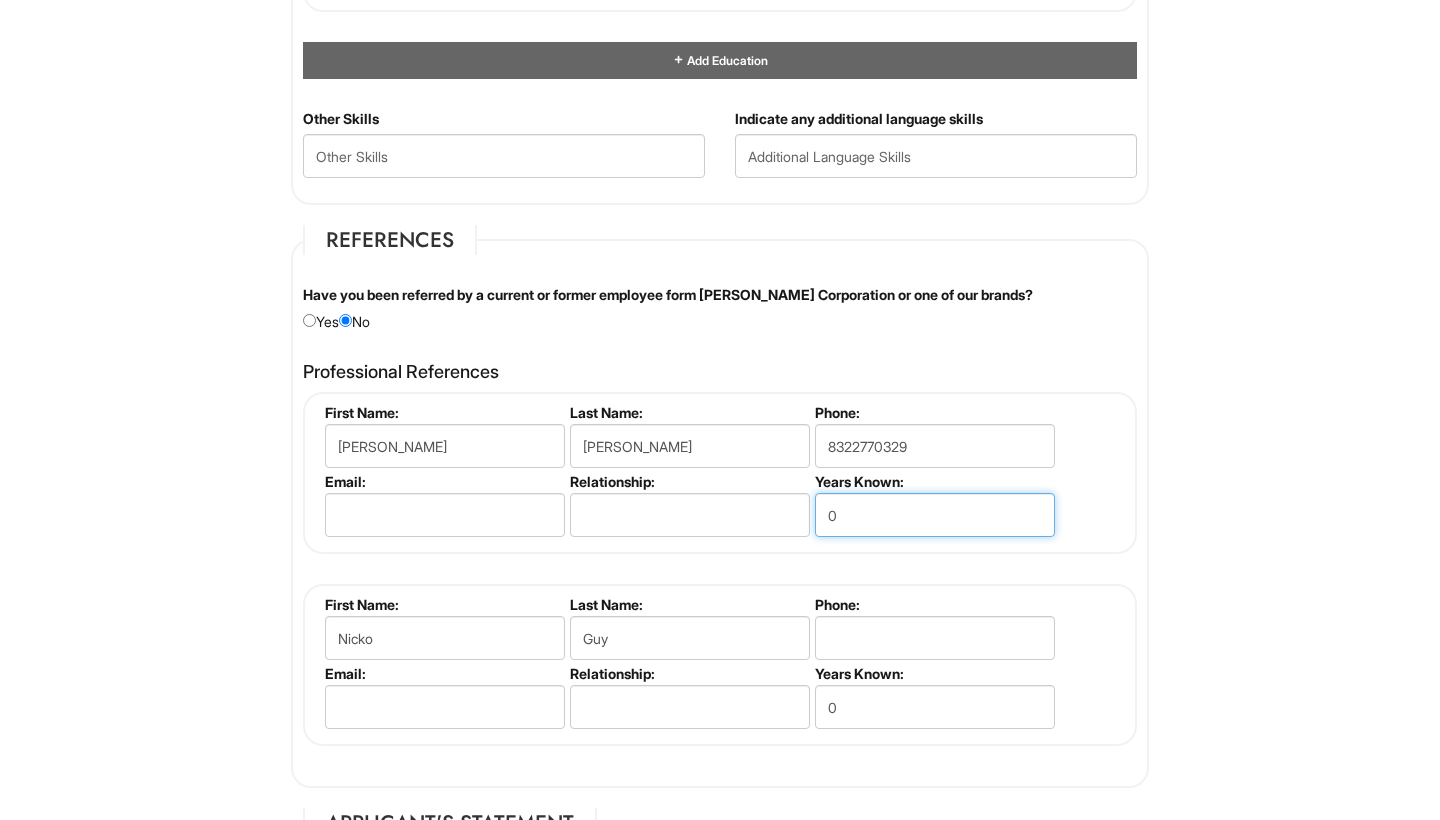 click on "0" at bounding box center [935, 515] 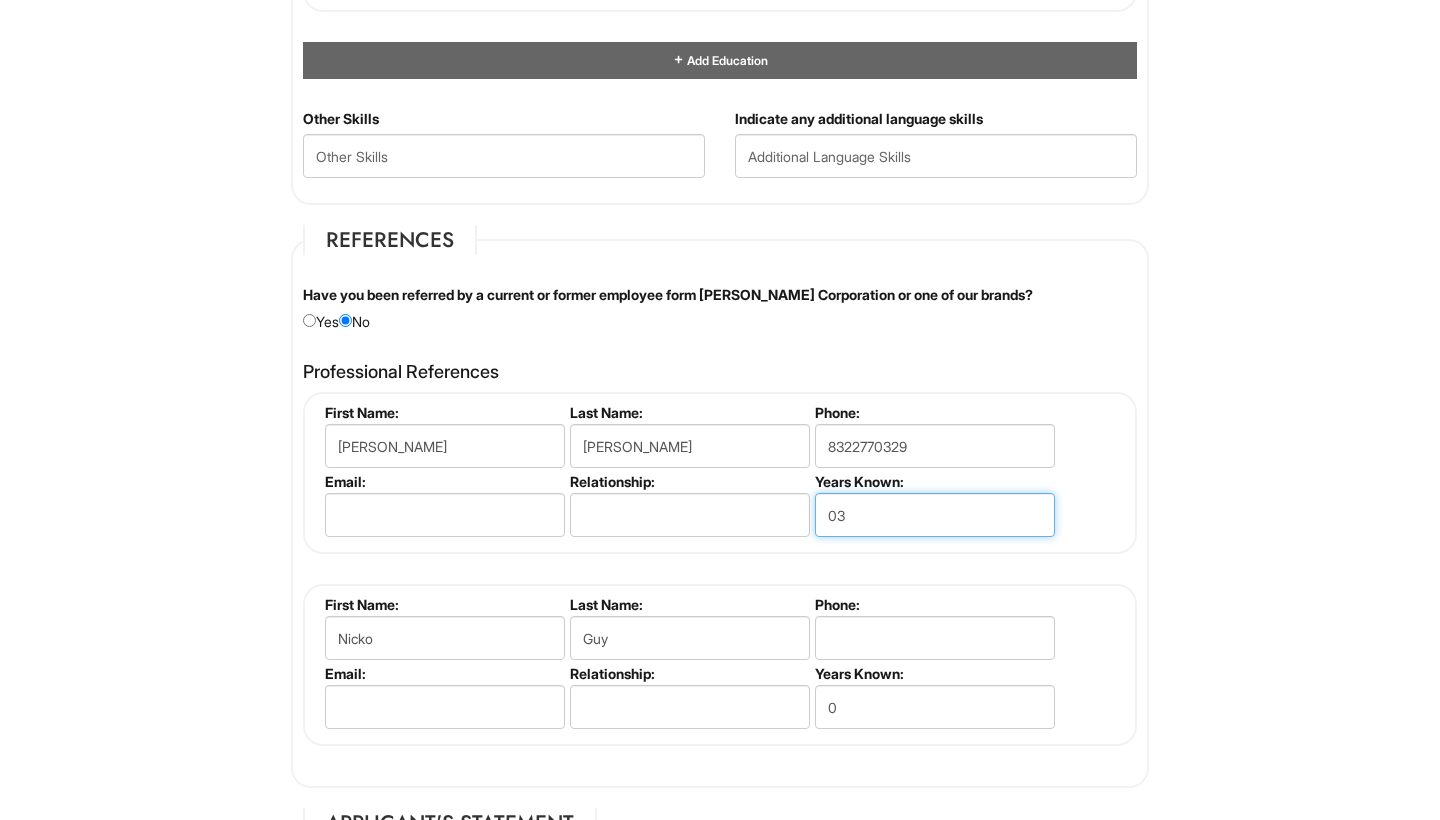 type on "0" 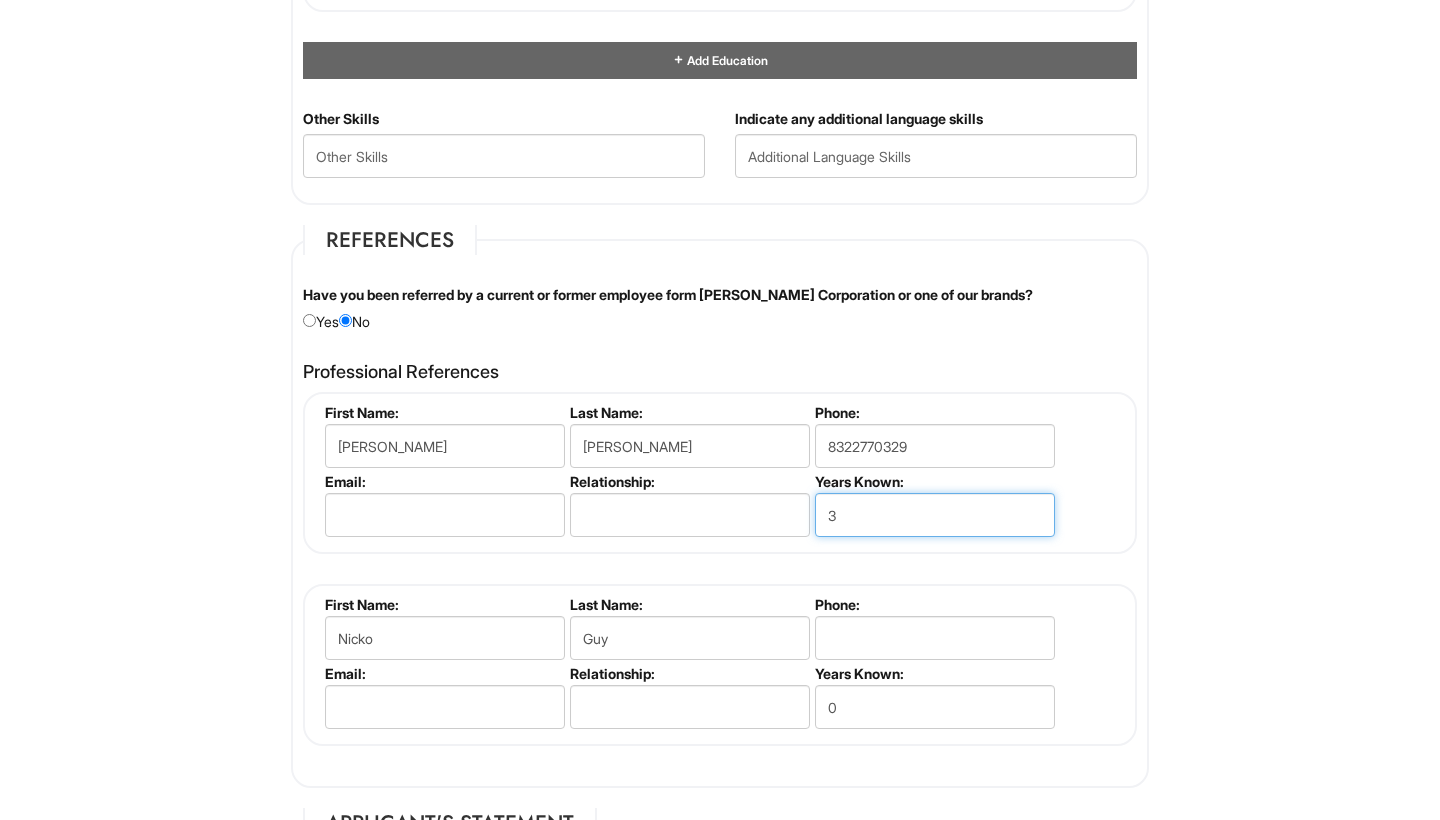 type on "3" 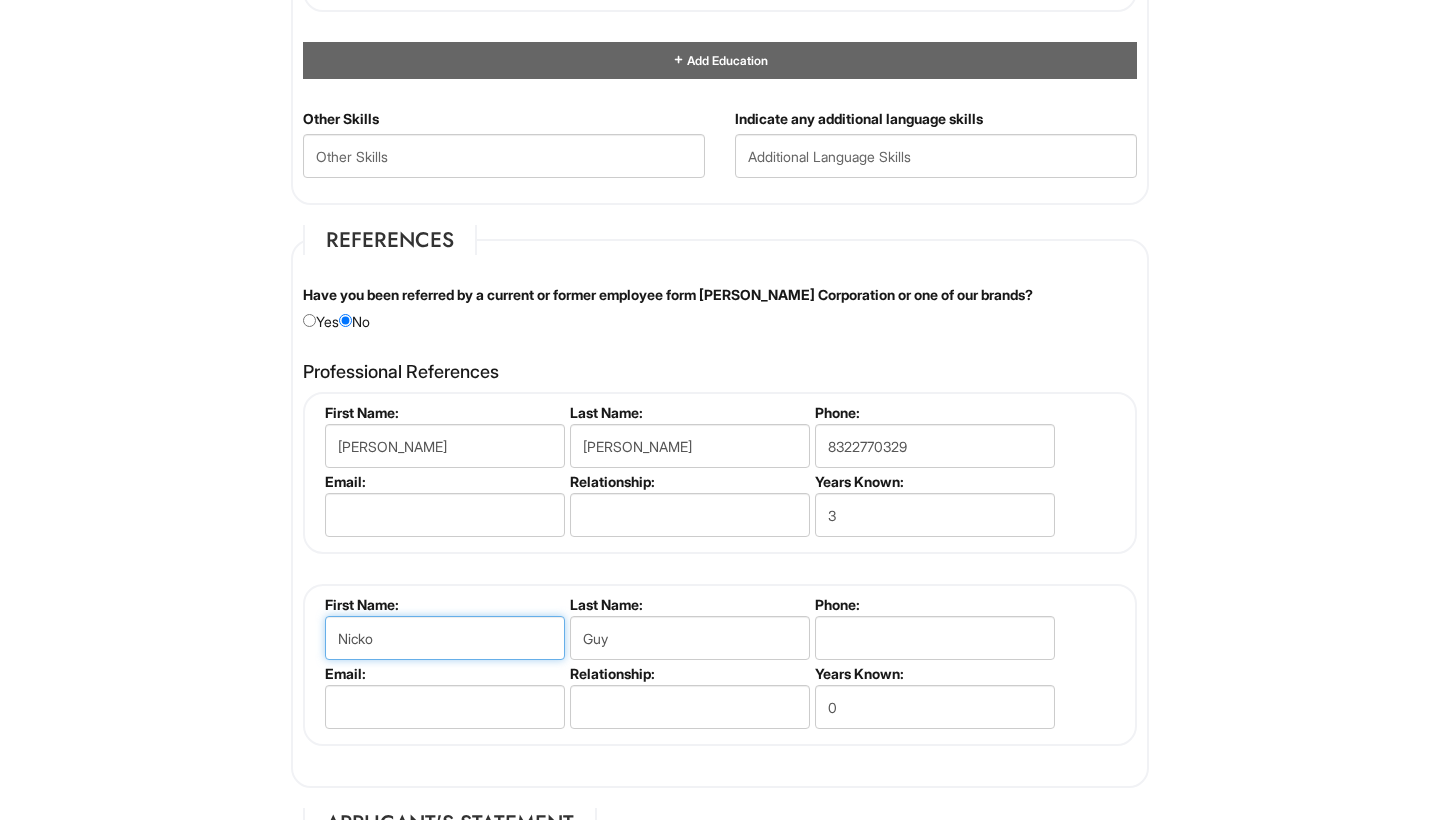 drag, startPoint x: 428, startPoint y: 642, endPoint x: 299, endPoint y: 631, distance: 129.46814 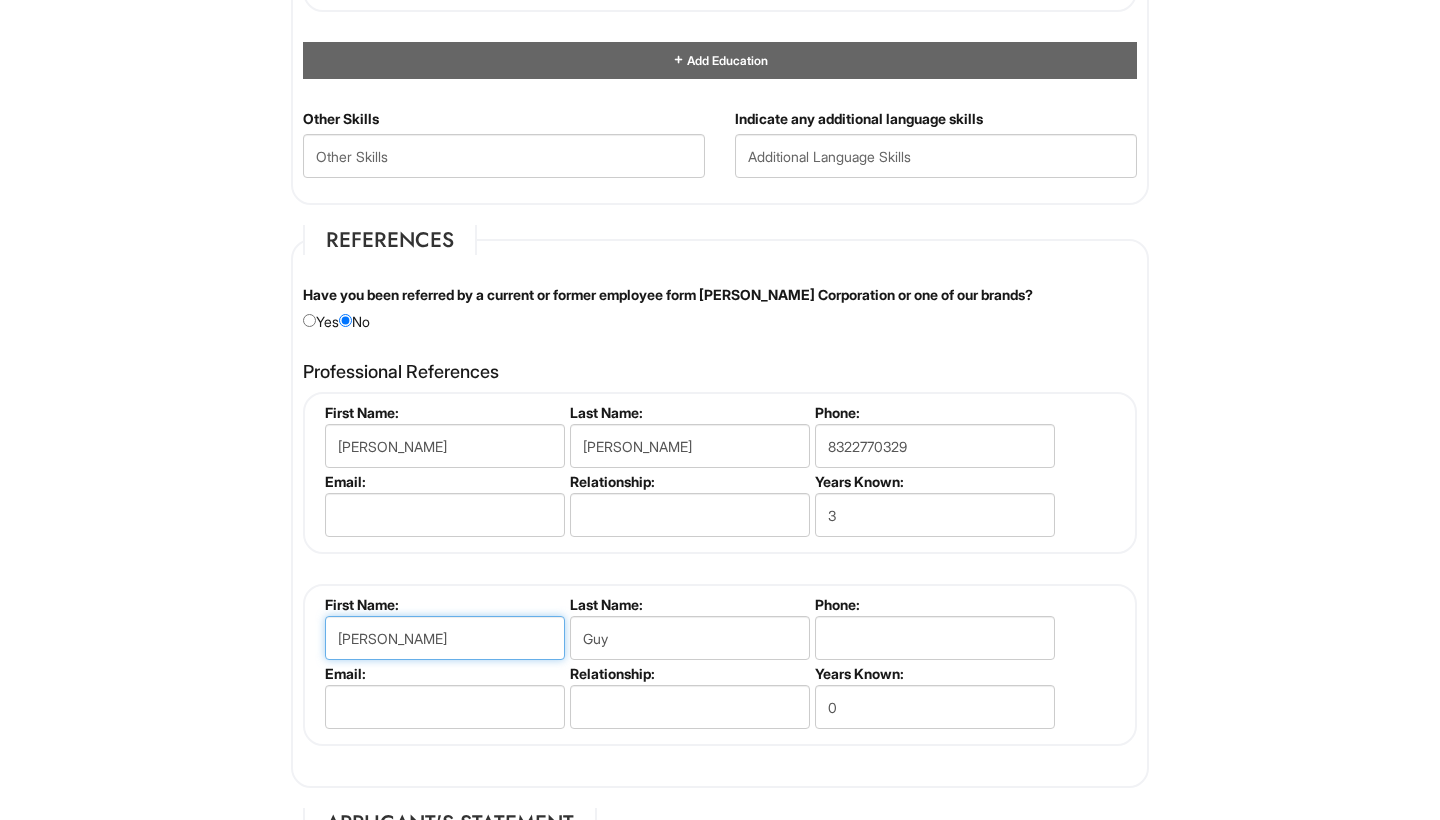 type on "Sascha" 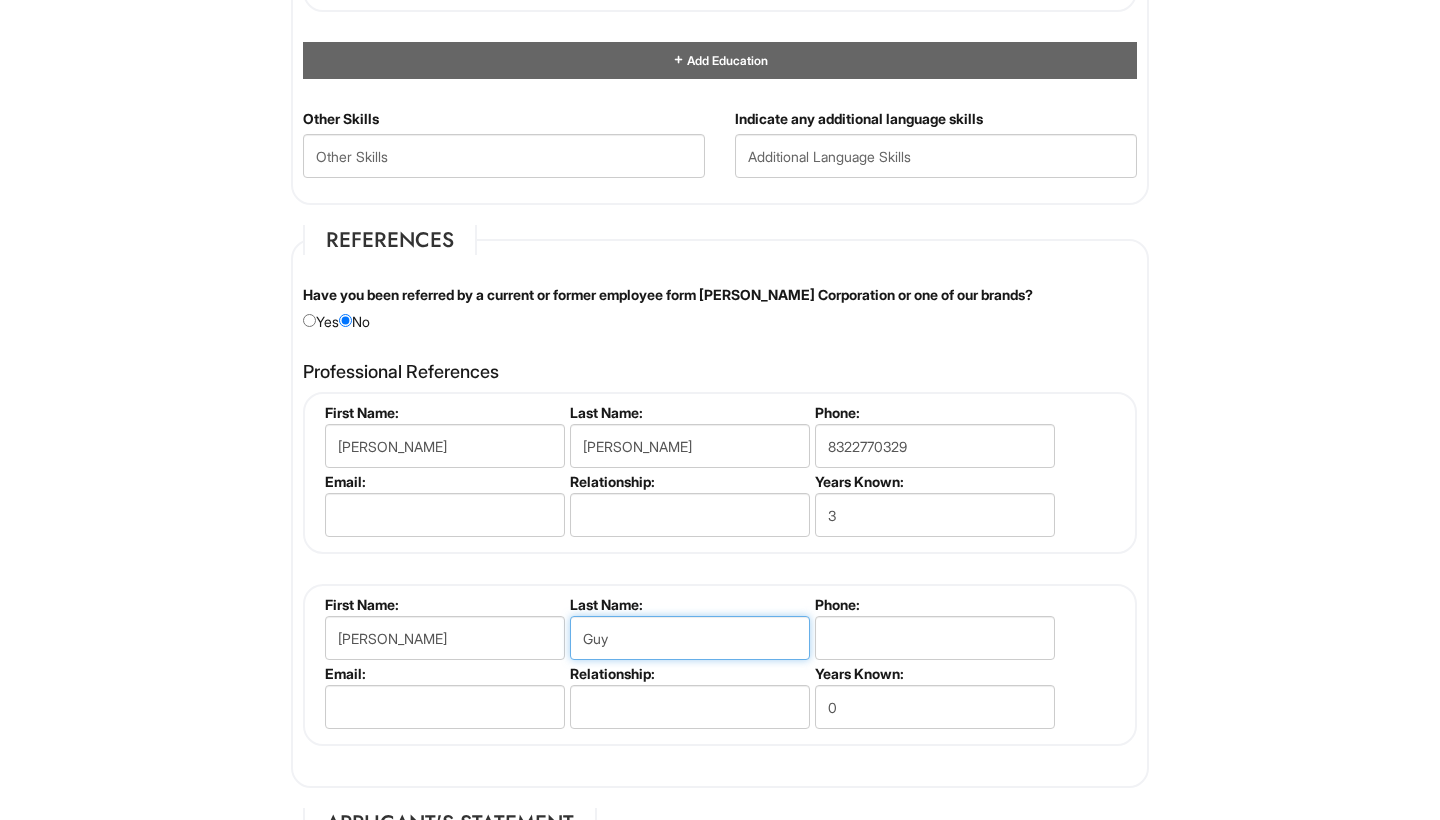drag, startPoint x: 630, startPoint y: 630, endPoint x: 506, endPoint y: 630, distance: 124 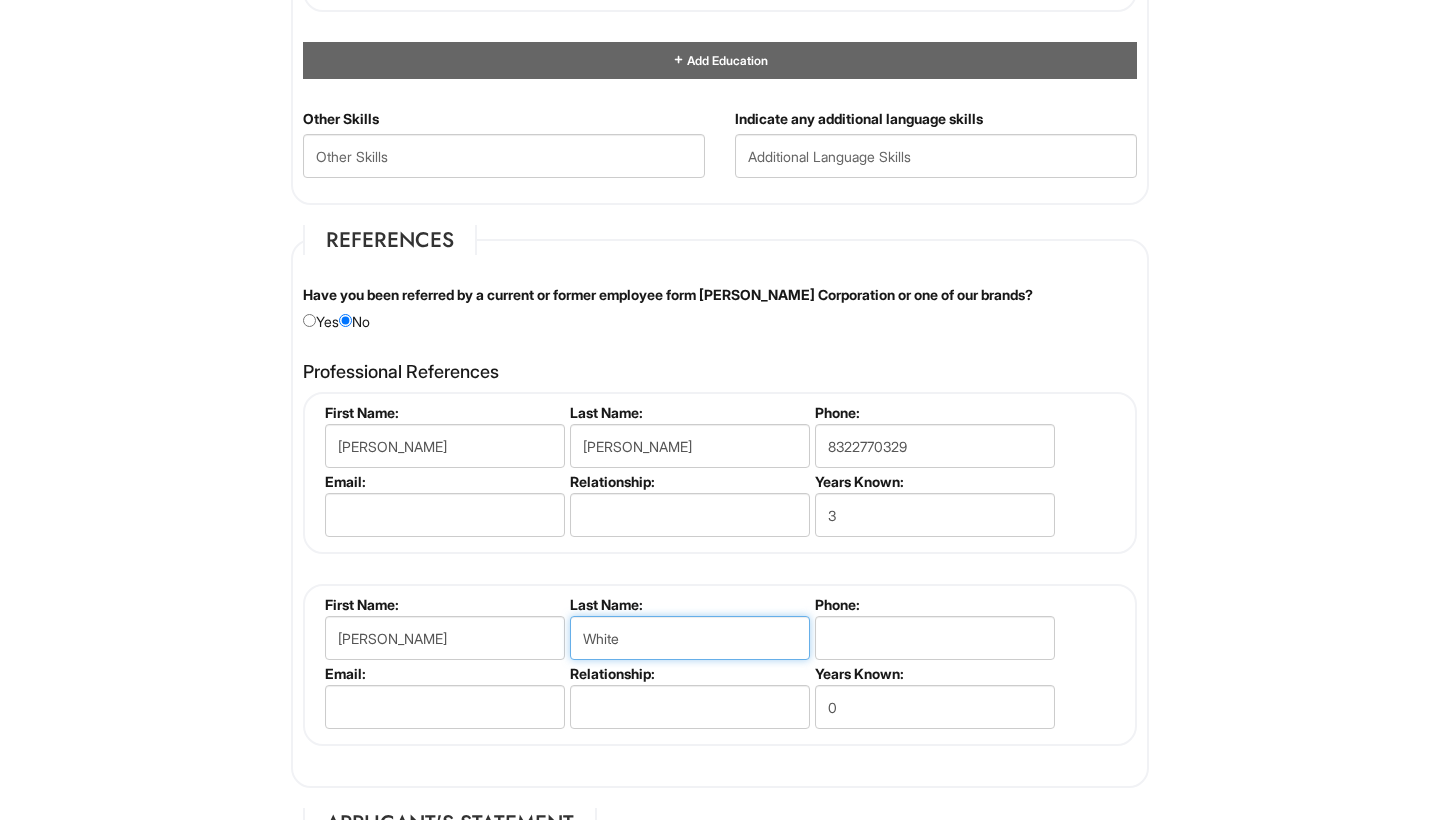 type on "White" 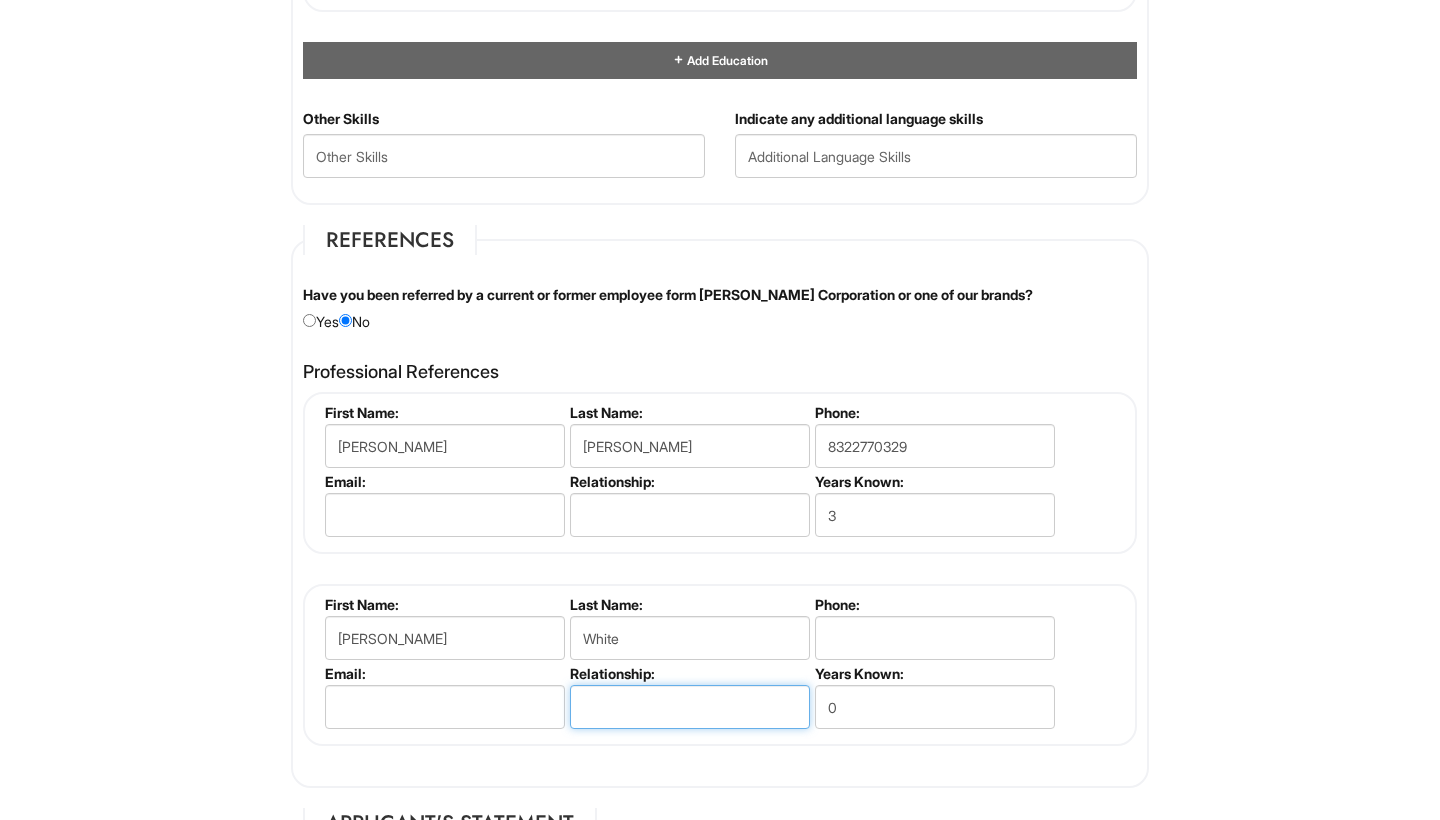 click at bounding box center [690, 707] 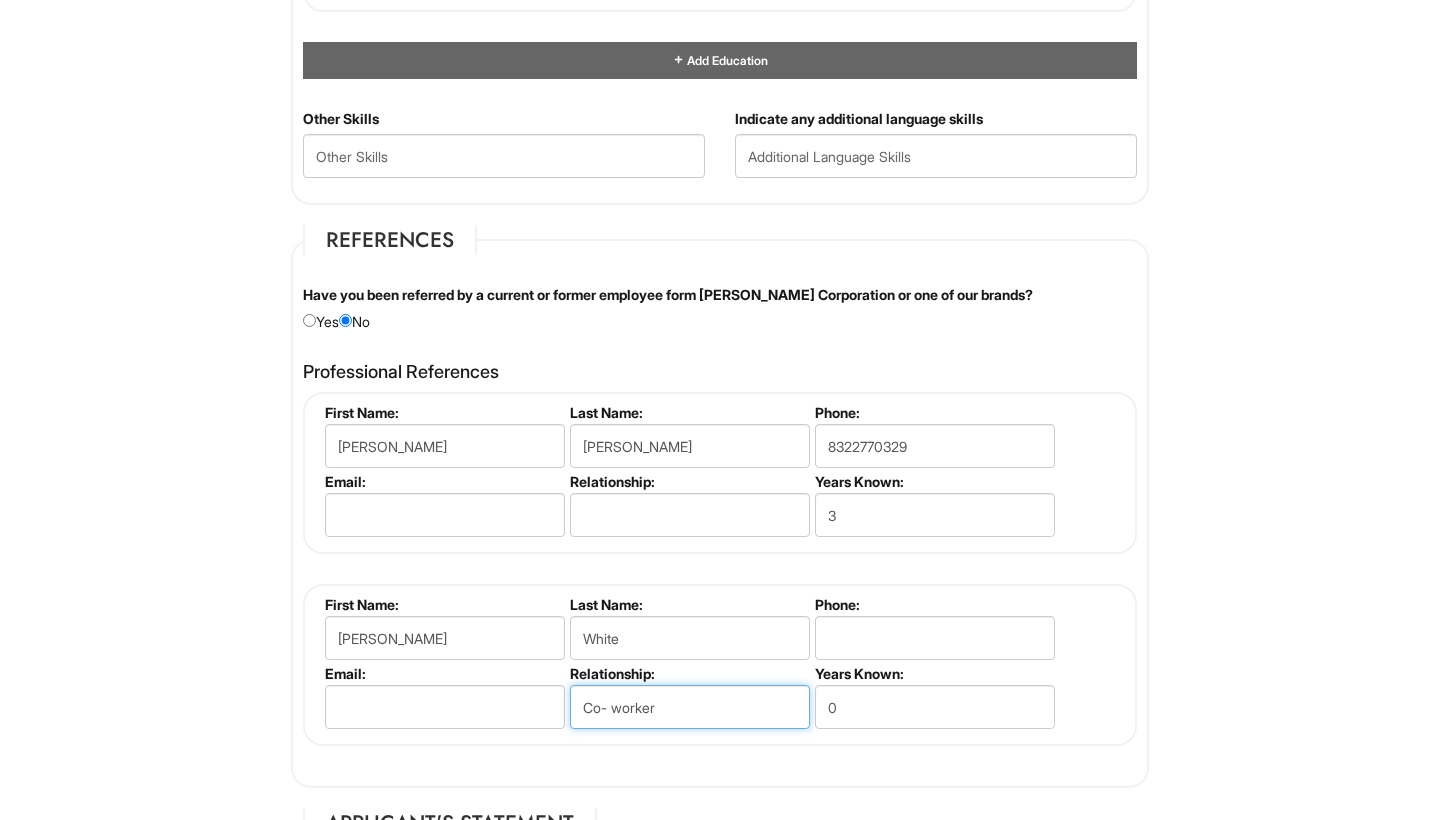 type on "Co- worker" 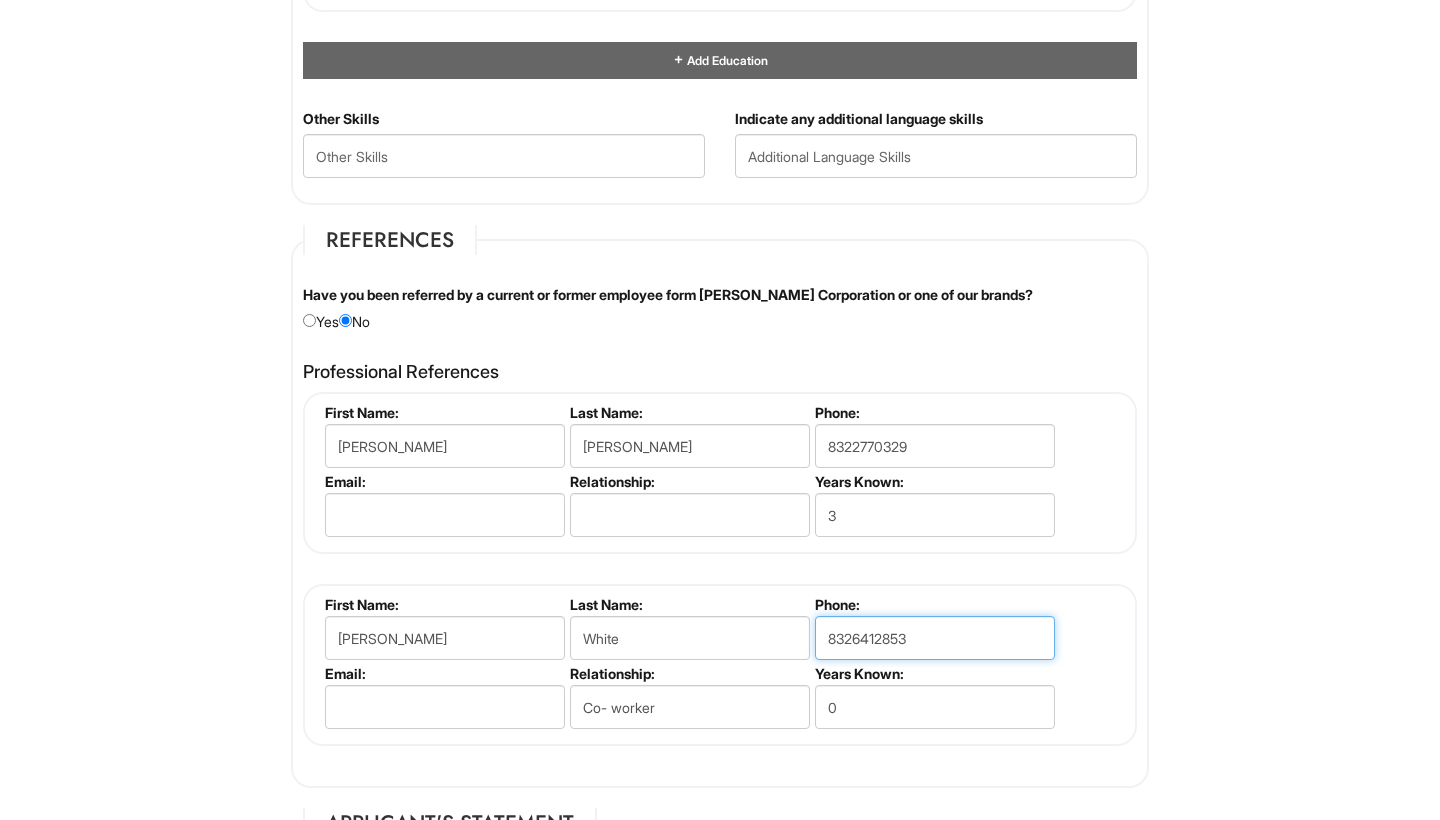 type on "8326412853" 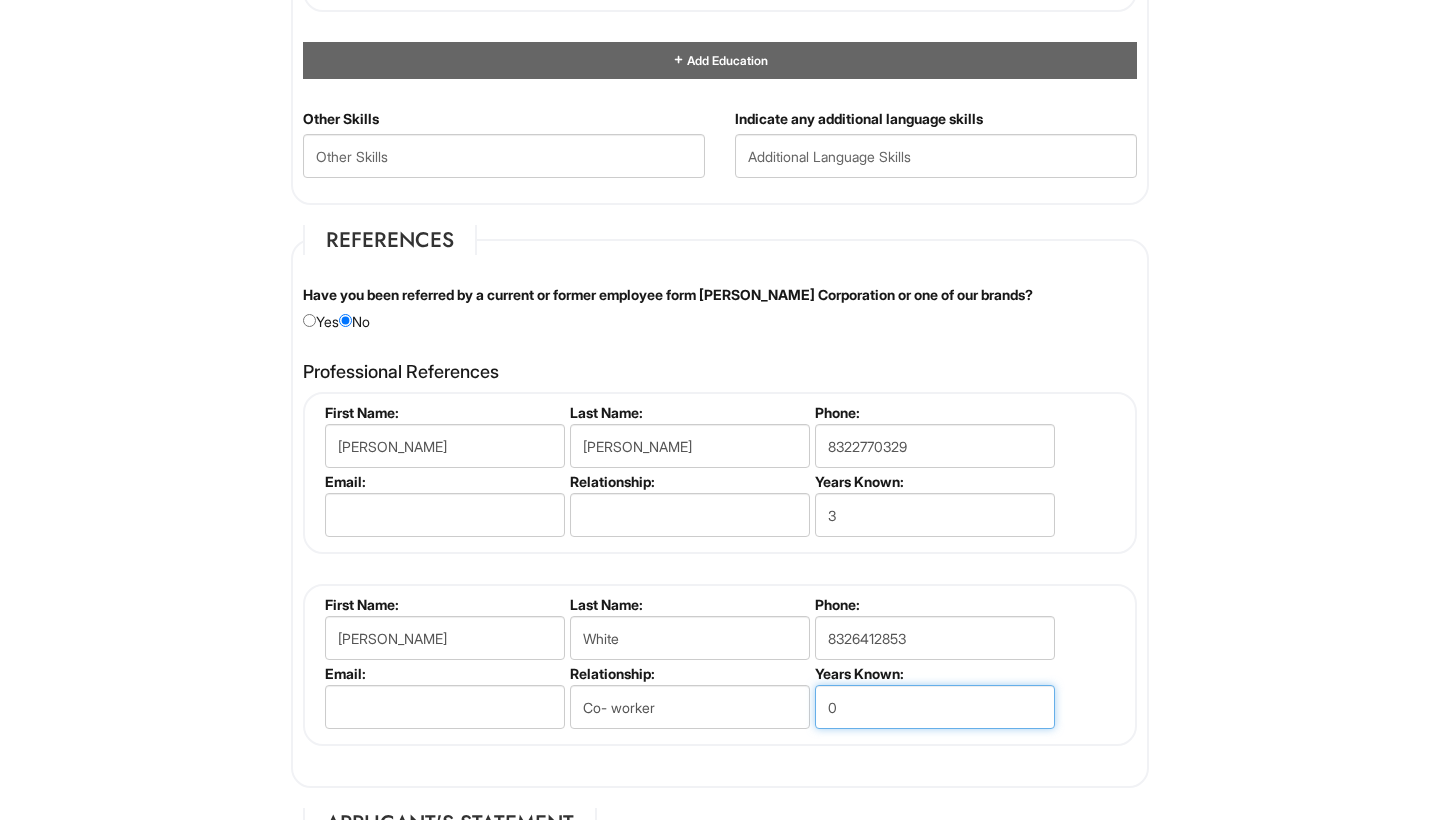 click on "0" at bounding box center (935, 707) 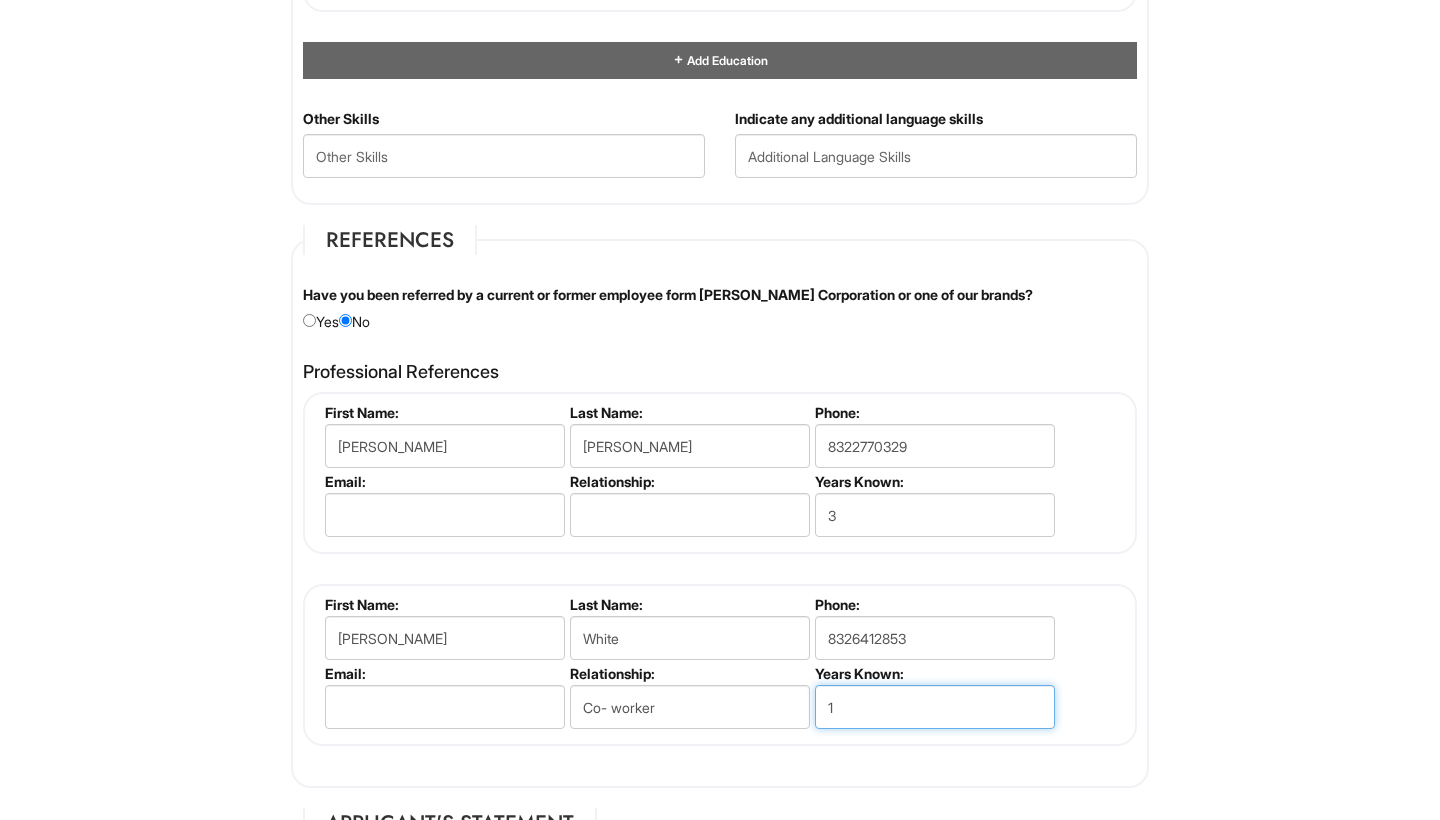 type on "1" 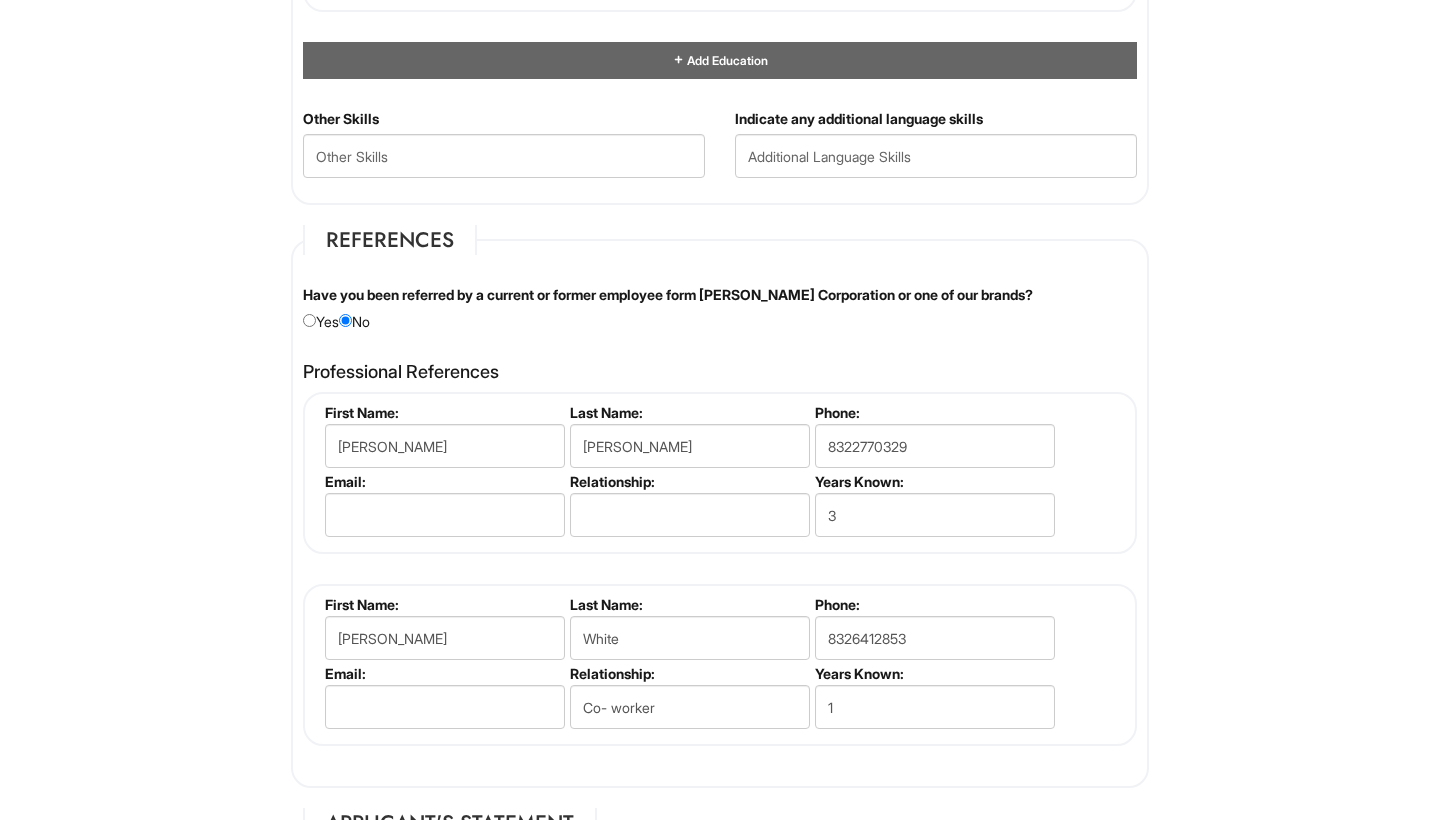 click on "Please Complete This Form 1 2 3 Client Advisor (FT) - A|X Armani Exchange Macy's PLEASE COMPLETE ALL REQUIRED FIELDS
We are an Equal Opportunity Employer. All persons shall have the opportunity to be considered for employment without regard to their race, color, creed, religion, national origin, ancestry, citizenship status, age, disability, gender, sex, sexual orientation, veteran status, genetic information or any other characteristic protected by applicable federal, state or local laws. We will endeavor to make a reasonable accommodation to the known physical or mental limitations of a qualified applicant with a disability unless the accommodation would impose an undue hardship on the operation of our business. If you believe you require such assistance to complete this form or to participate in an interview, please let us know.
Personal Information
Last Name  *   Guy
First Name  *   Nicko
Middle Name
E-mail Address  *   Nickoguy587@gmail.com
Phone  *   8329465134" at bounding box center (720, -205) 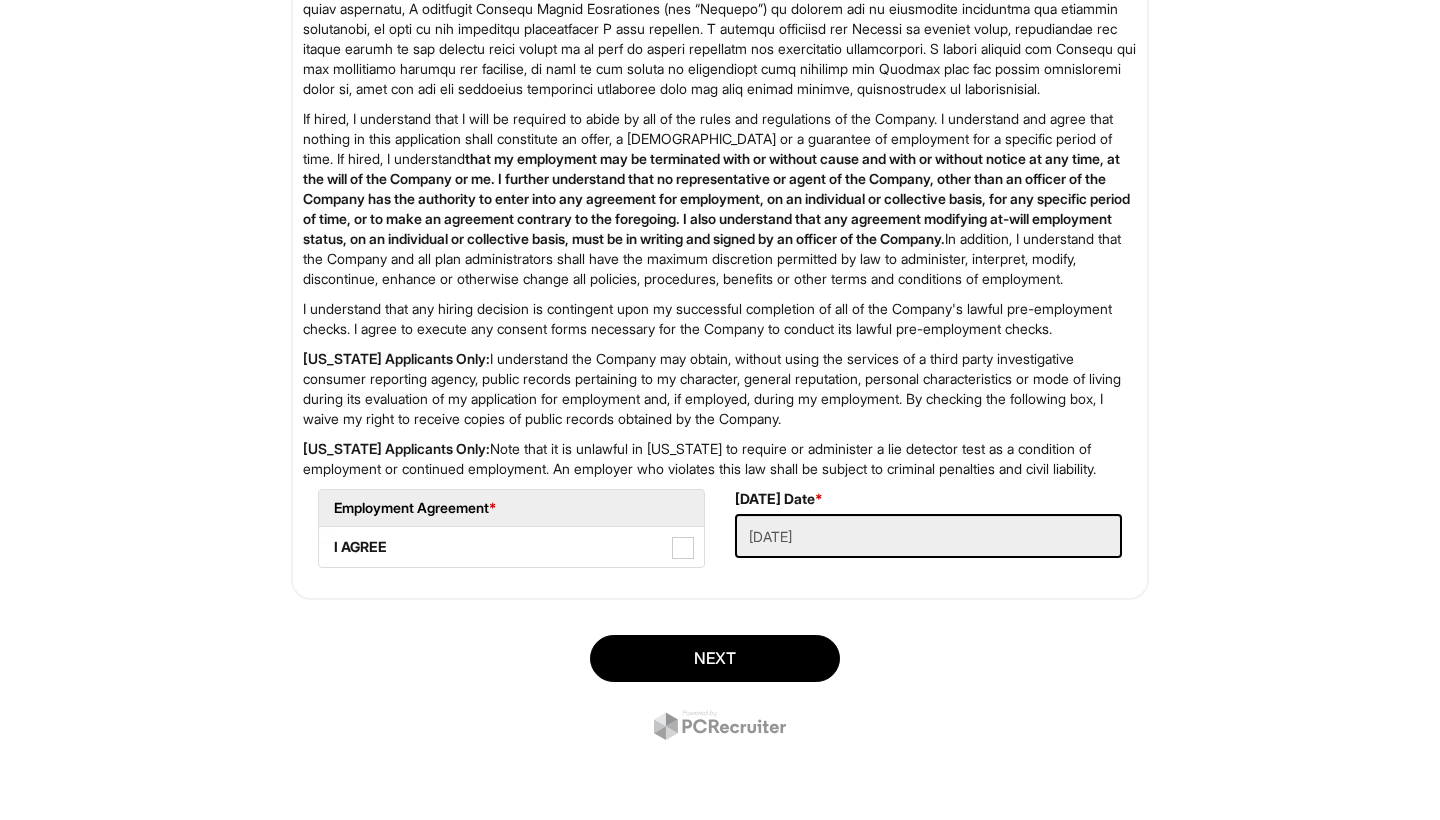 scroll, scrollTop: 3158, scrollLeft: 0, axis: vertical 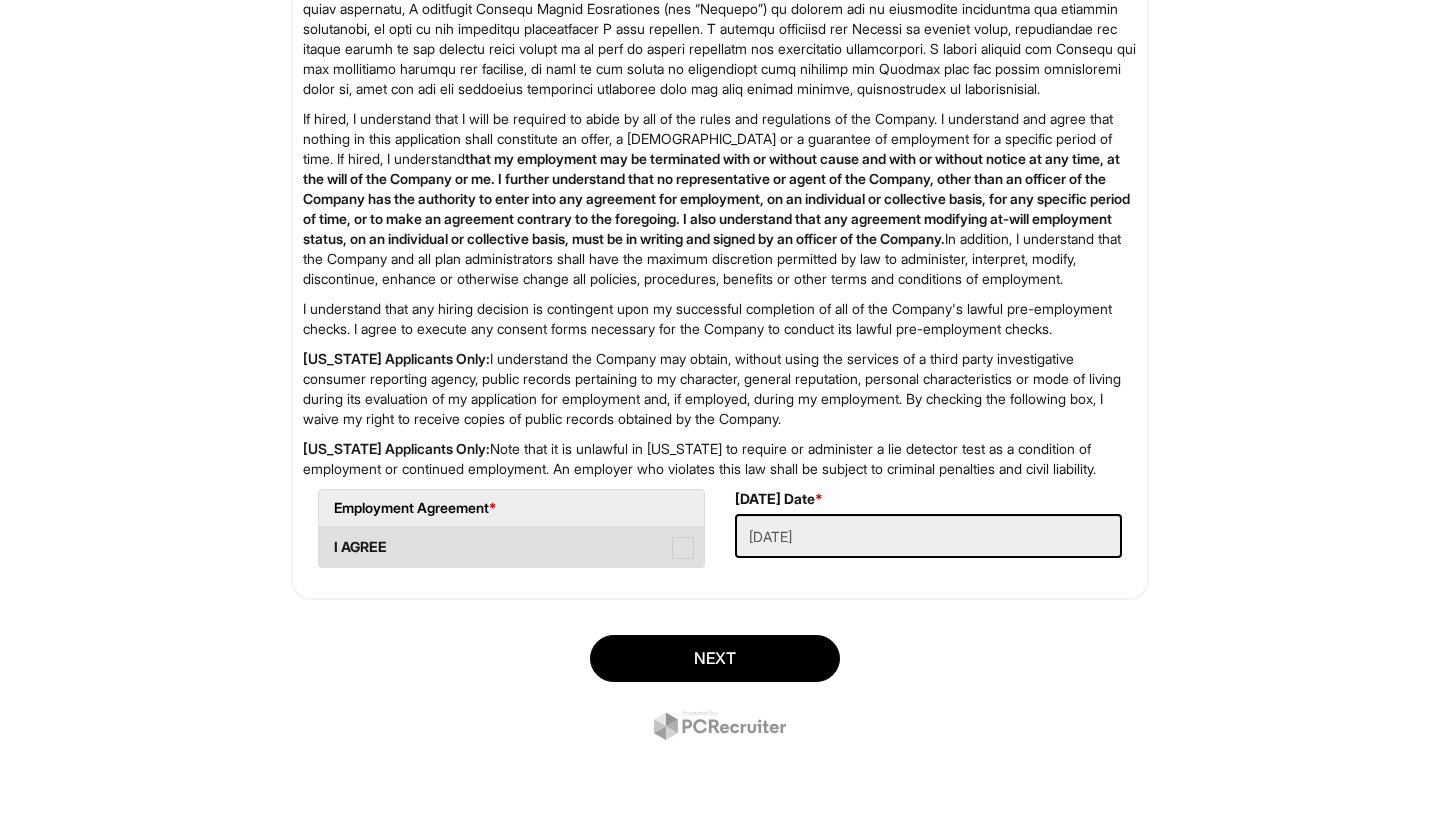 click at bounding box center [683, 548] 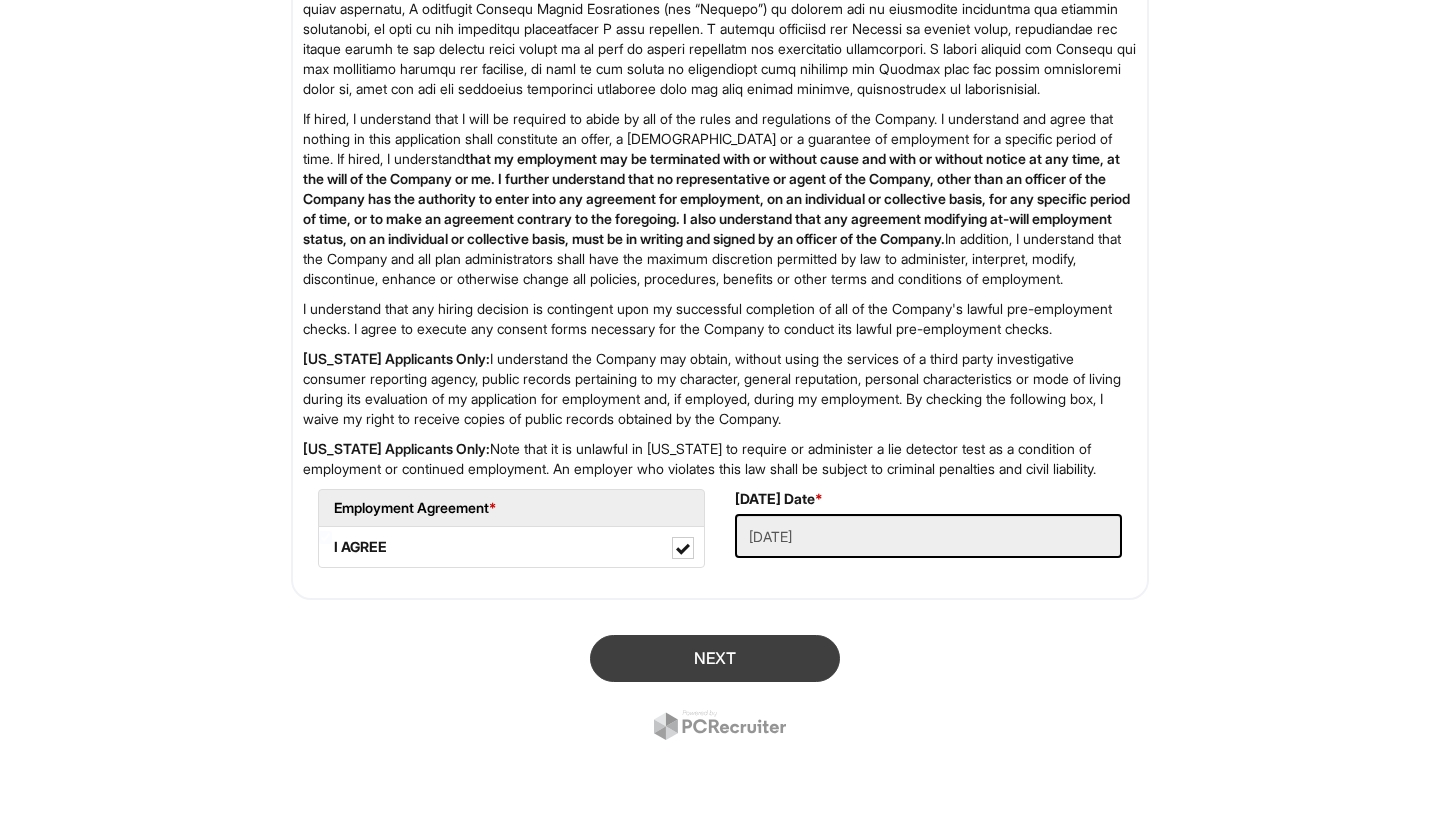 click on "Next" at bounding box center (715, 658) 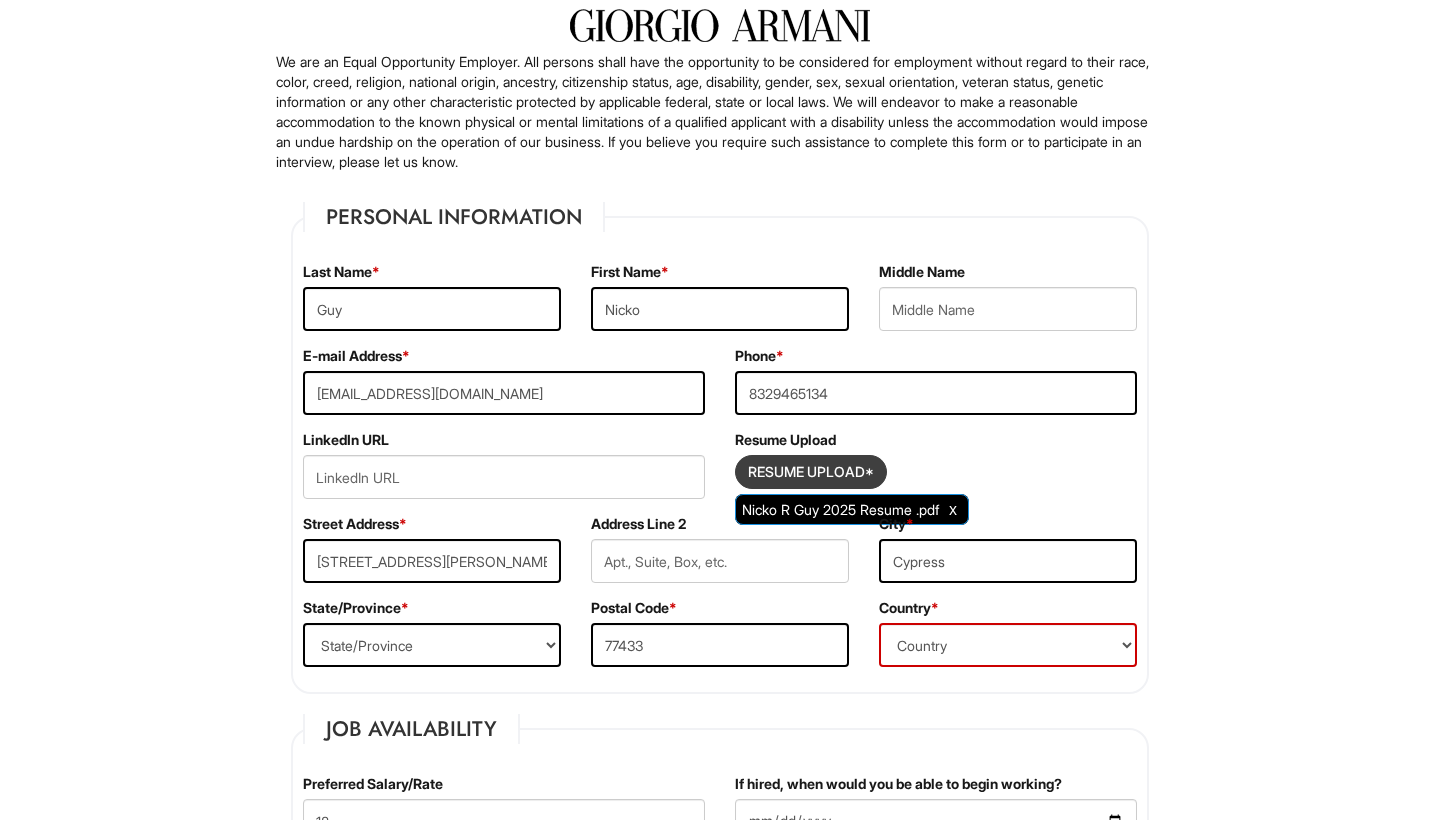 scroll, scrollTop: 178, scrollLeft: 0, axis: vertical 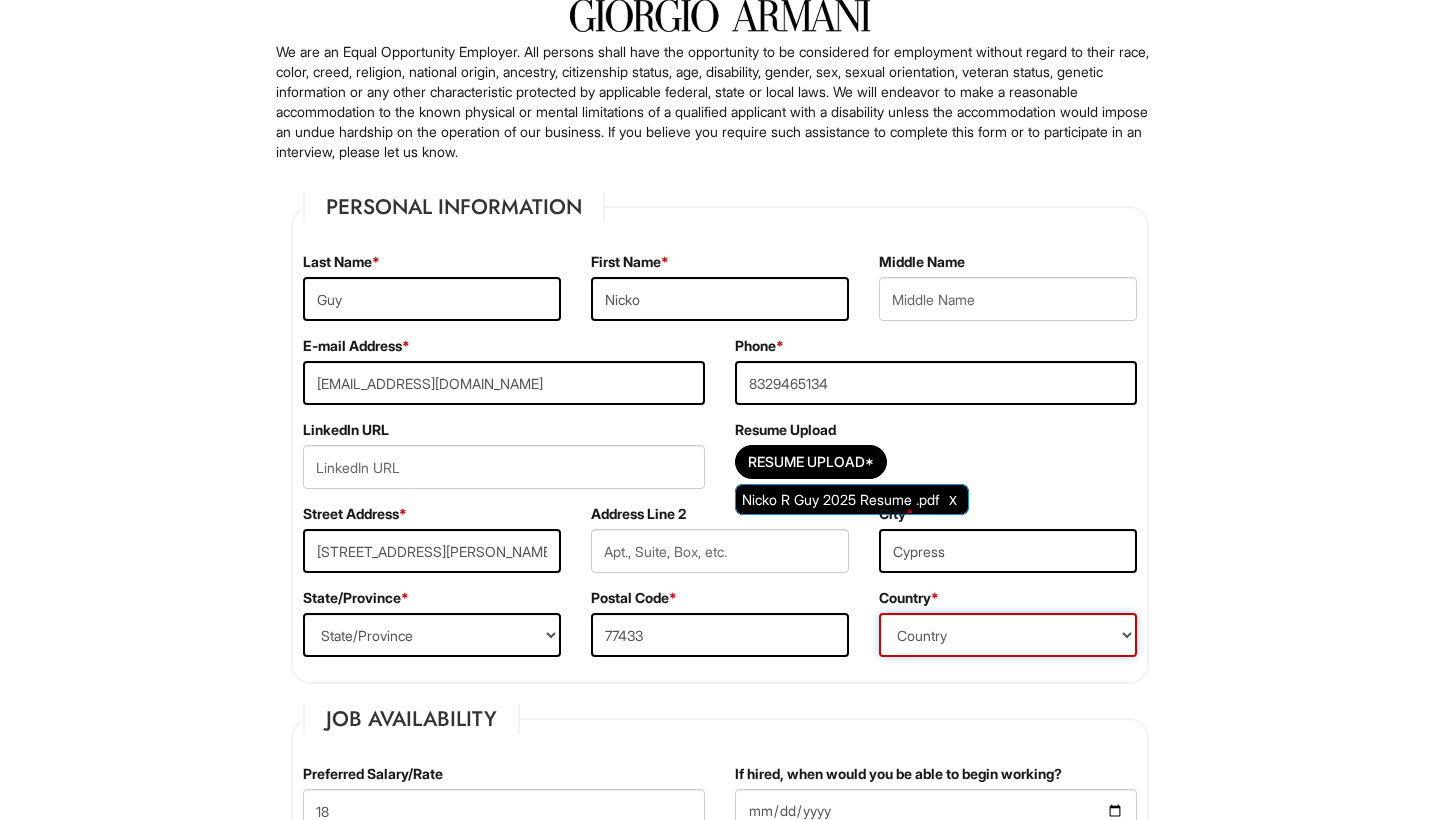 select on "United States of America" 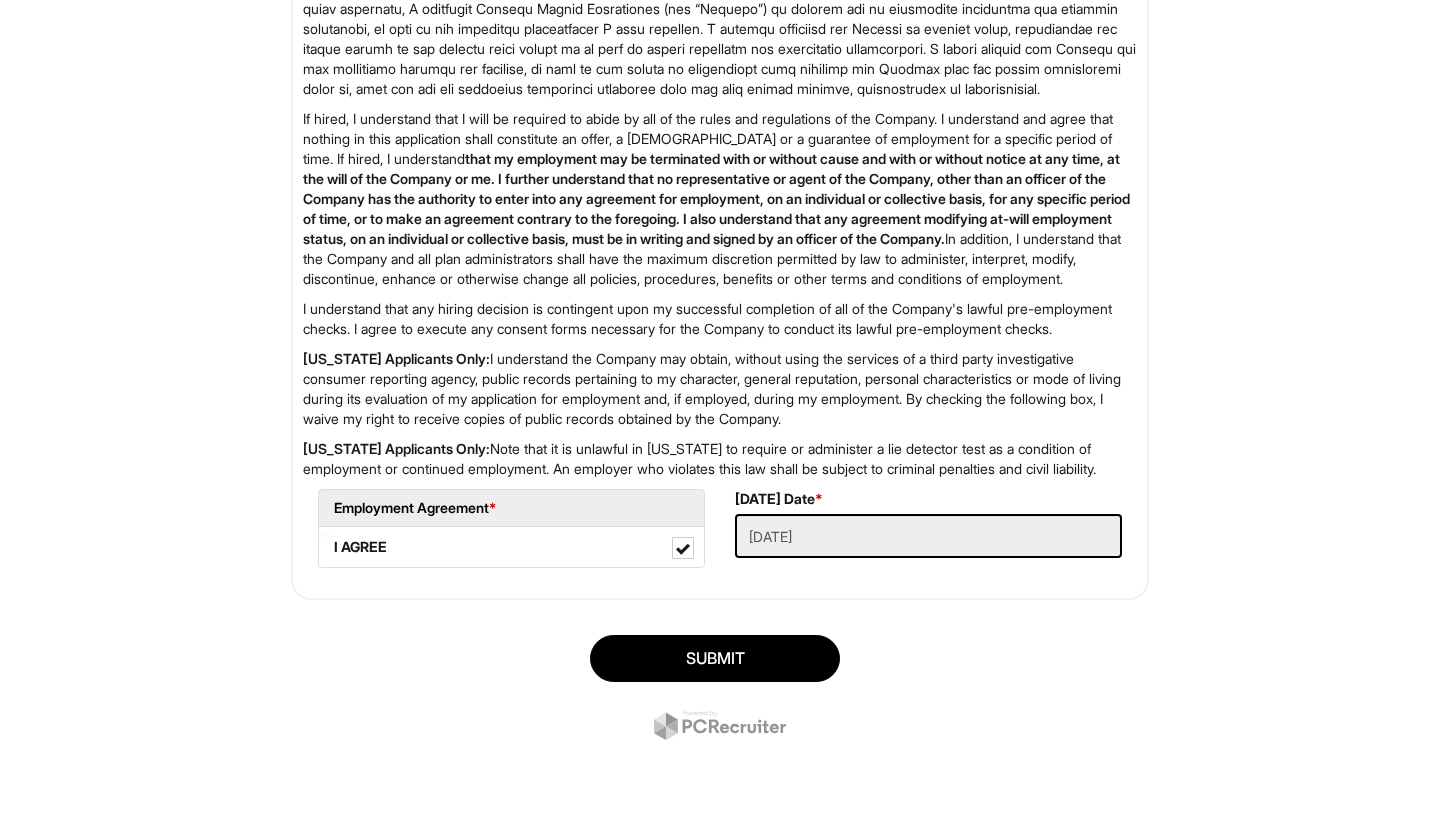 scroll, scrollTop: 3198, scrollLeft: 0, axis: vertical 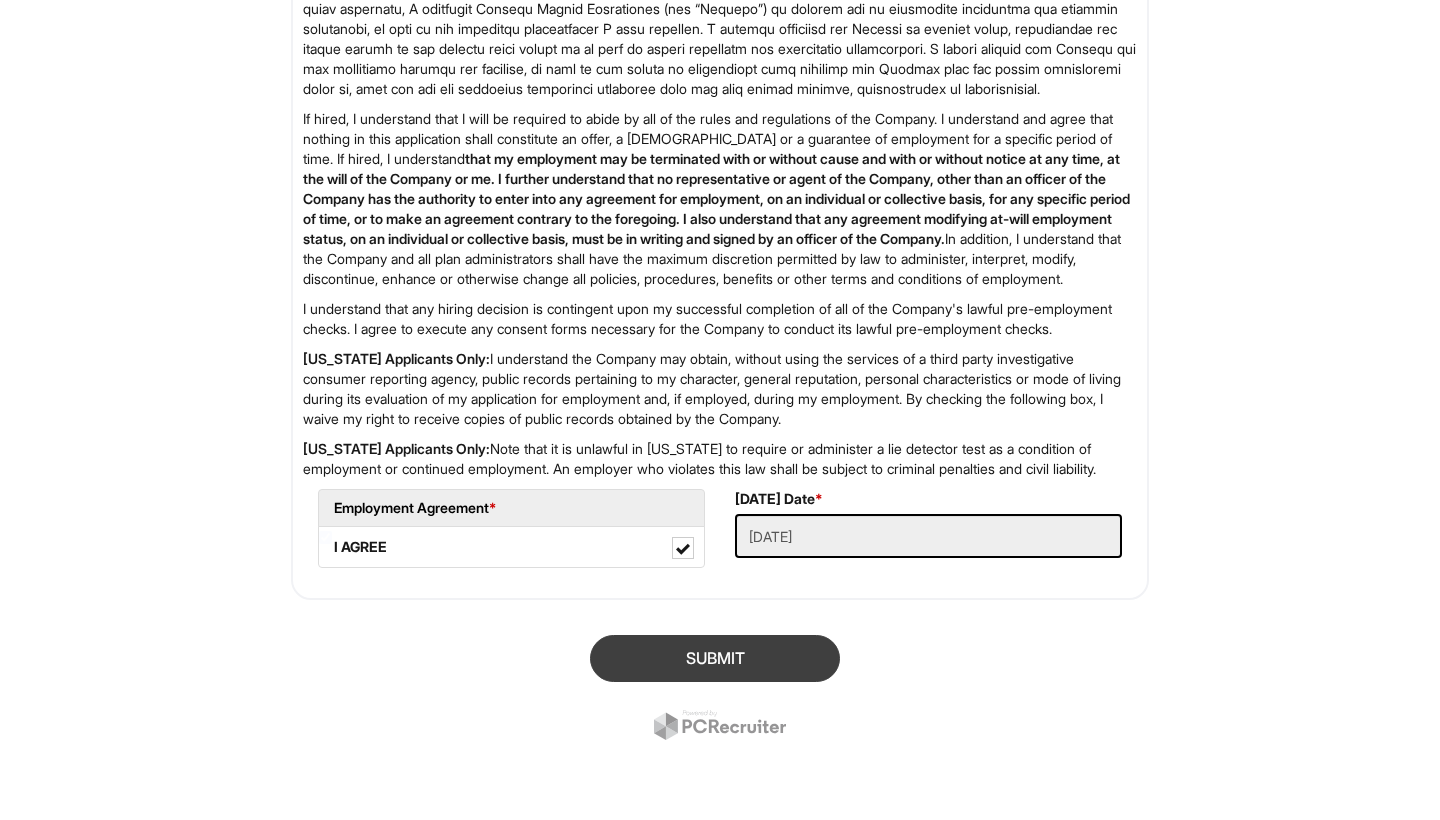 click on "SUBMIT" at bounding box center (715, 658) 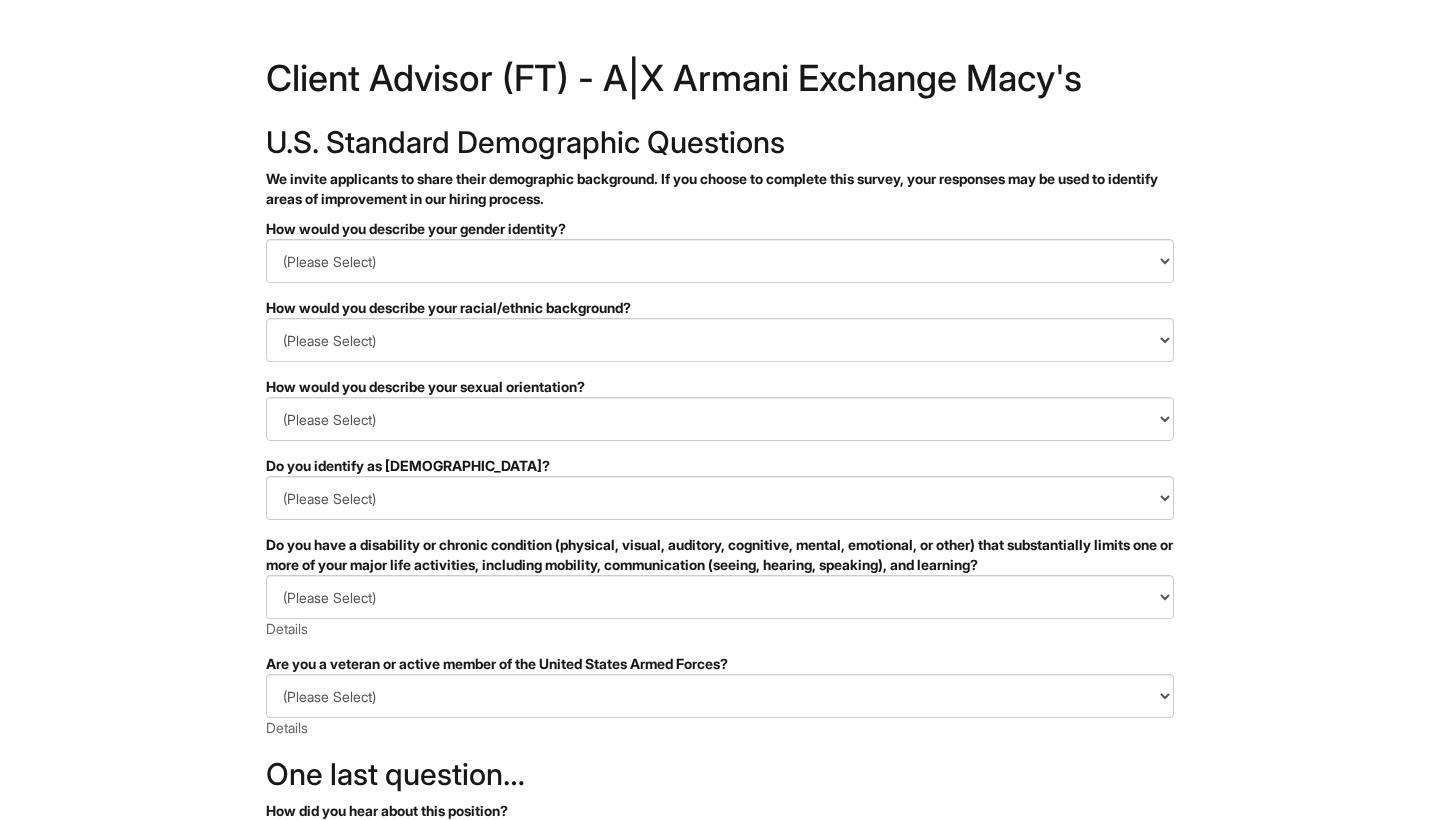 scroll, scrollTop: 0, scrollLeft: 0, axis: both 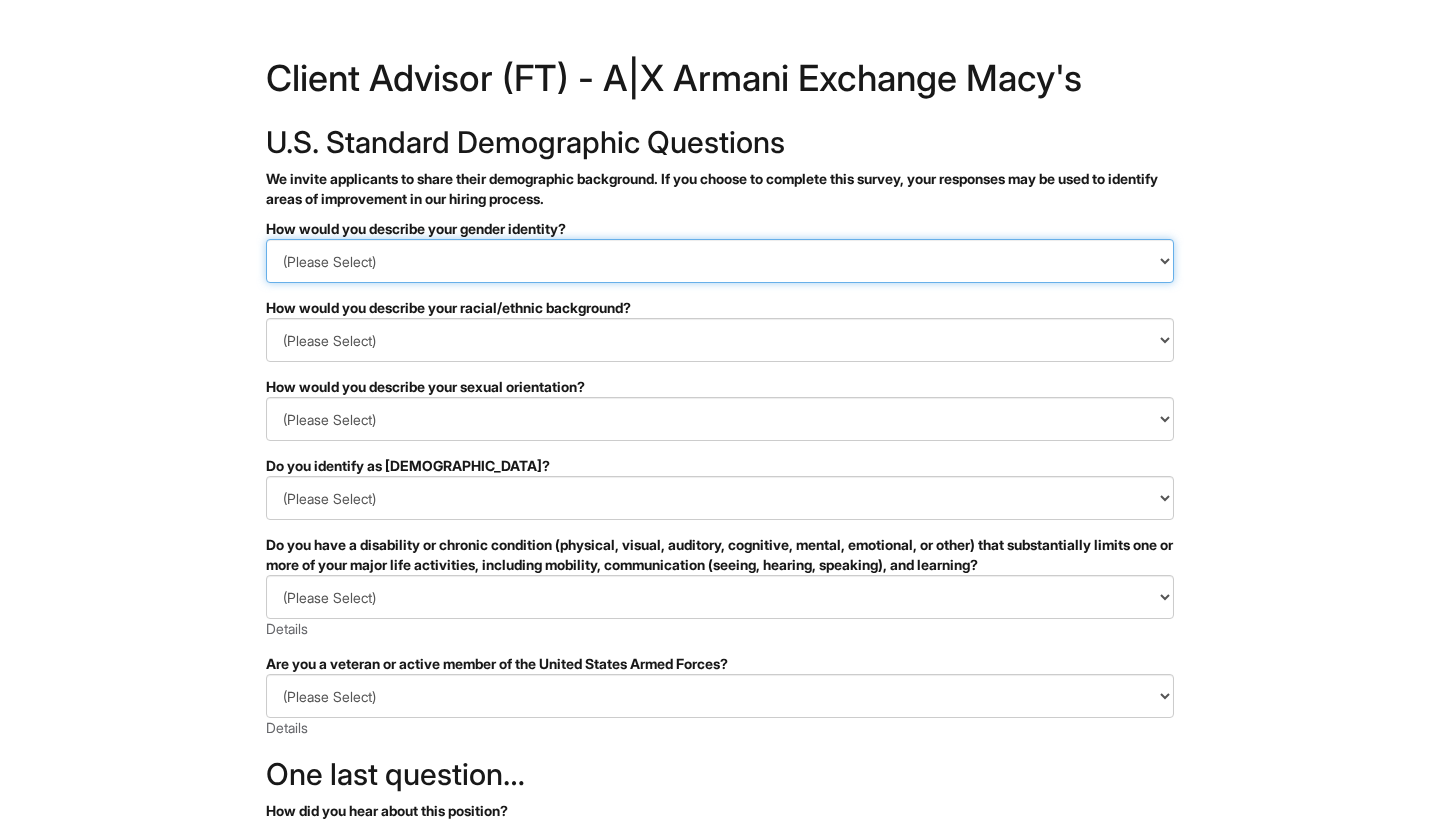 select on "Man" 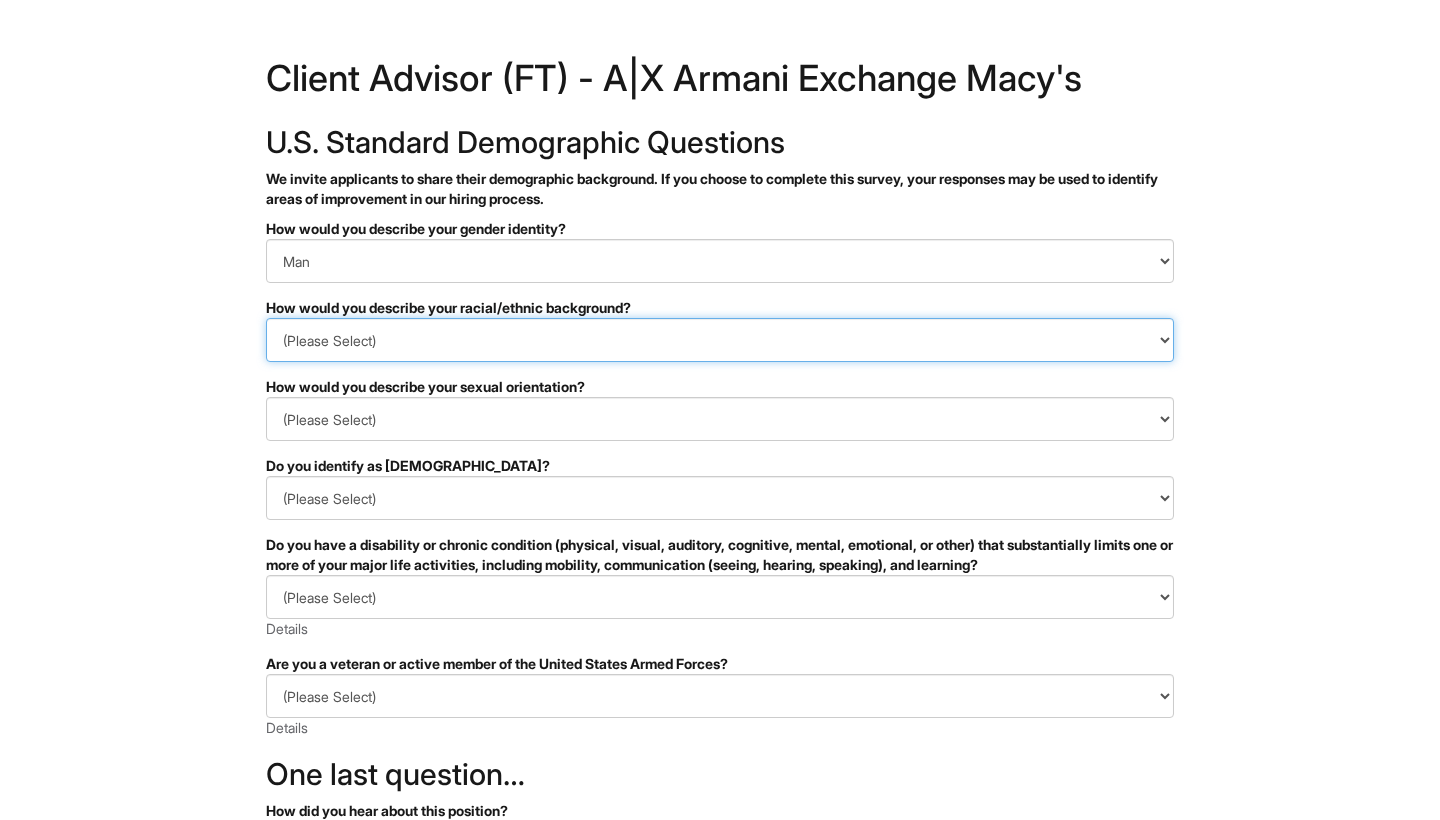 select on "Black or of [DEMOGRAPHIC_DATA] descent" 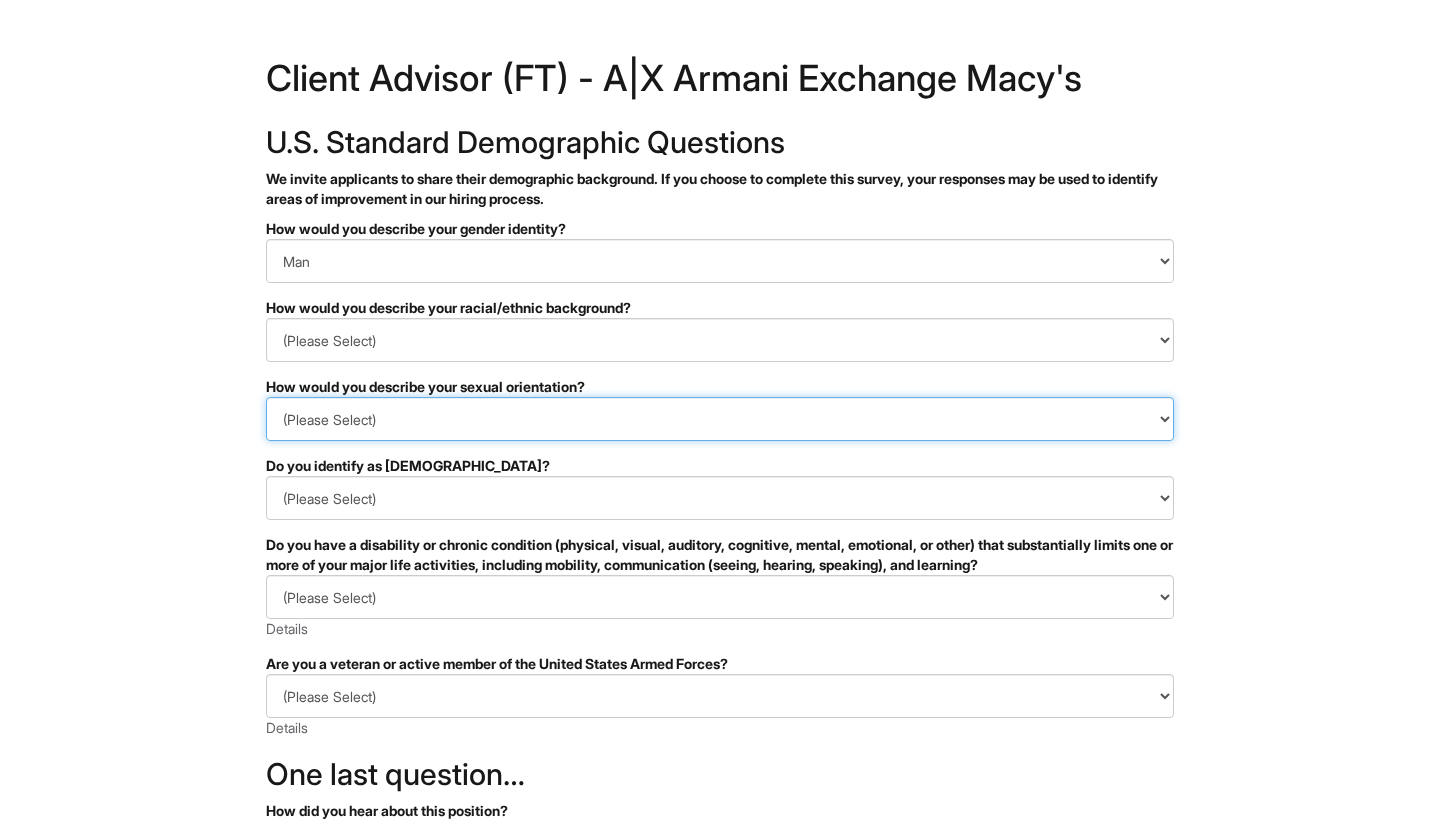 select on "[DEMOGRAPHIC_DATA]" 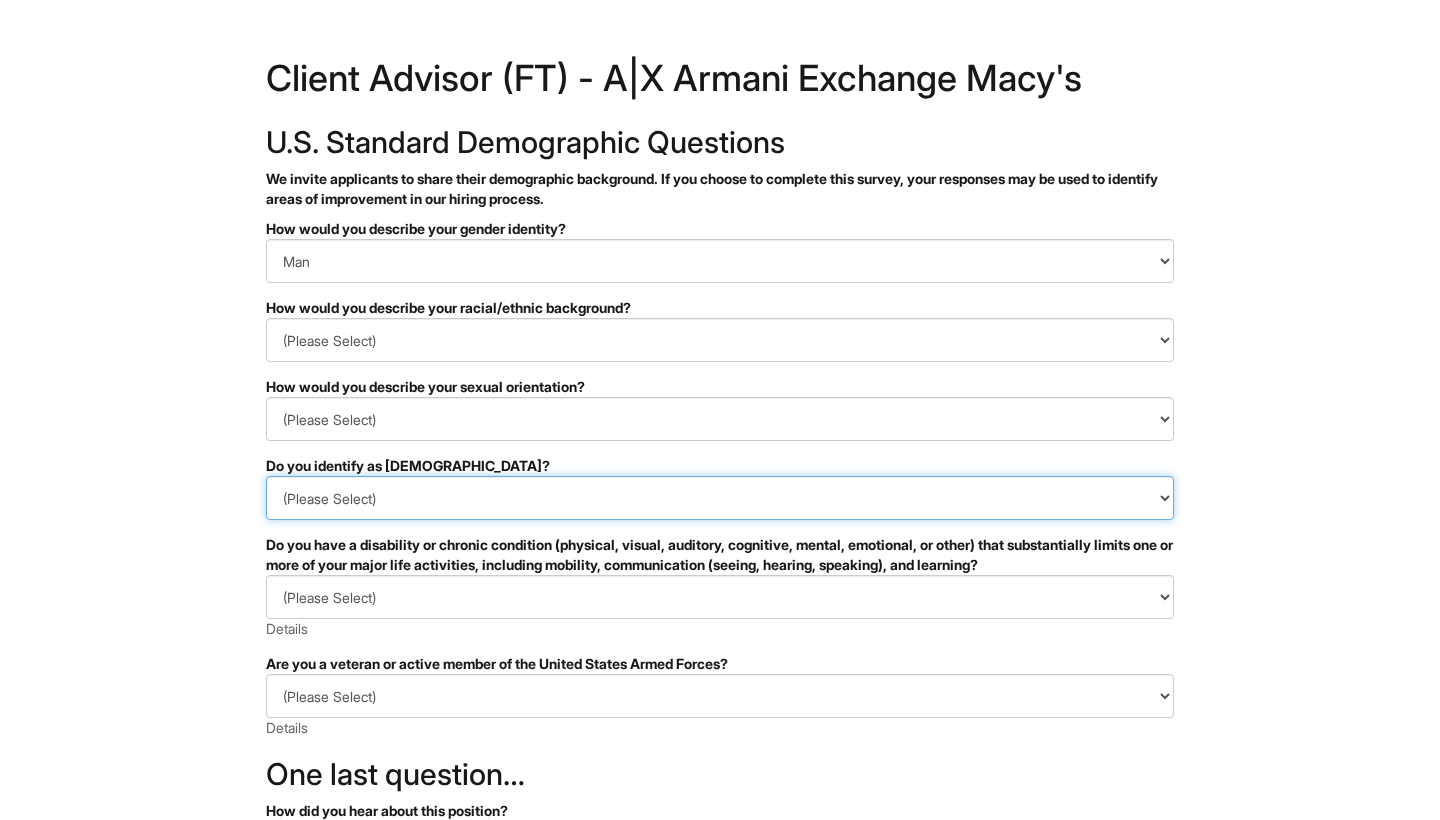 select on "No" 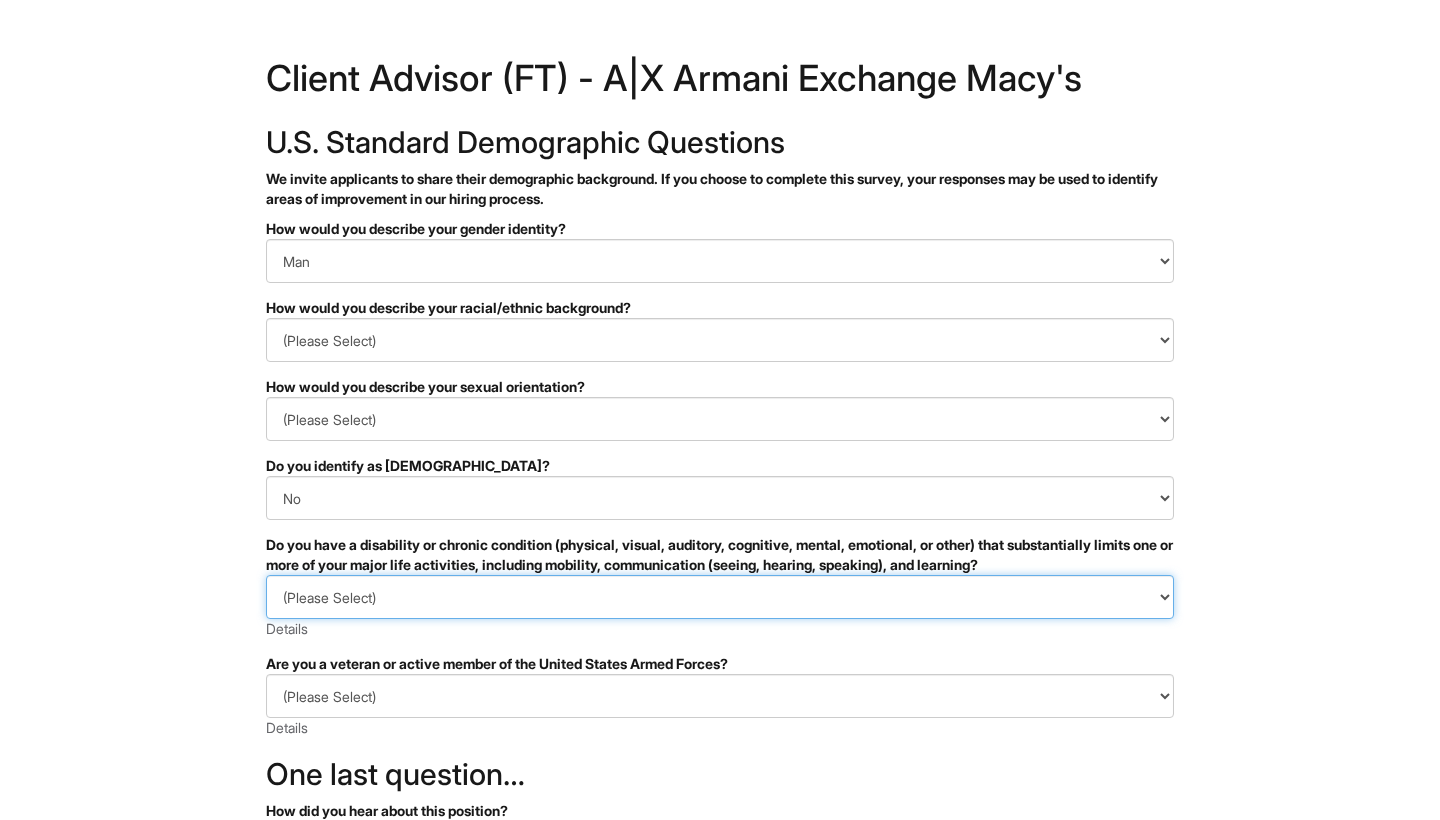 select on "NO, I DON'T HAVE A DISABILITY" 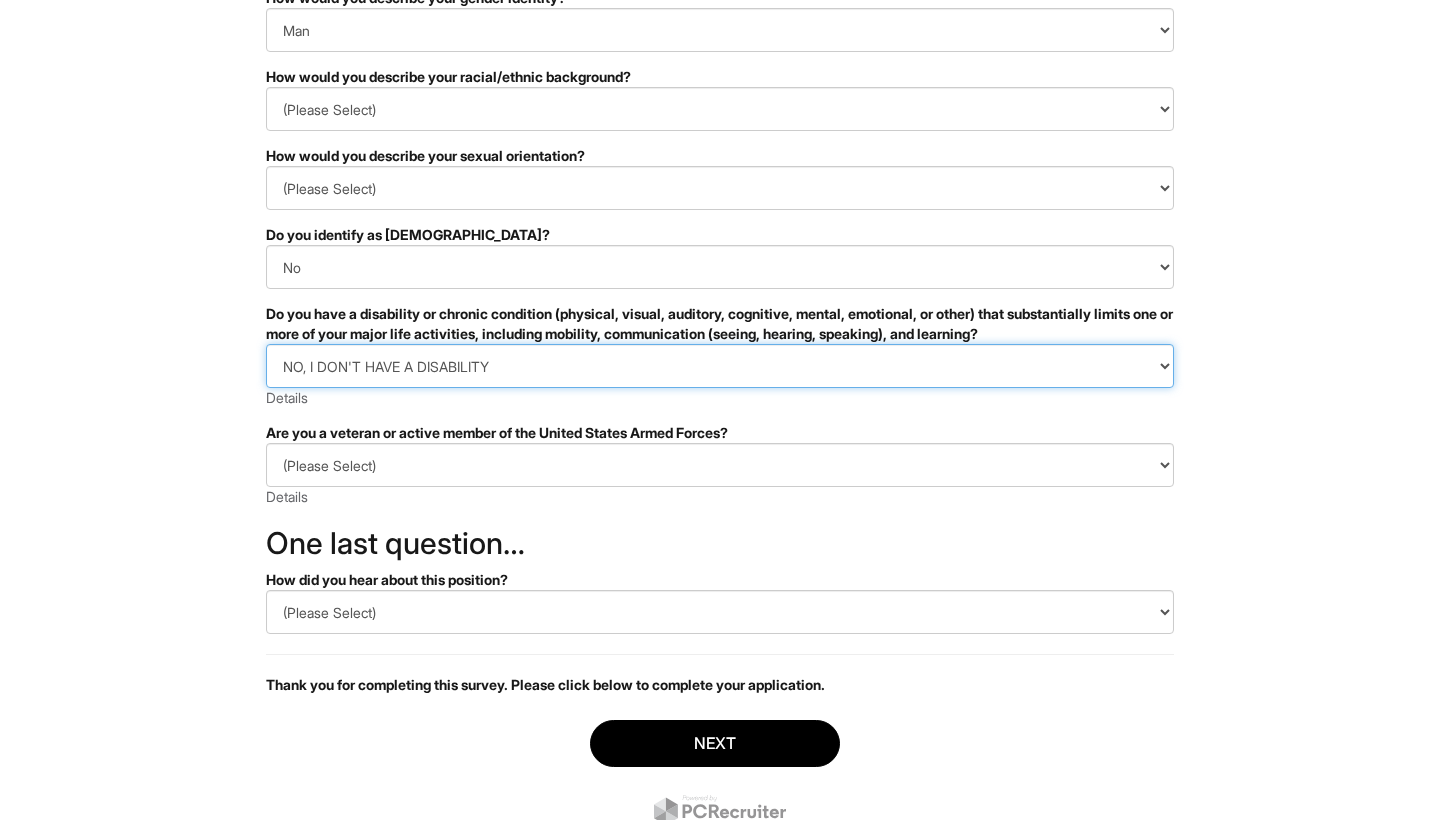 scroll, scrollTop: 232, scrollLeft: 0, axis: vertical 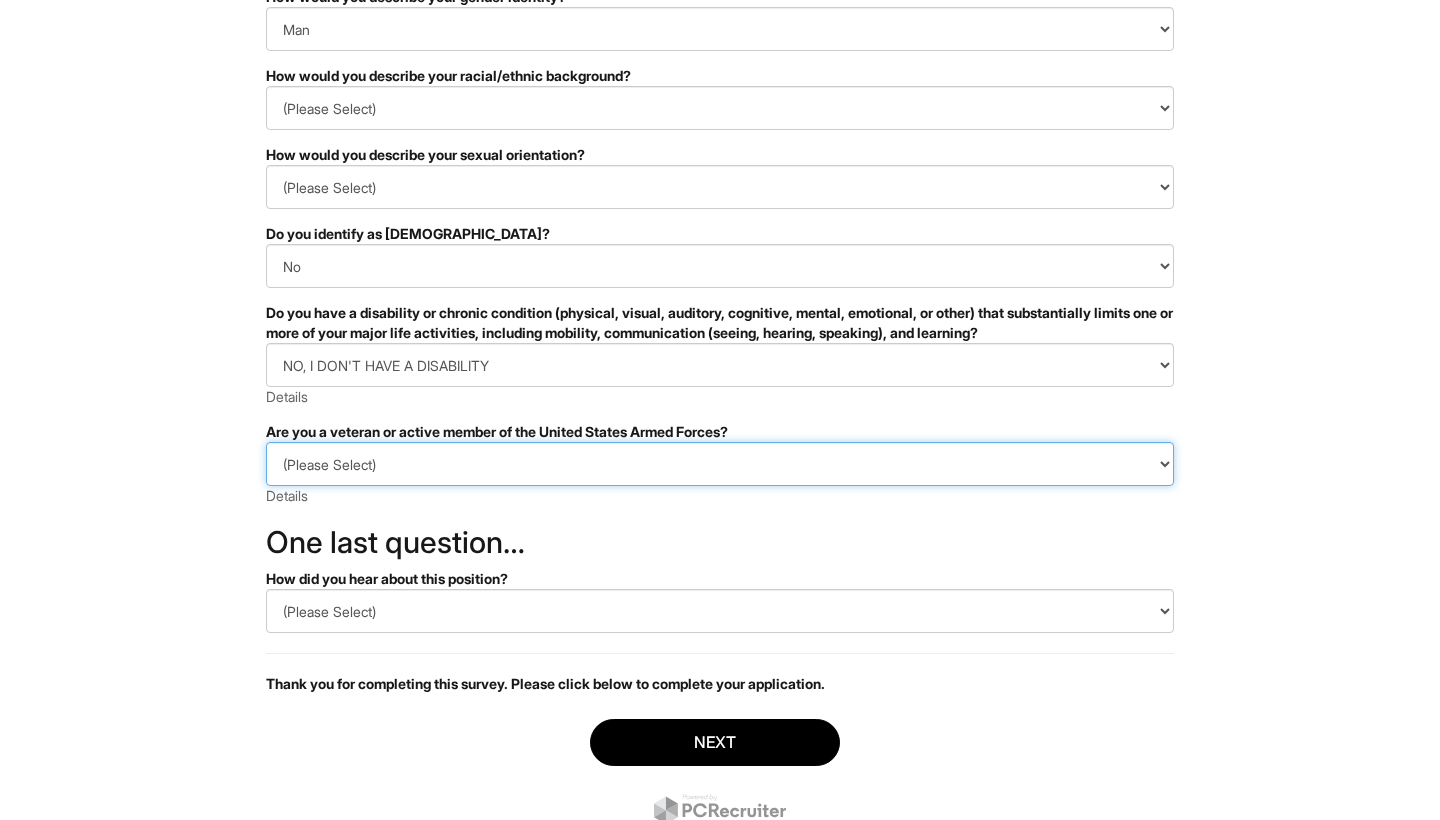 select on "I AM NOT A PROTECTED VETERAN" 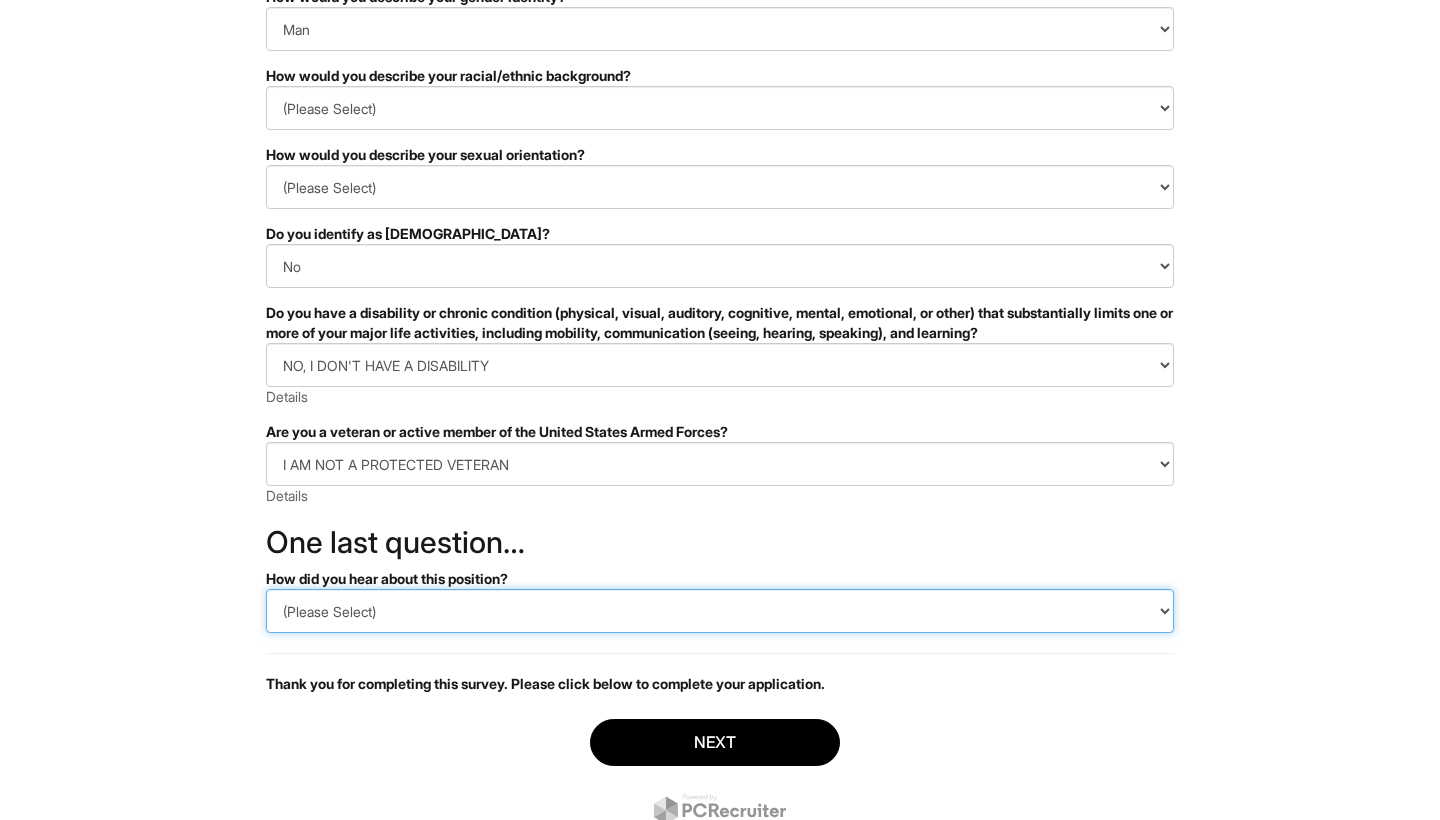 select on "LinkedIn" 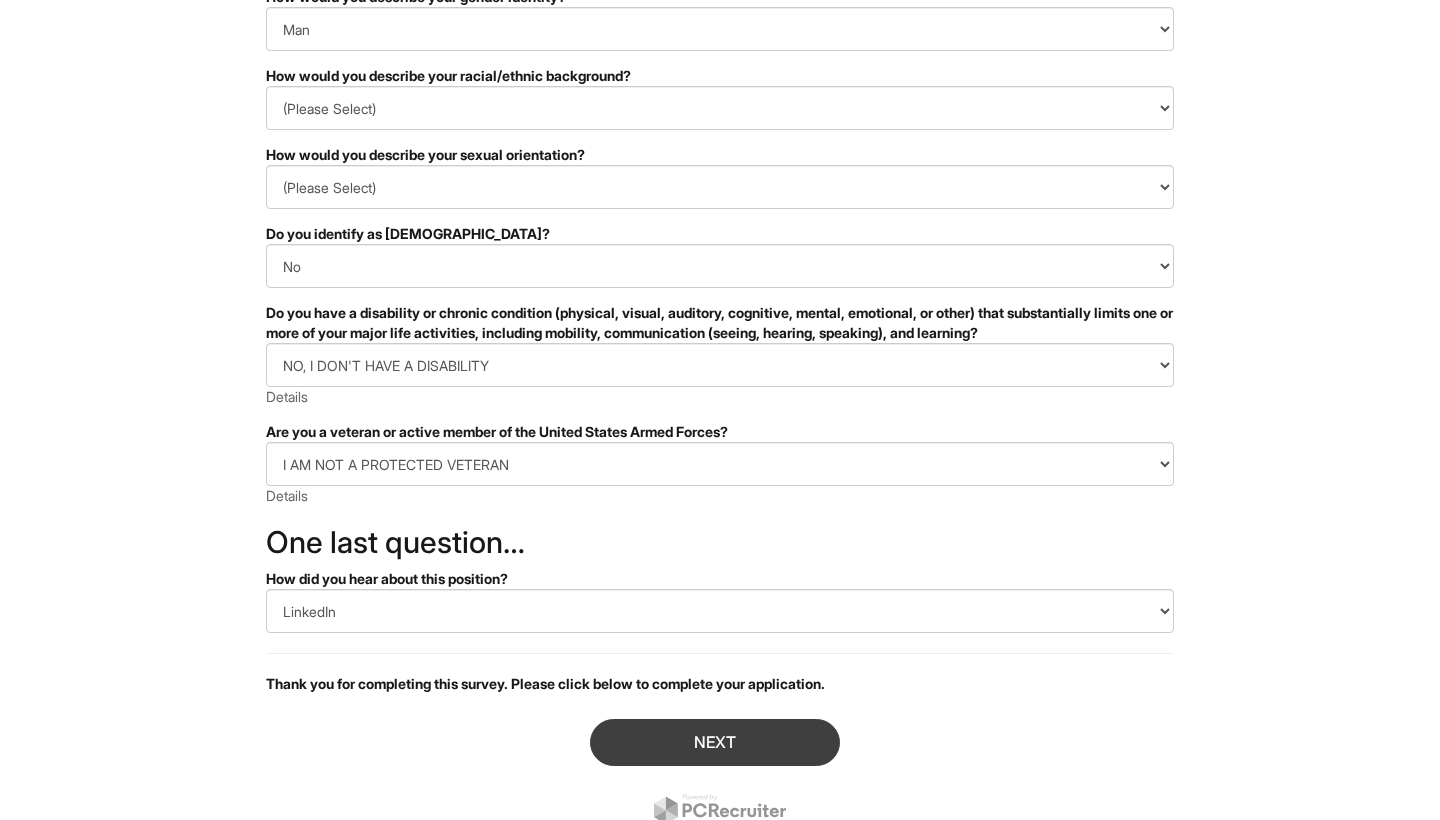 click on "Next" at bounding box center (715, 742) 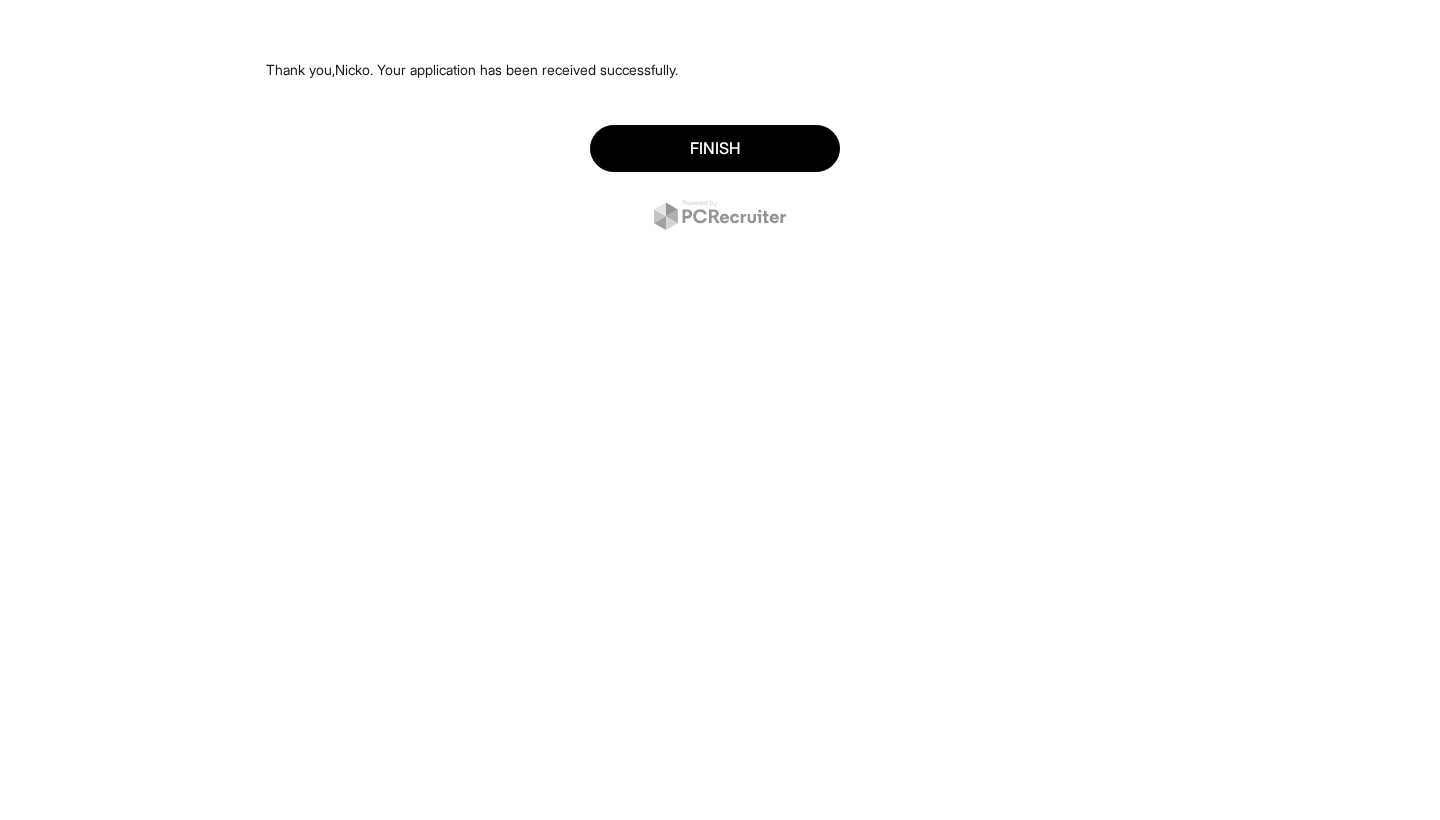 scroll, scrollTop: 0, scrollLeft: 0, axis: both 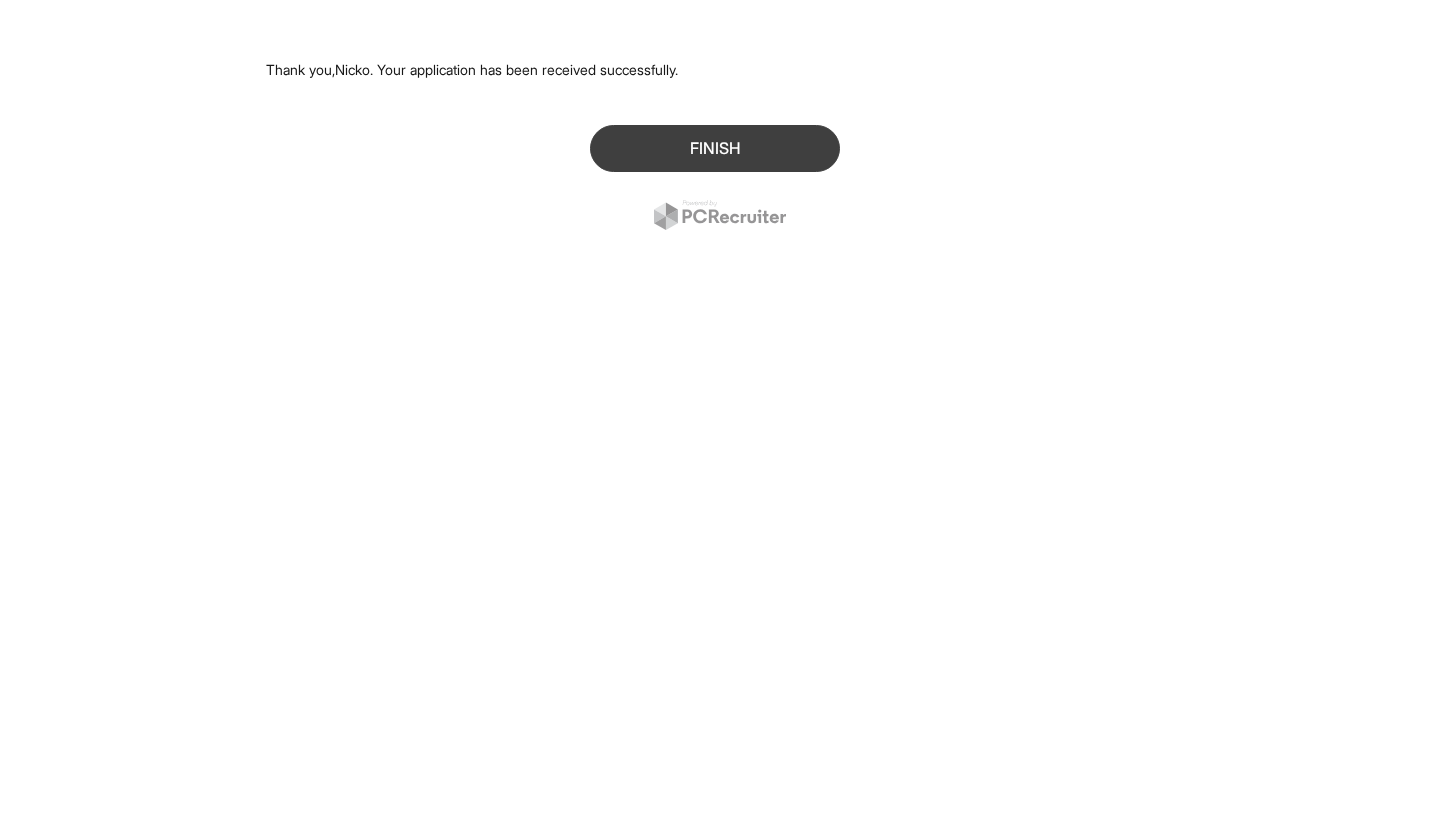 click on "Finish" at bounding box center (715, 148) 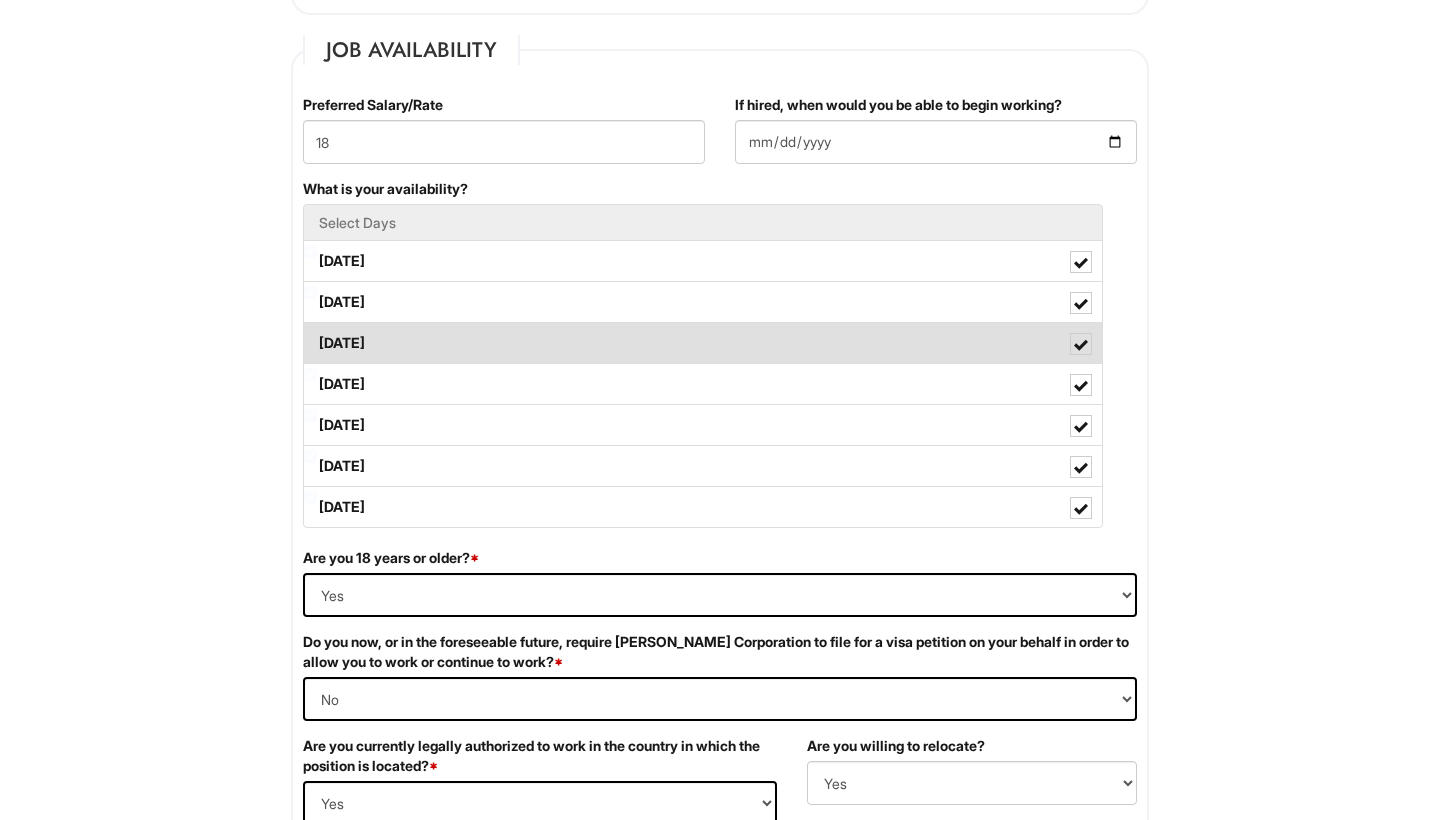 scroll, scrollTop: 799, scrollLeft: 0, axis: vertical 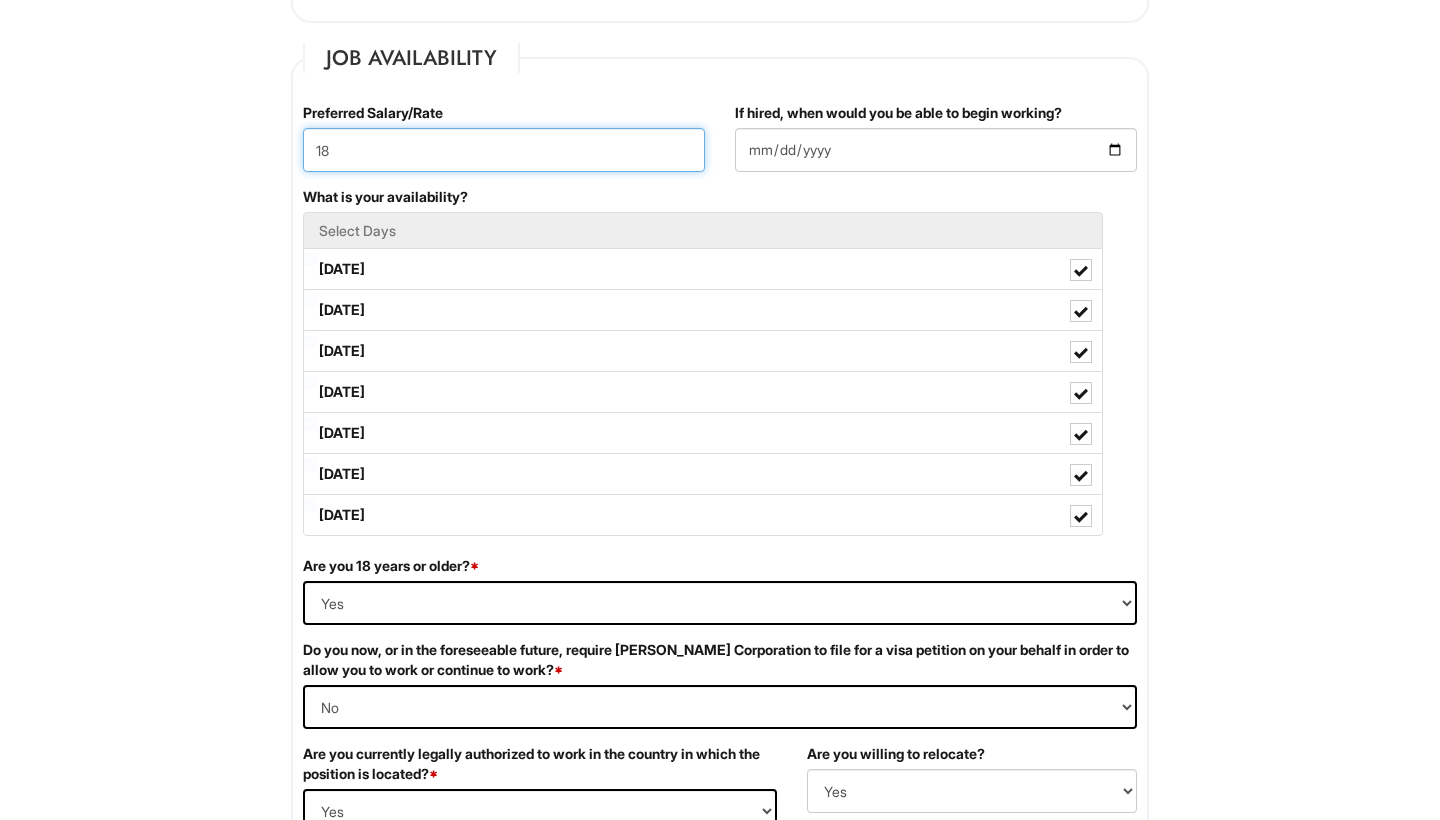 click on "18" at bounding box center [504, 150] 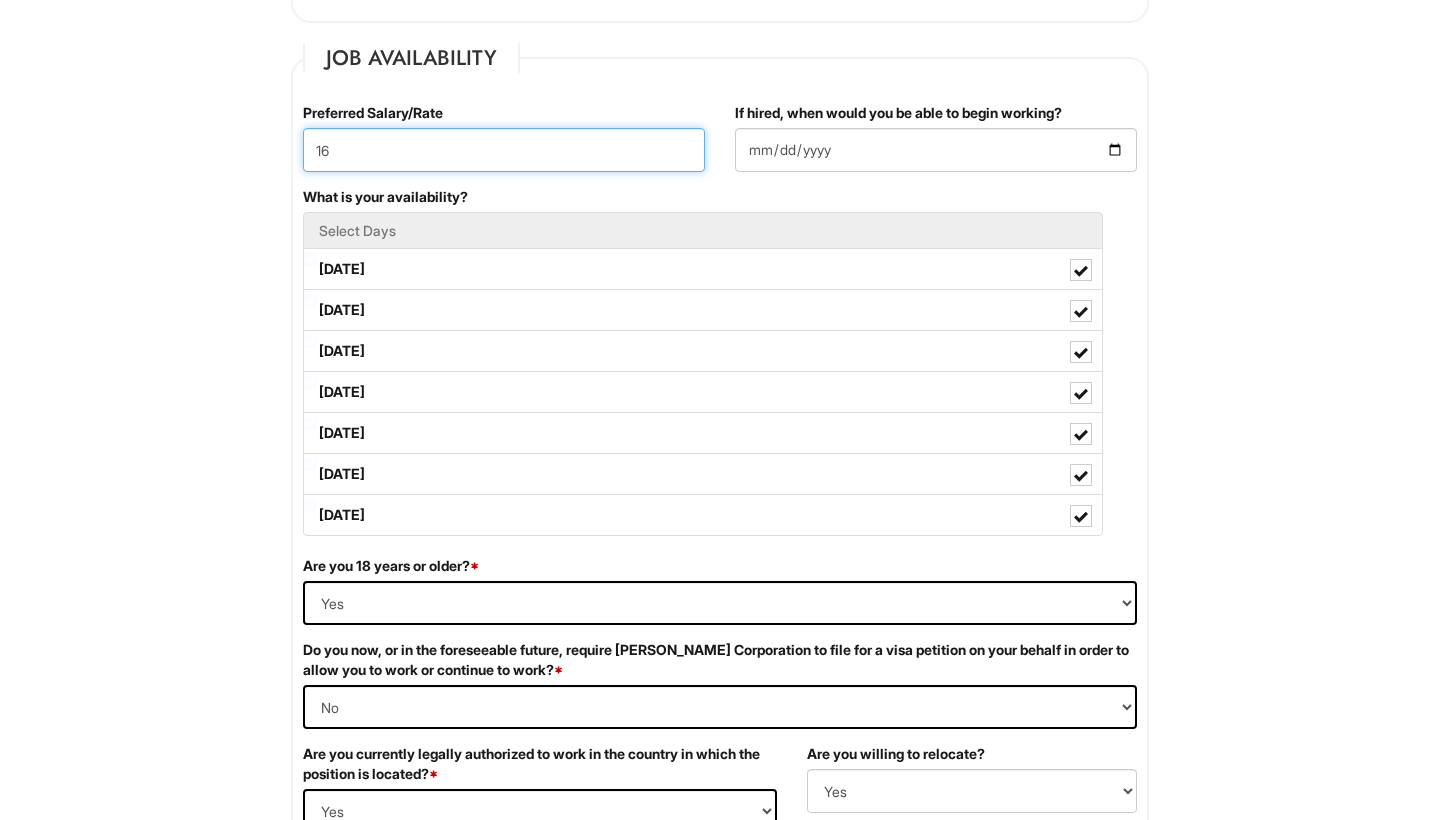 type on "16" 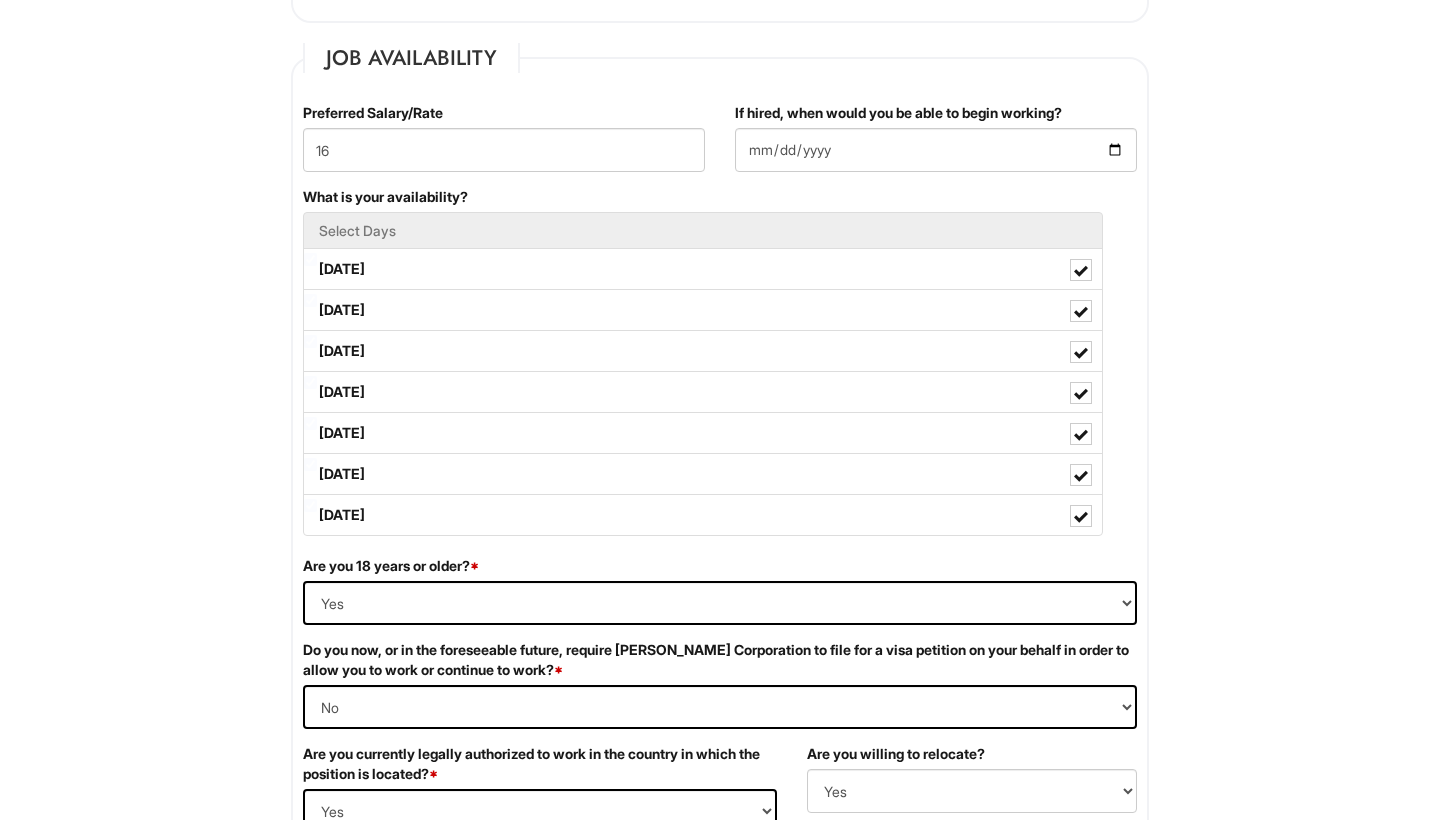 click on "1 2 3 Client Advisor, Armani Outlet PLEASE COMPLETE ALL REQUIRED FIELDS
We are an Equal Opportunity Employer. All persons shall have the opportunity to be considered for employment without regard to their race, color, creed, religion, national origin, ancestry, citizenship status, age, disability, gender, sex, sexual orientation, veteran status, genetic information or any other characteristic protected by applicable federal, state or local laws. We will endeavor to make a reasonable accommodation to the known physical or mental limitations of a qualified applicant with a disability unless the accommodation would impose an undue hardship on the operation of our business. If you believe you require such assistance to complete this form or to participate in an interview, please let us know.
Personal Information
Last Name  *   Guy
First Name  *   Nicko
Middle Name
E-mail Address  *   Nickoguy587@gmail.com
Phone  *   (832) 946-5134
LinkedIn URL
Resume Upload   Resume Upload*
*" at bounding box center (720, 881) 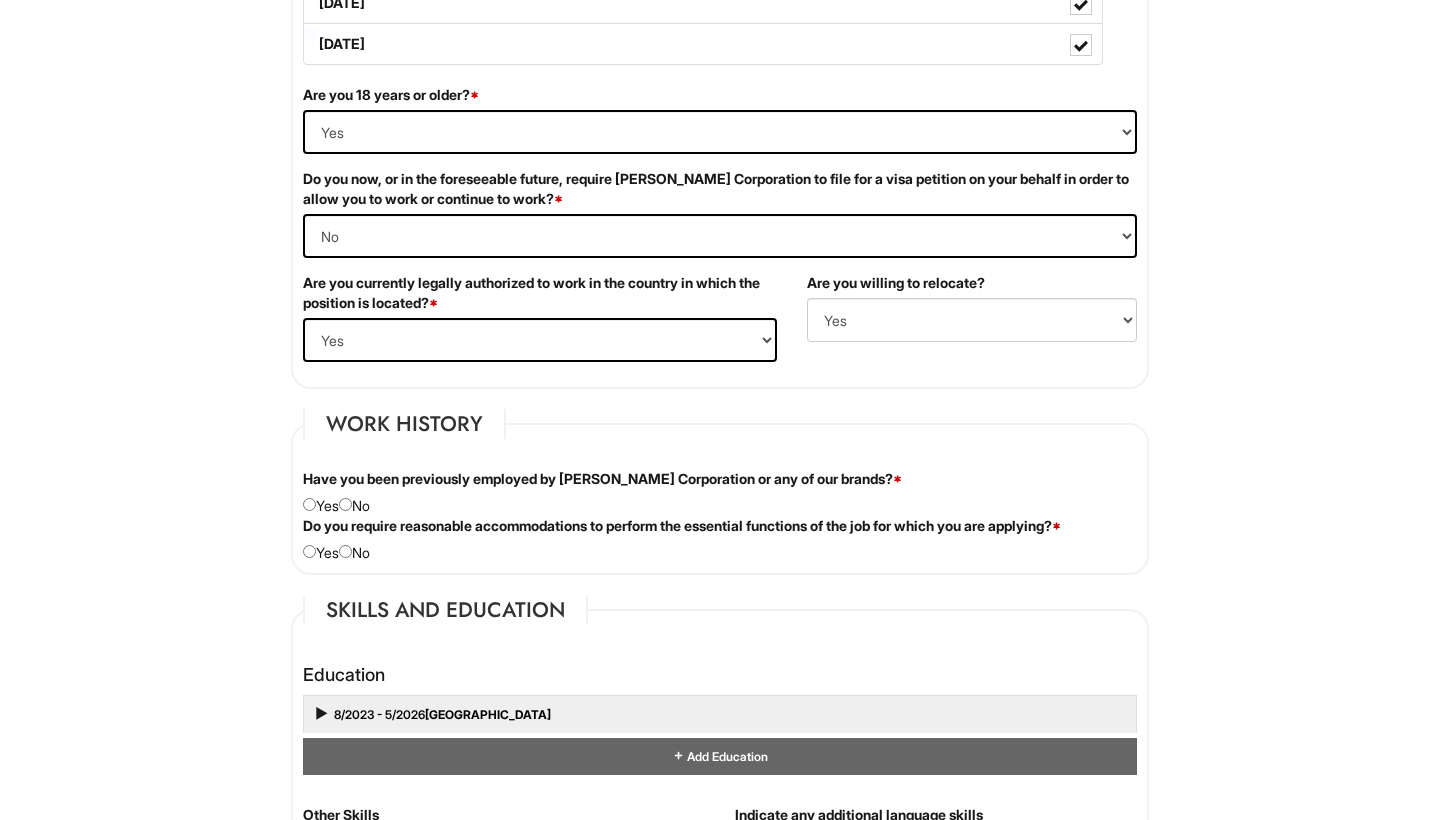 scroll, scrollTop: 1311, scrollLeft: 0, axis: vertical 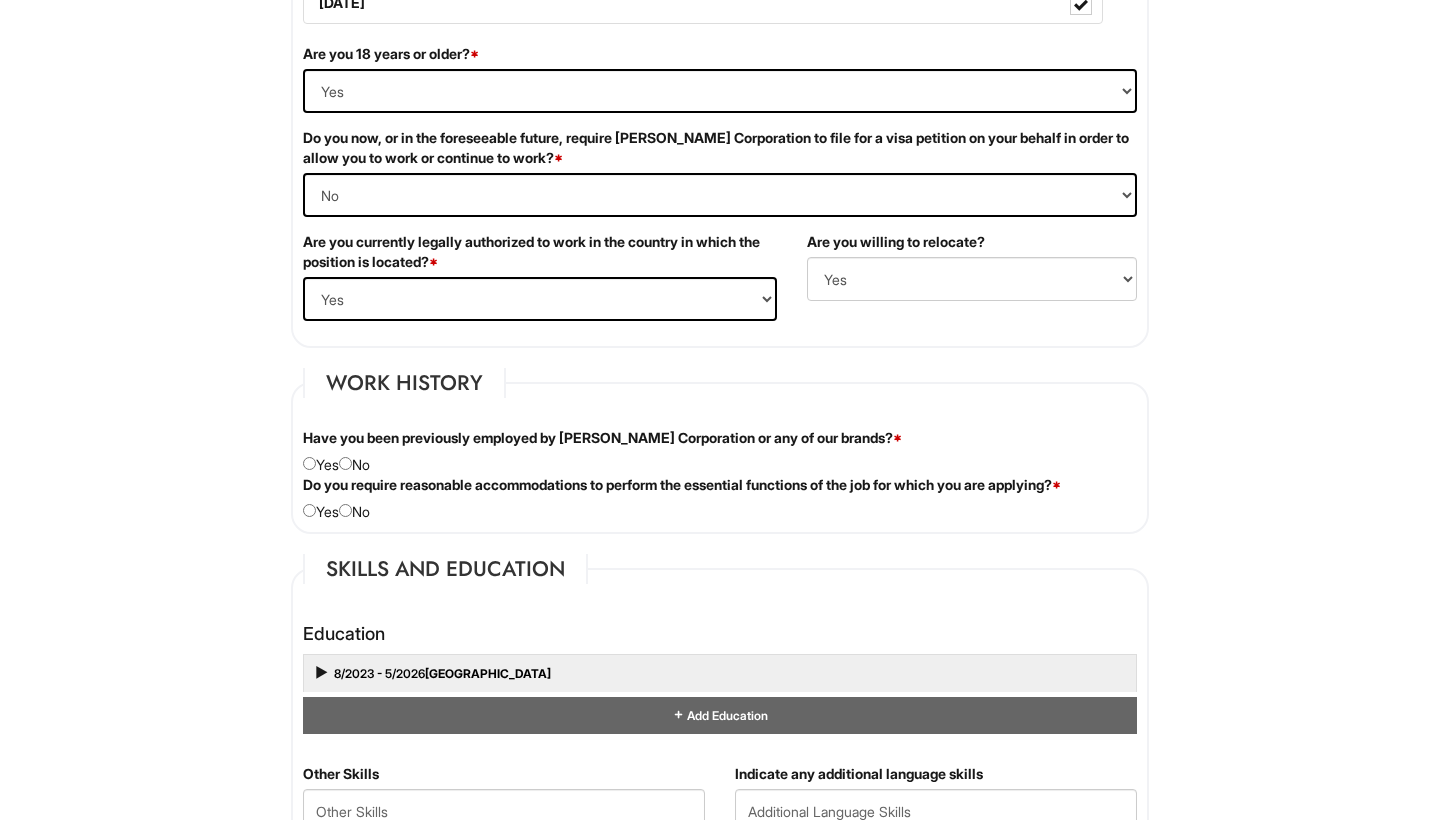 click at bounding box center [345, 463] 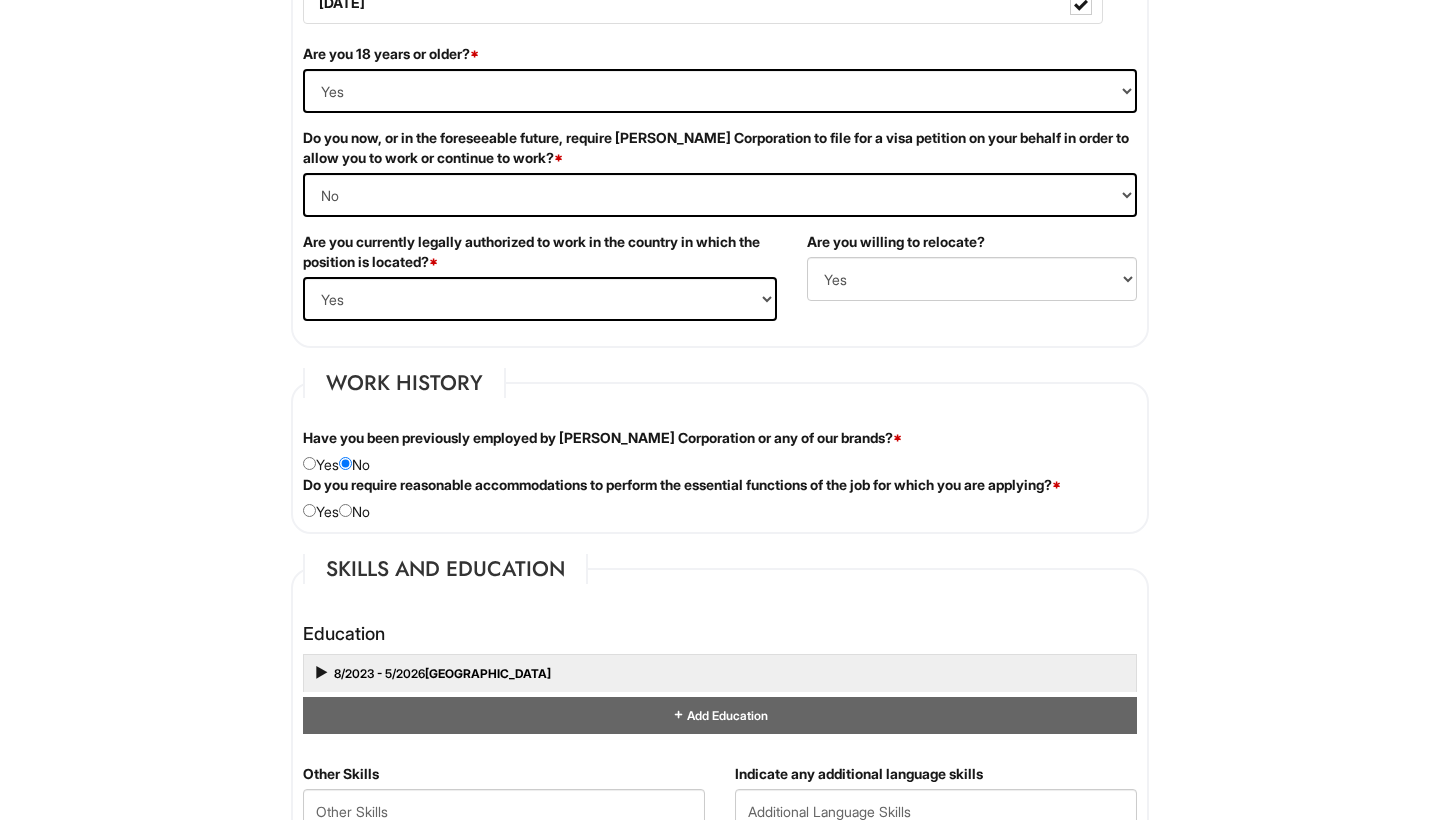click at bounding box center [345, 510] 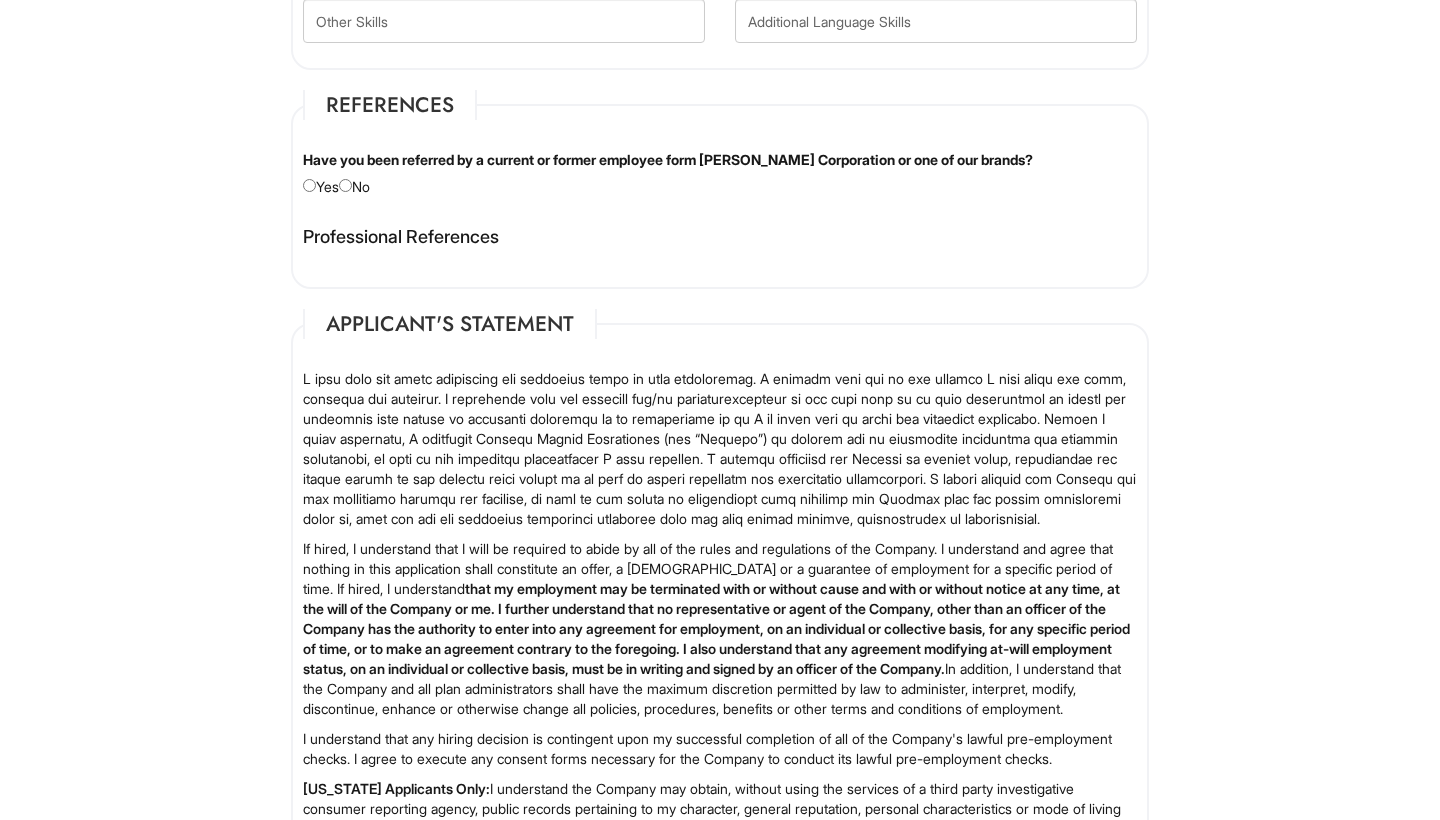 scroll, scrollTop: 2098, scrollLeft: 0, axis: vertical 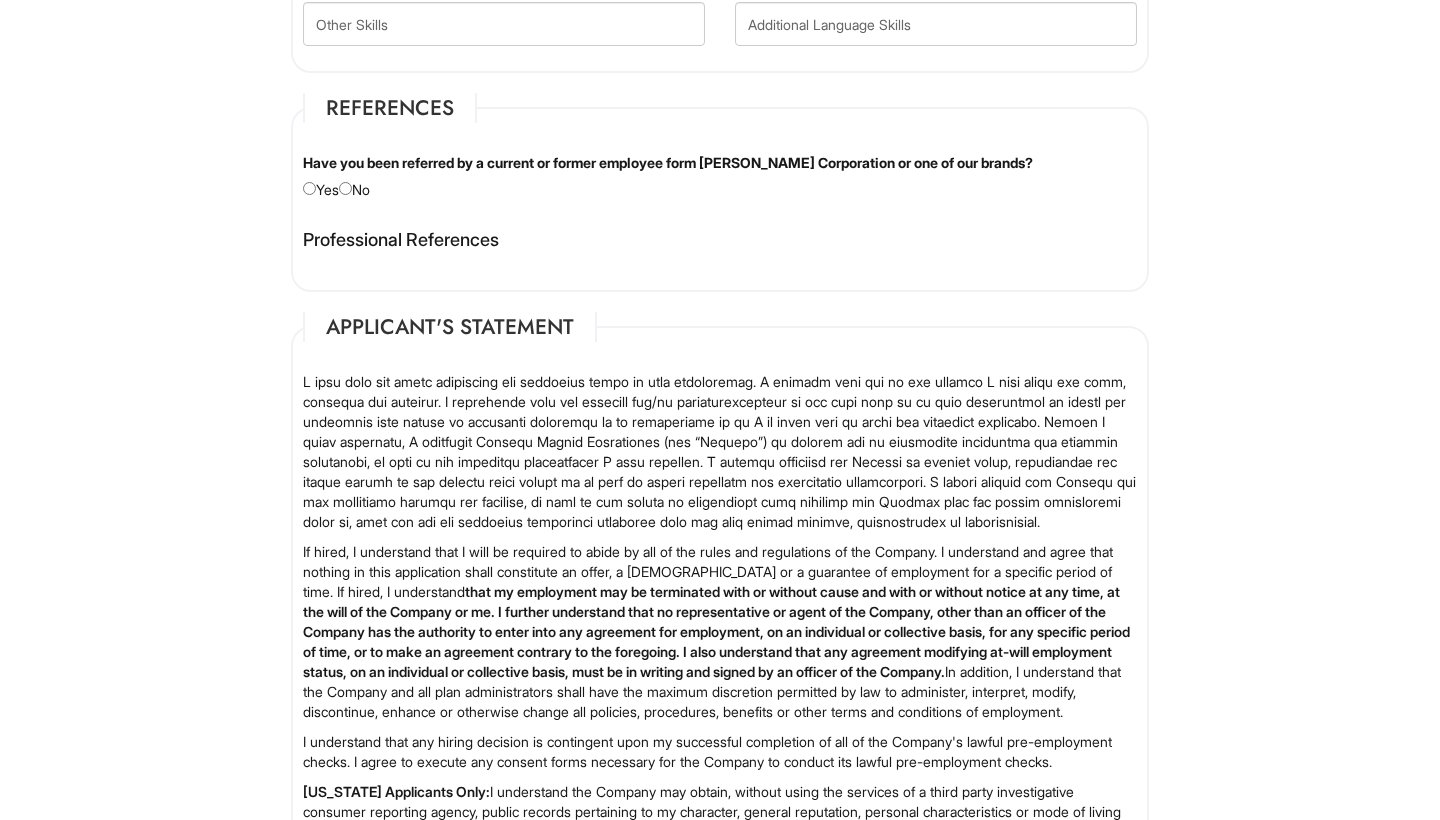 click at bounding box center [345, 188] 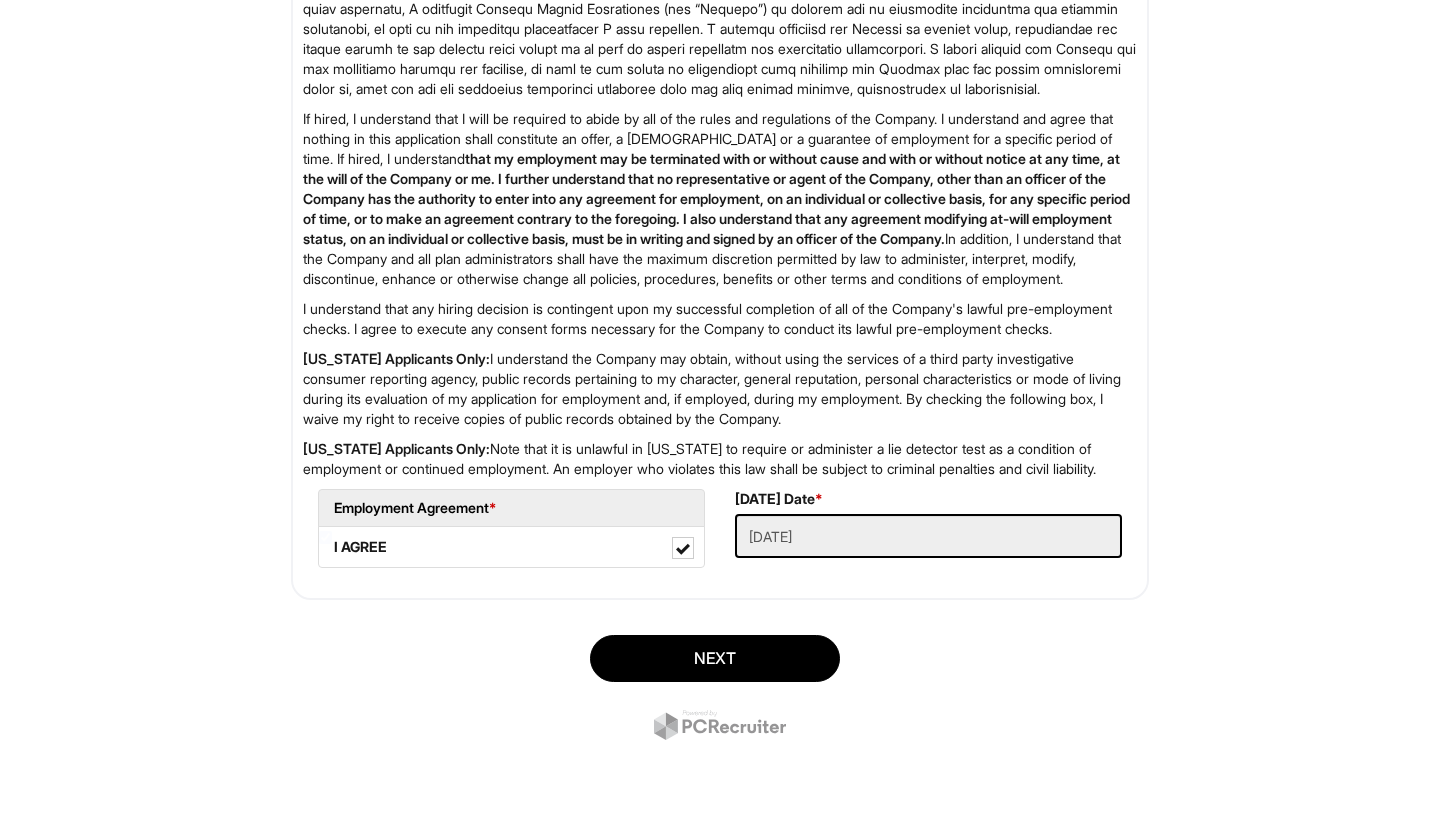 scroll, scrollTop: 2602, scrollLeft: 0, axis: vertical 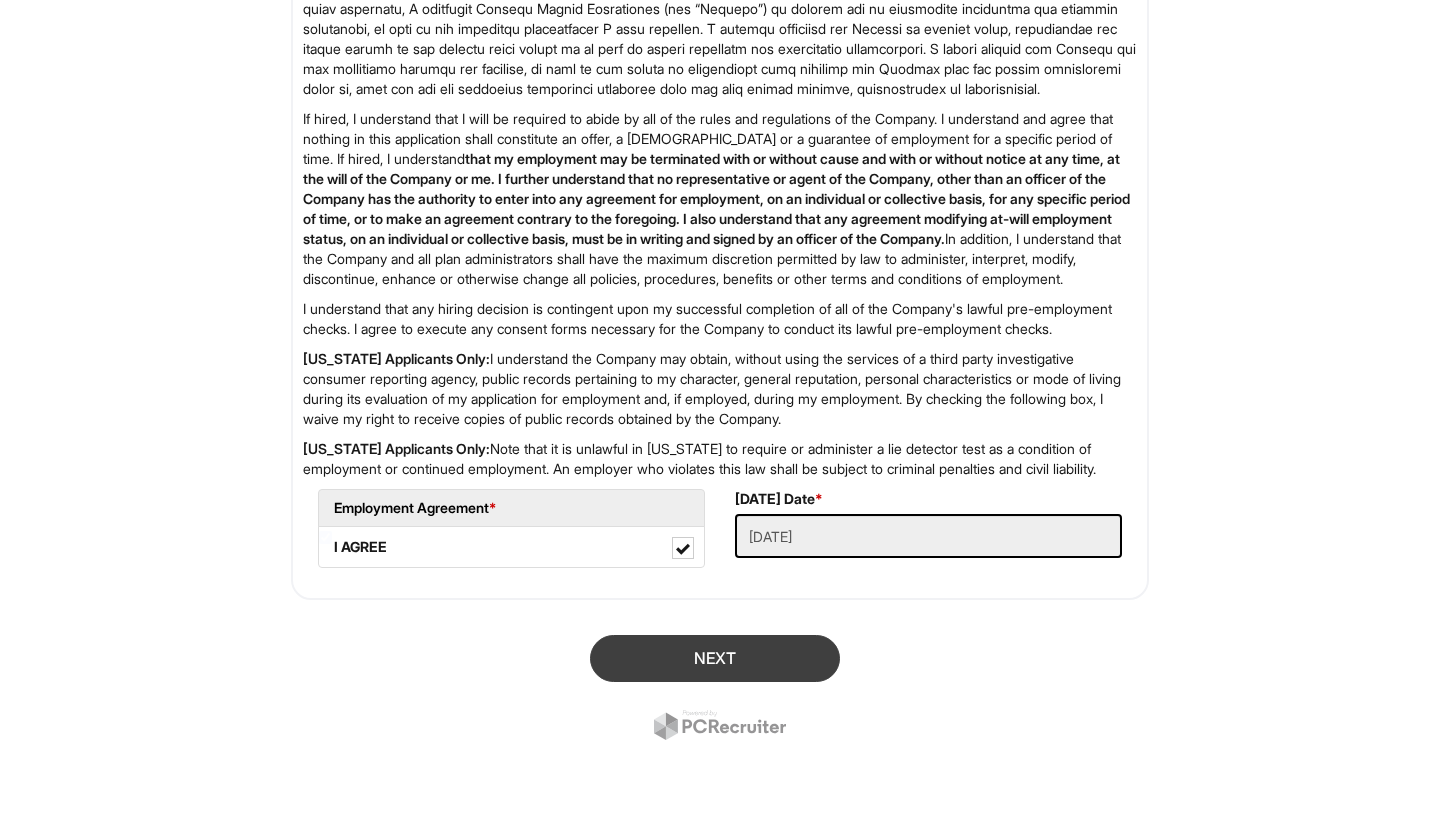 click on "Next" at bounding box center [715, 658] 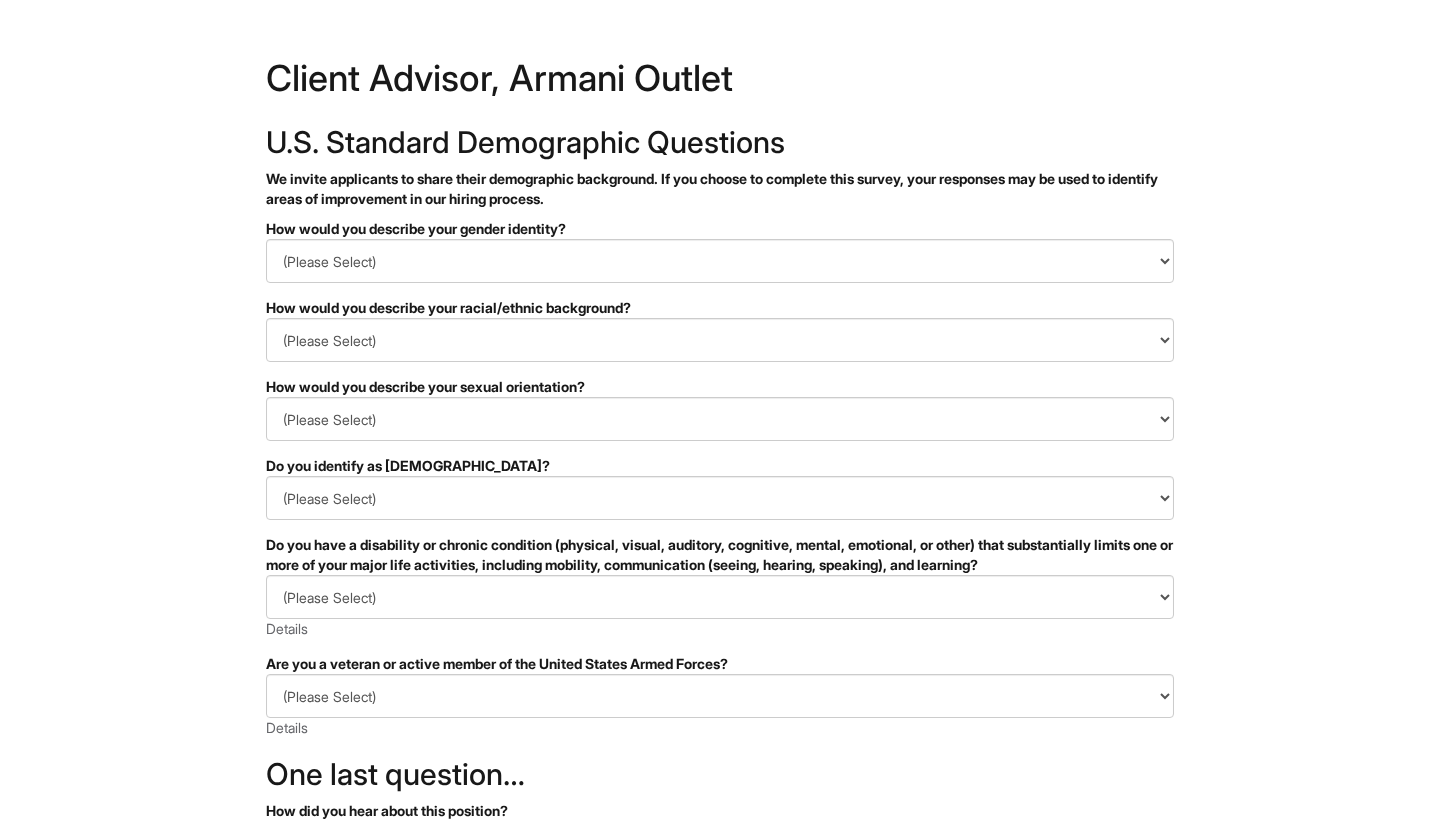 scroll, scrollTop: 0, scrollLeft: 0, axis: both 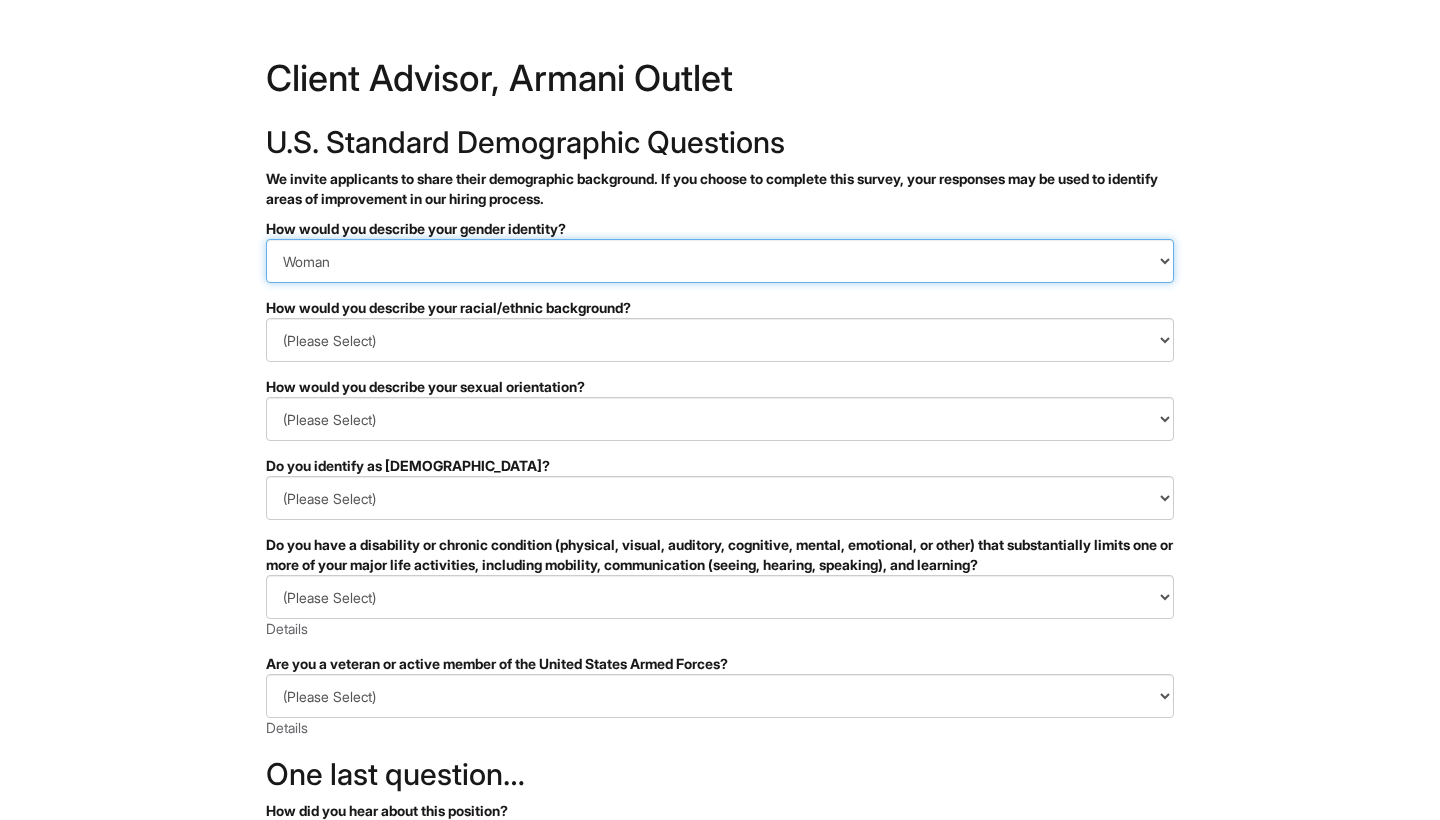 select on "Man" 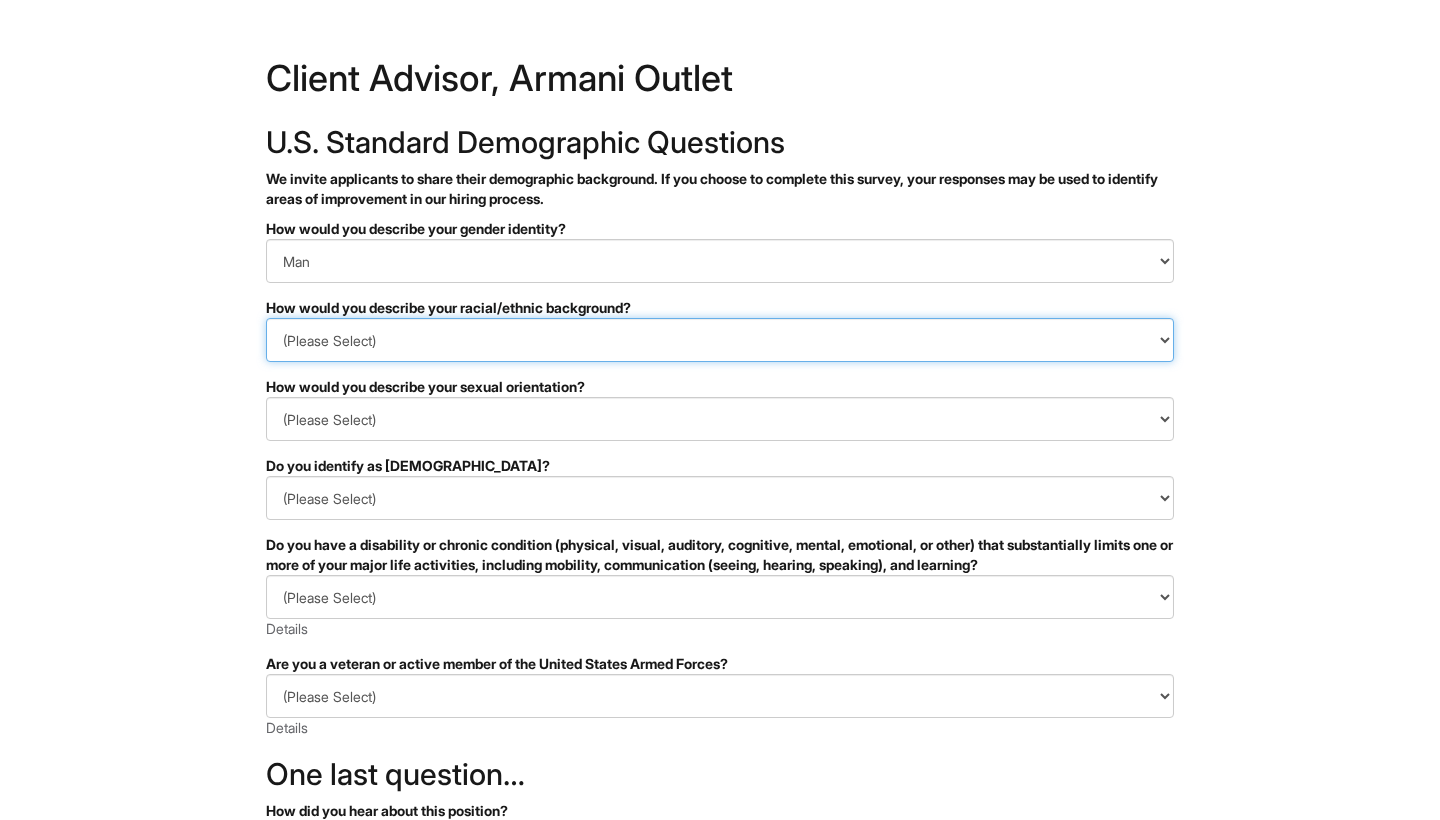 select on "Black or of African descent" 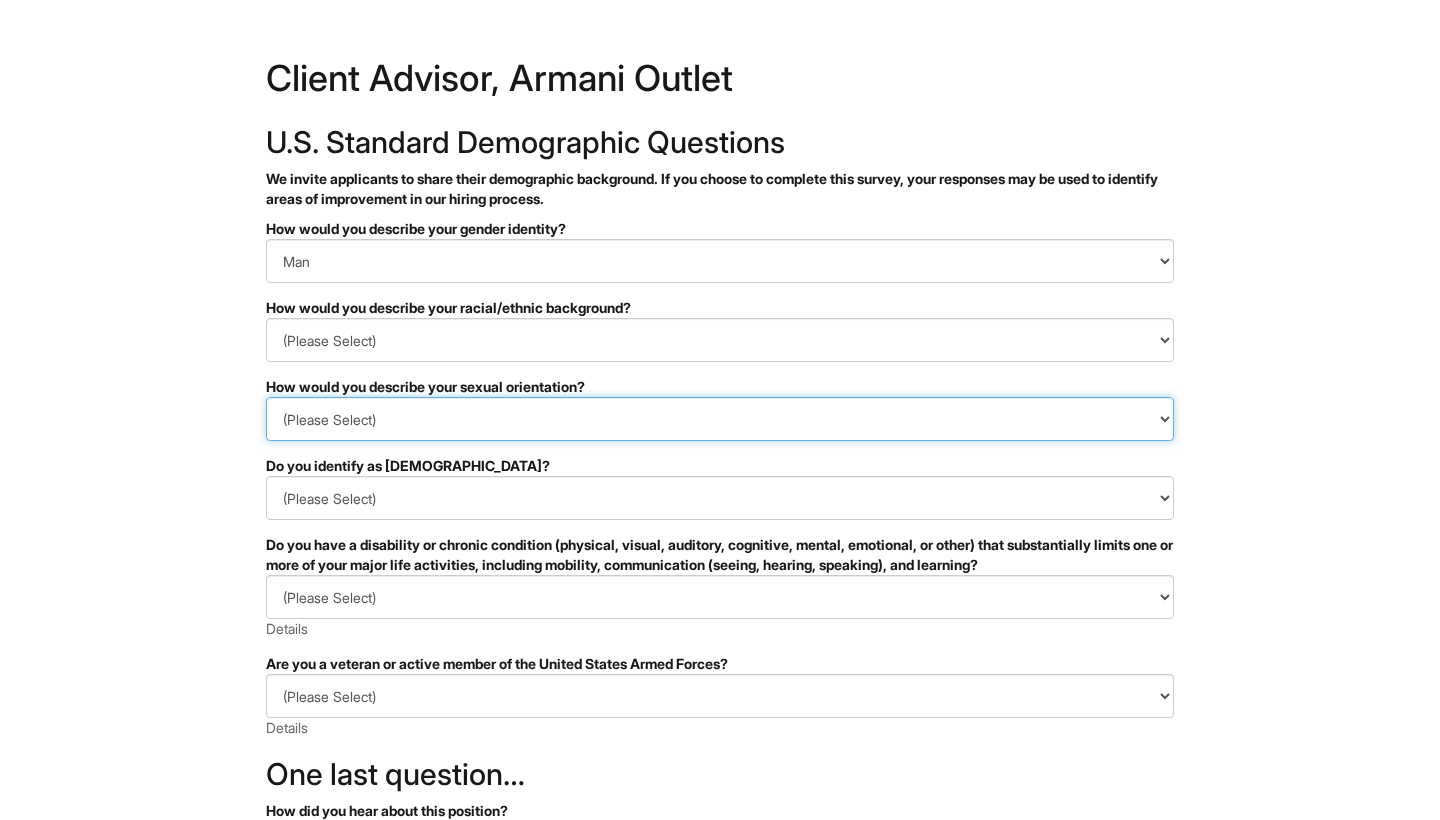 select on "Heterosexual" 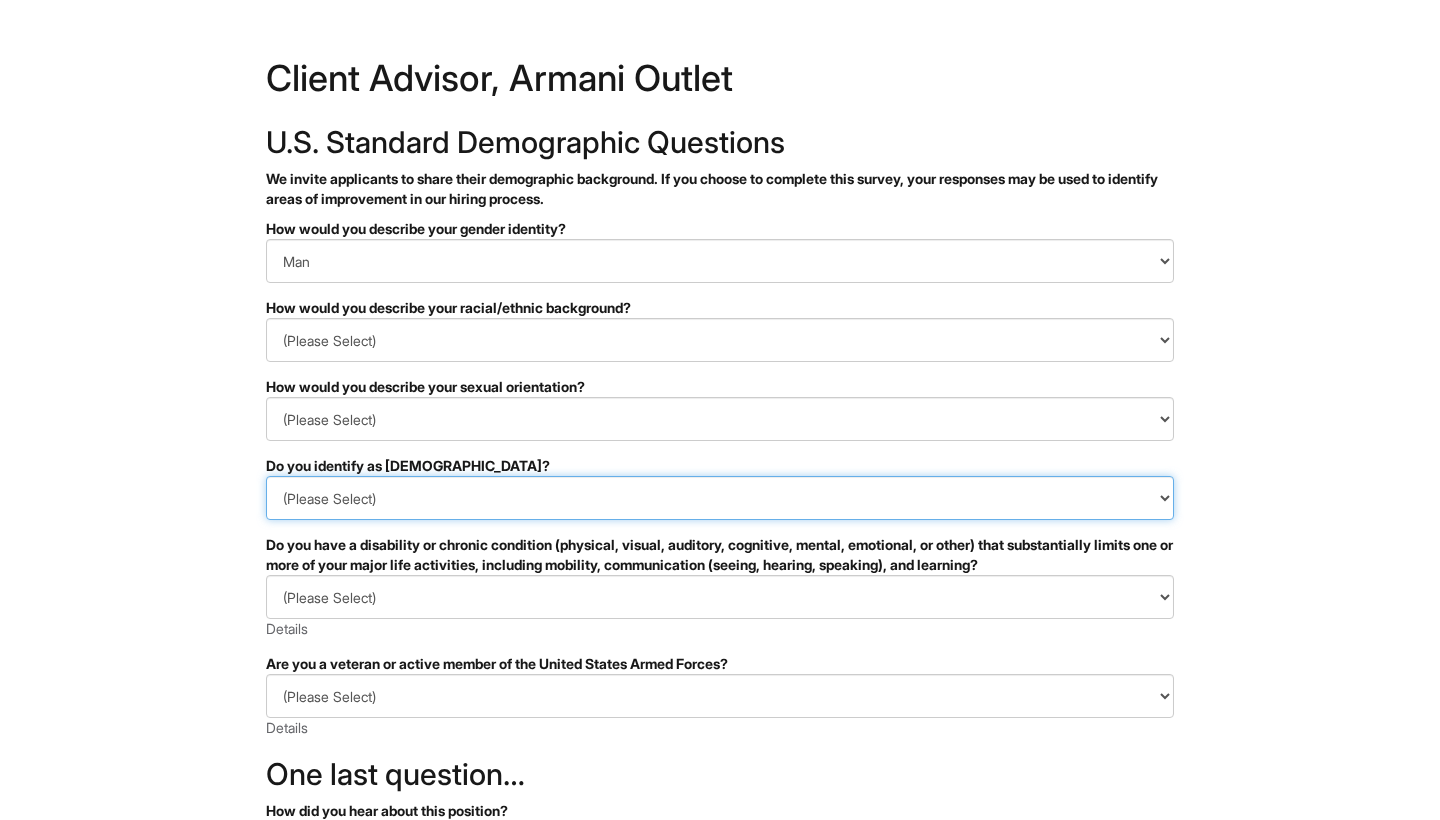 select on "No" 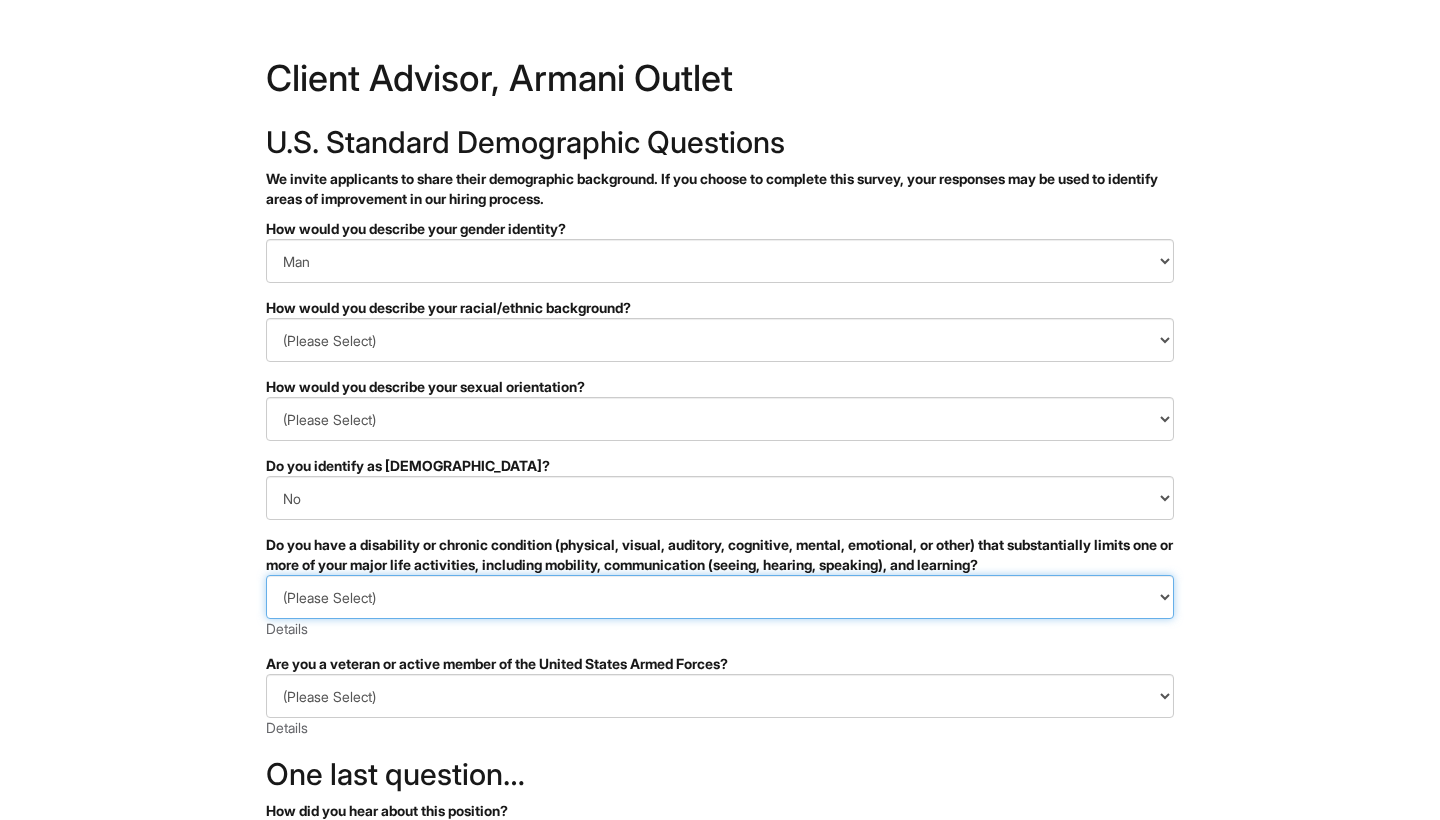 select on "NO, I DON'T HAVE A DISABILITY" 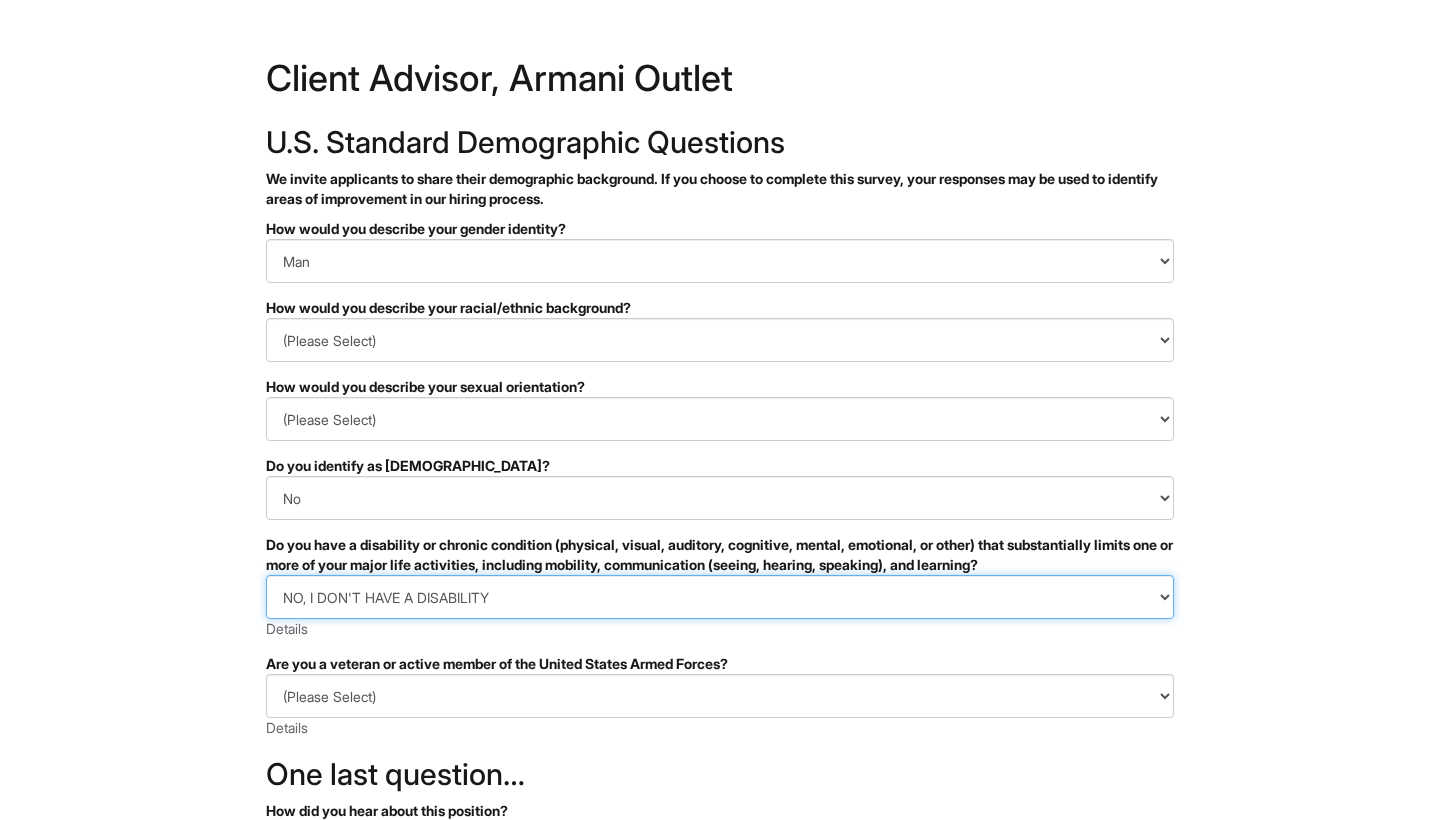 scroll, scrollTop: 16, scrollLeft: 0, axis: vertical 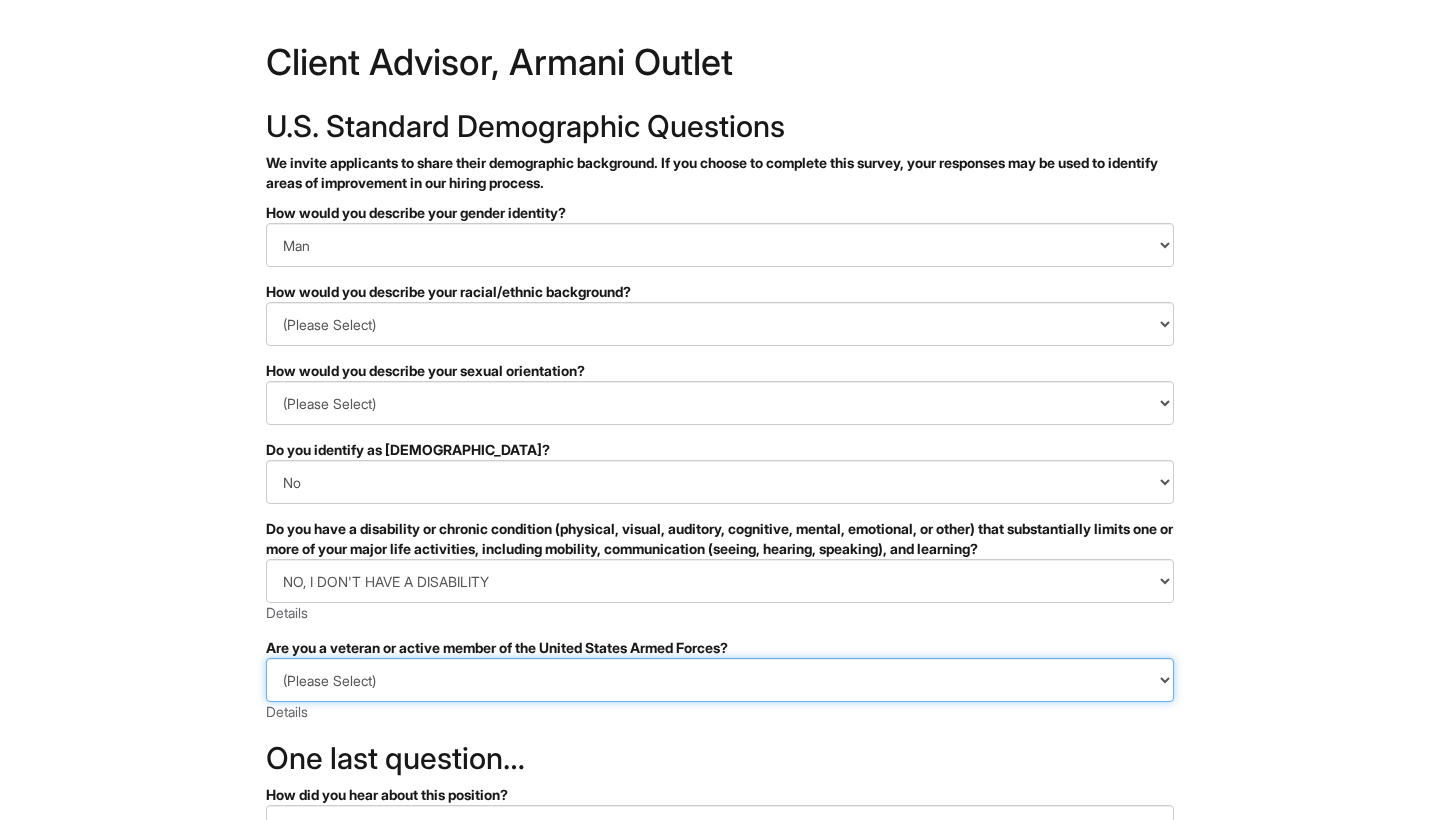 select on "I AM NOT A PROTECTED VETERAN" 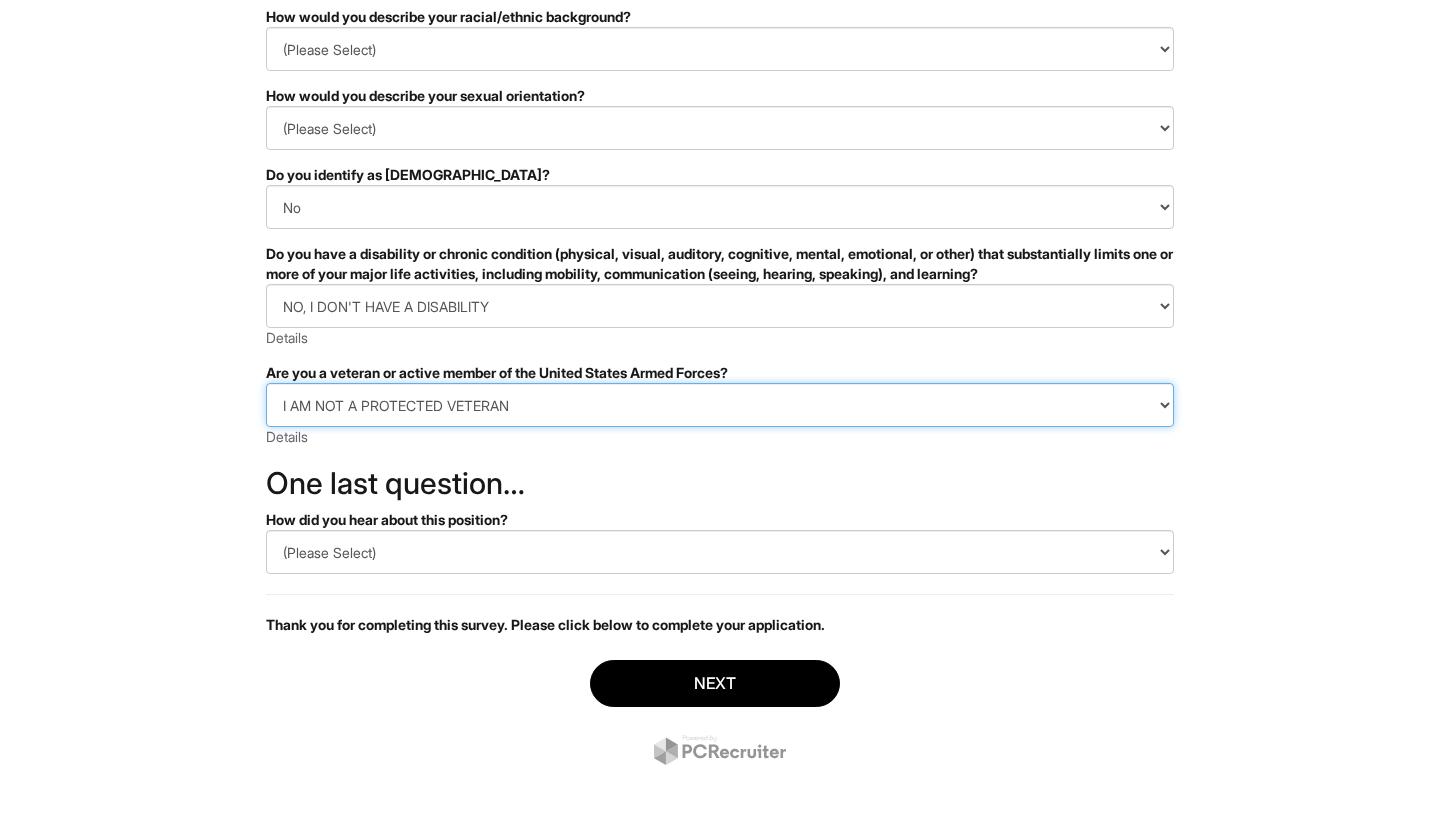 scroll, scrollTop: 305, scrollLeft: 0, axis: vertical 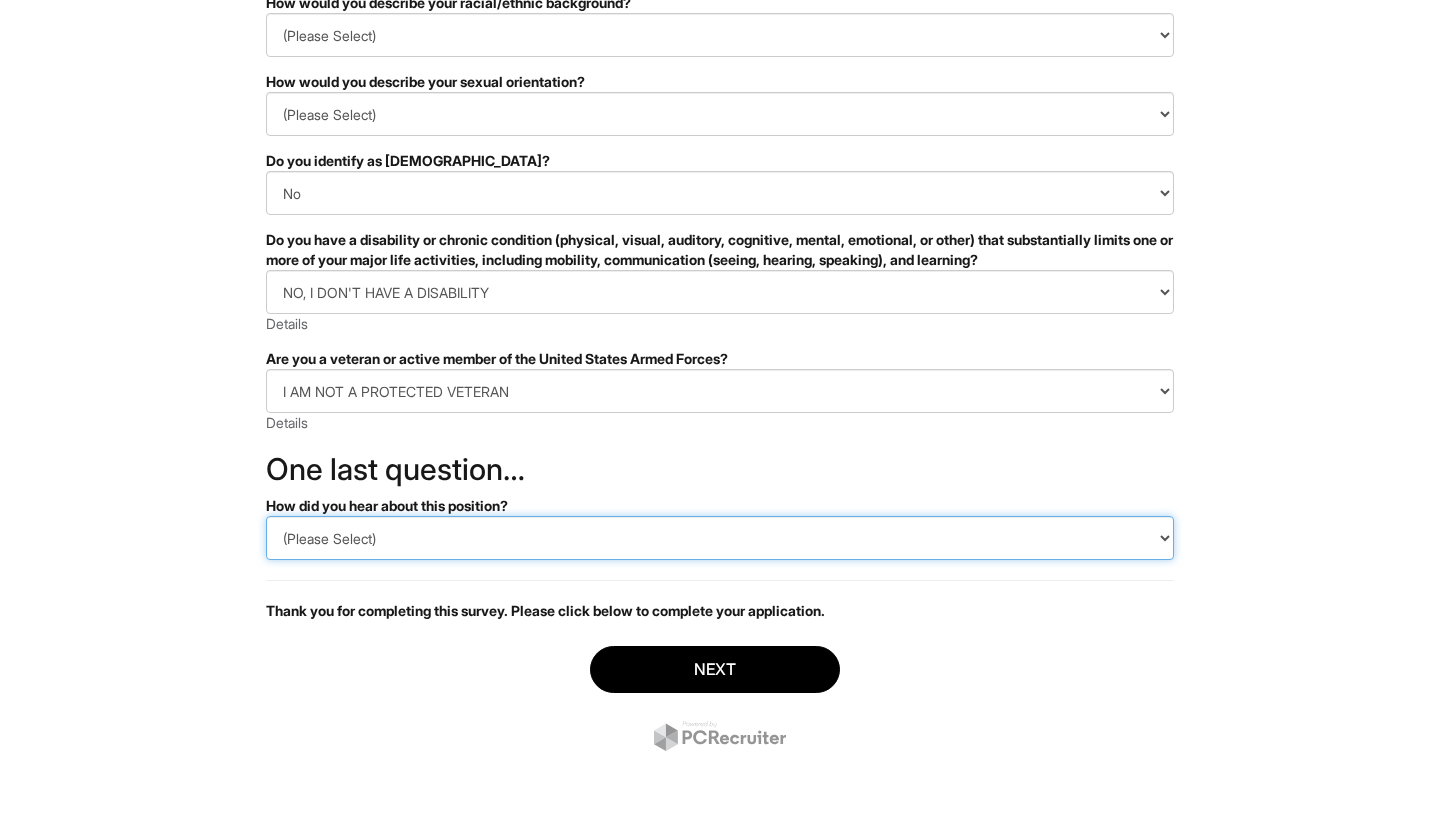 select on "LinkedIn" 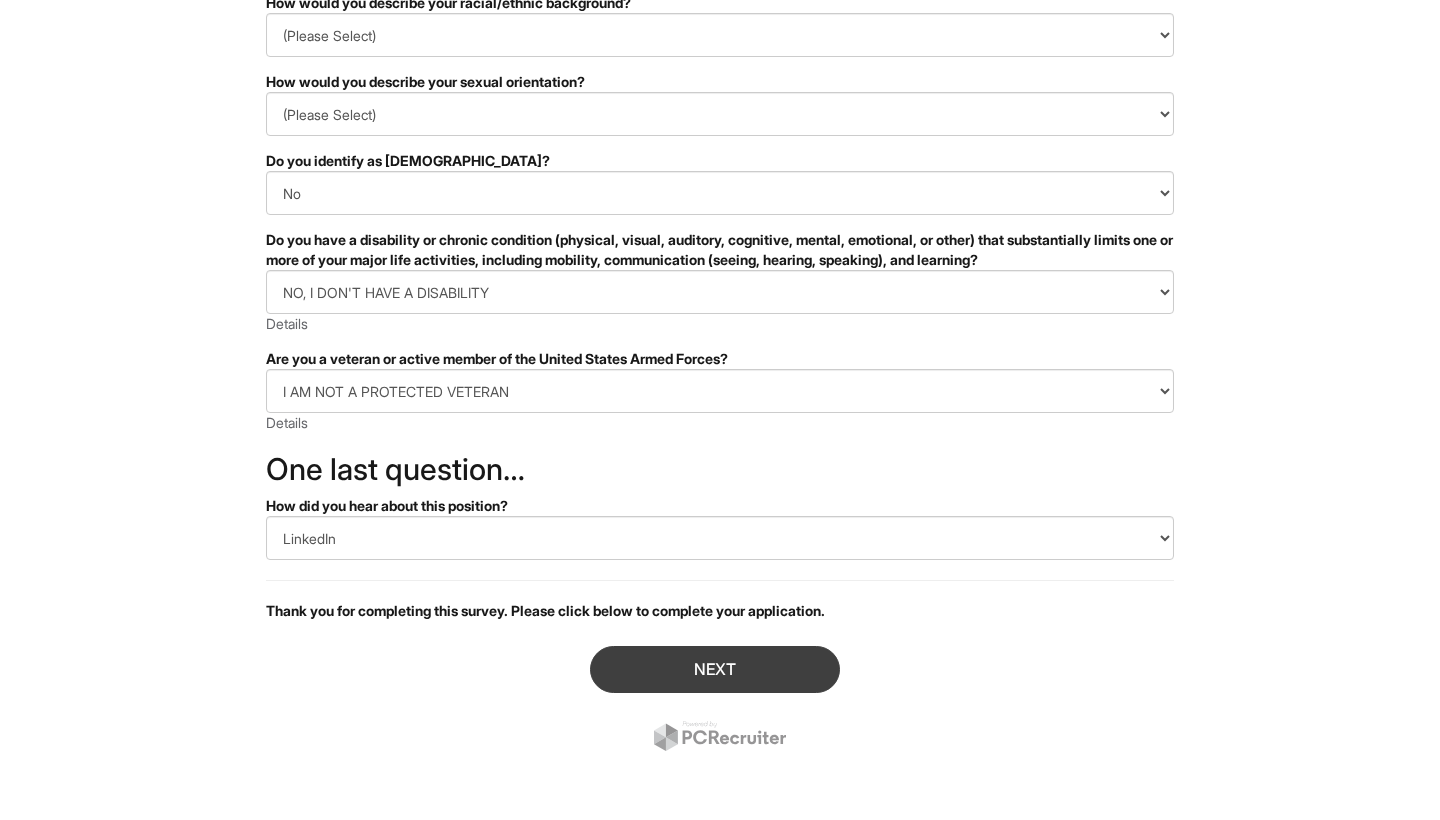 click on "Next" at bounding box center (715, 669) 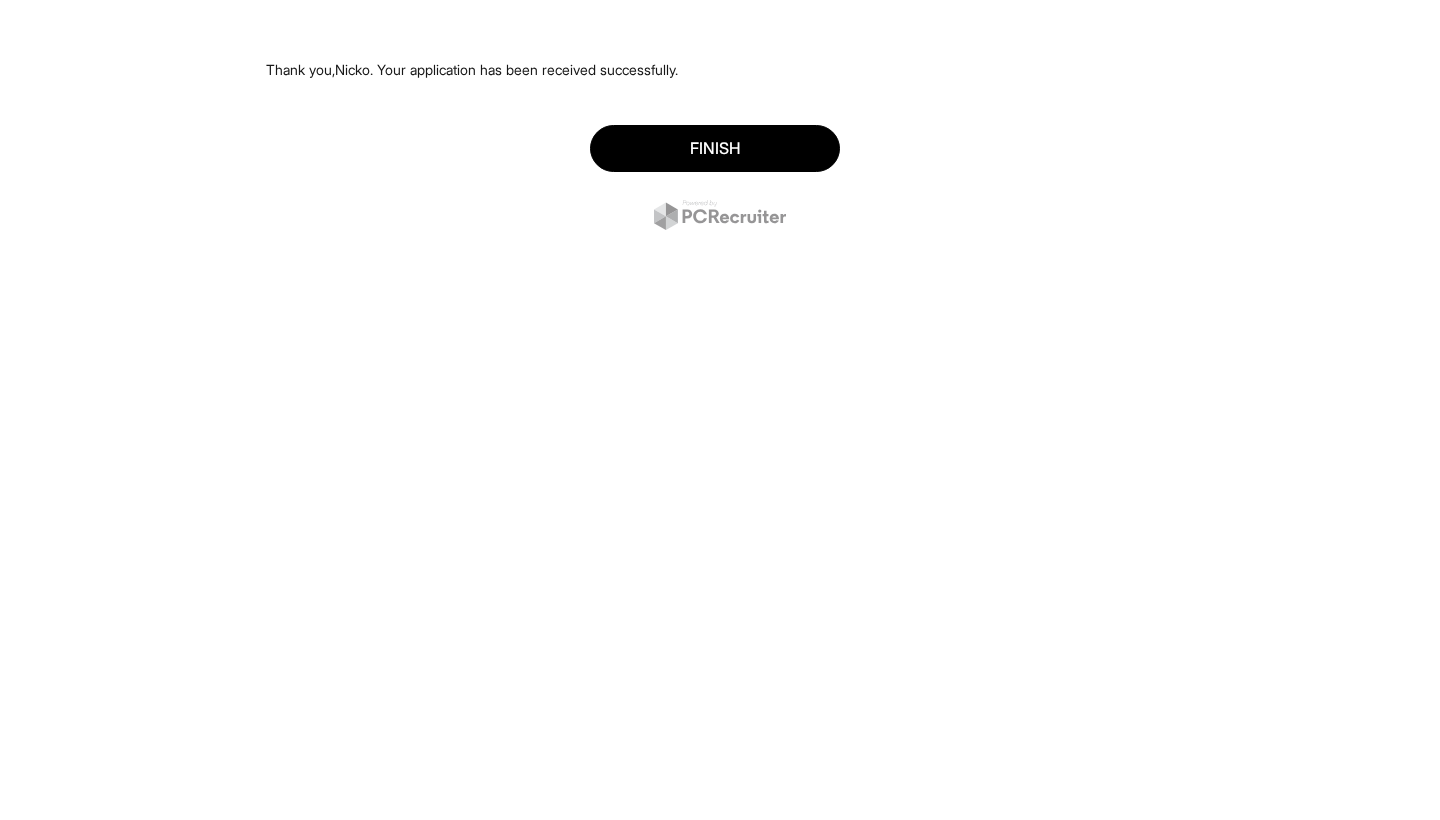 scroll, scrollTop: 0, scrollLeft: 0, axis: both 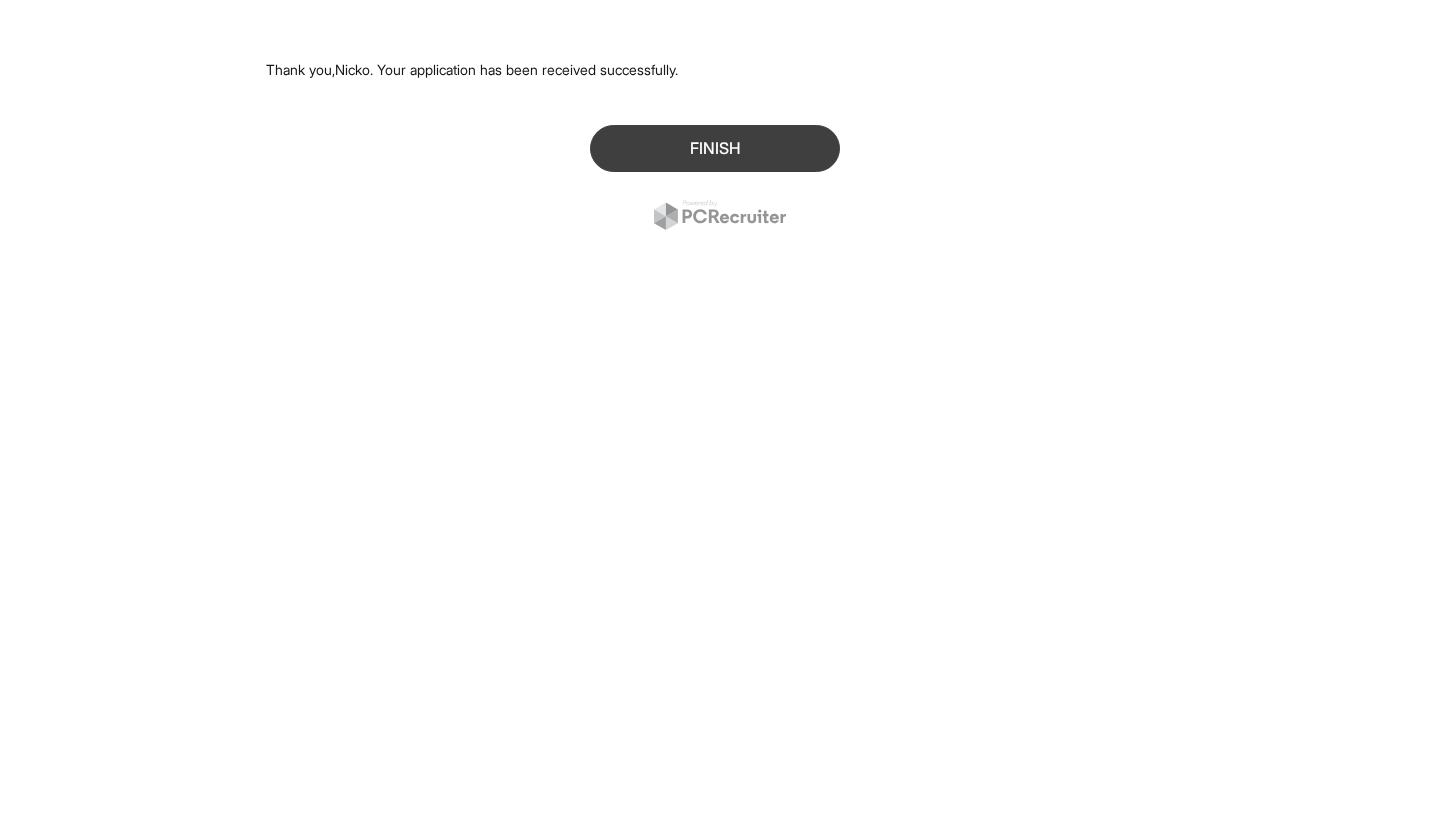 click on "Finish" at bounding box center [715, 148] 